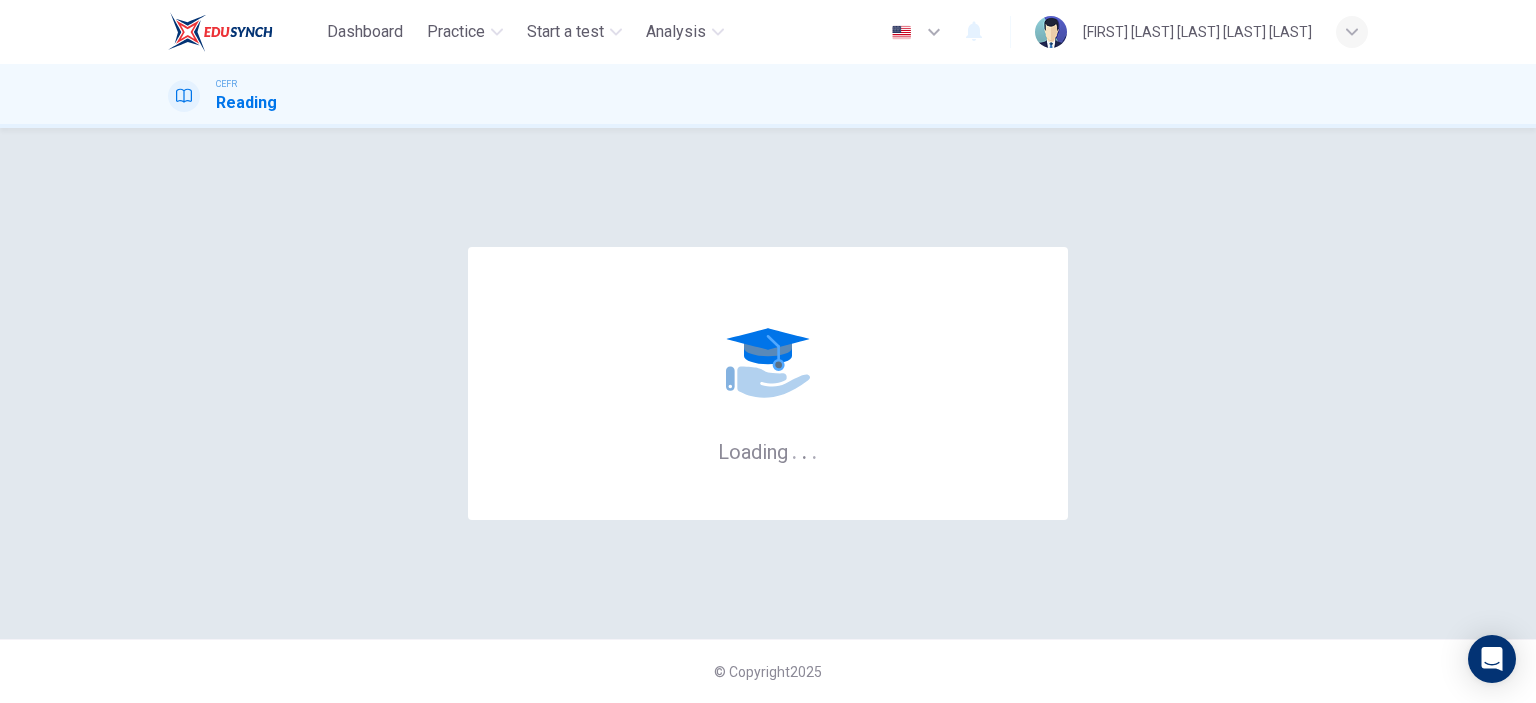 scroll, scrollTop: 0, scrollLeft: 0, axis: both 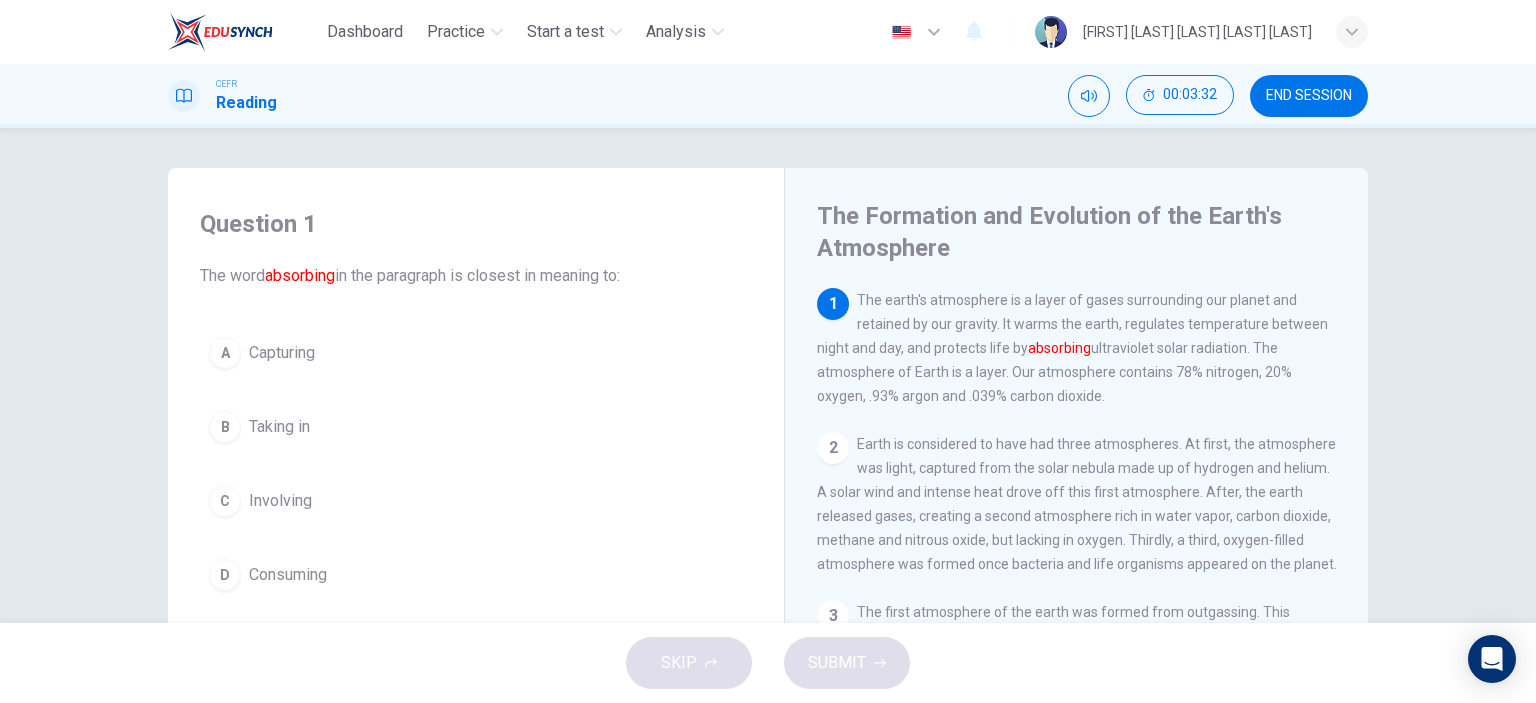 click on "A" at bounding box center (225, 353) 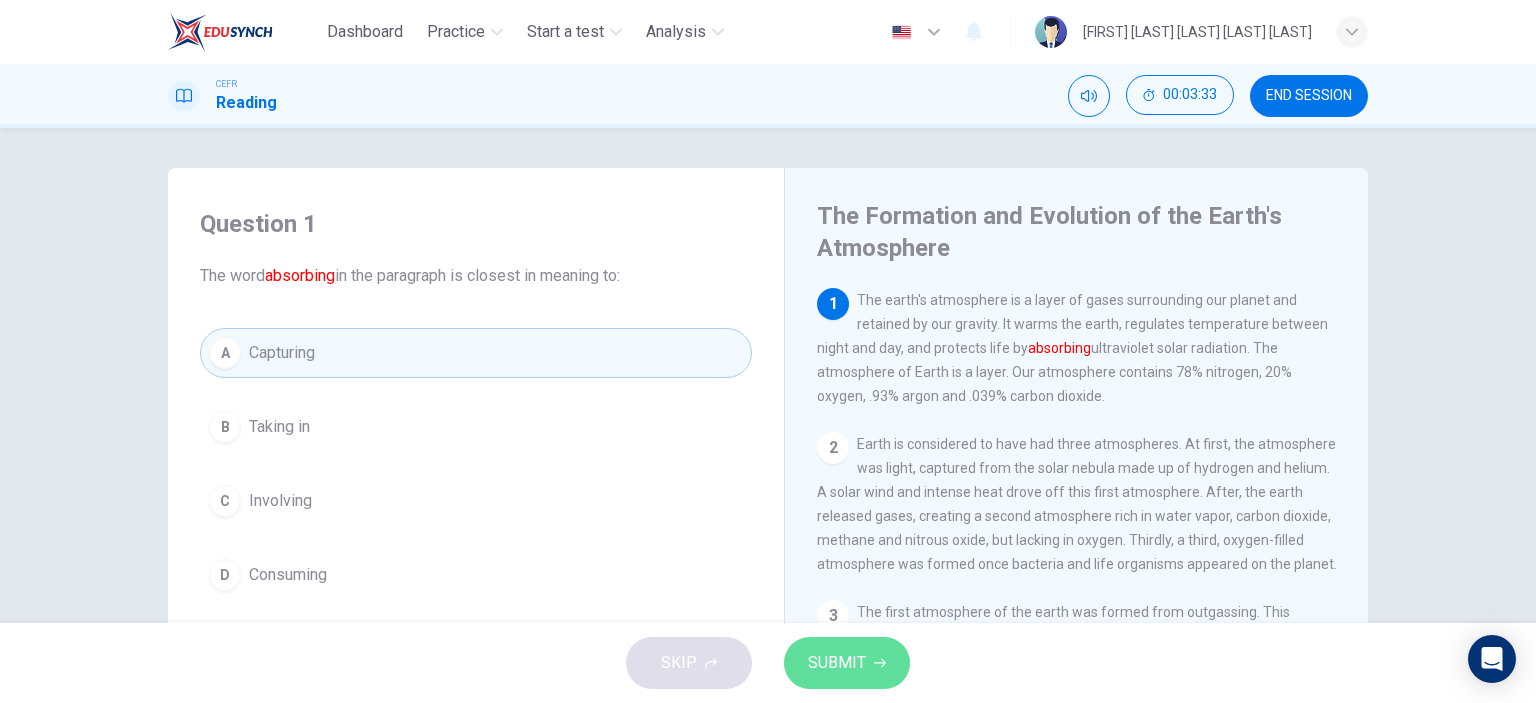 click on "SUBMIT" at bounding box center (837, 663) 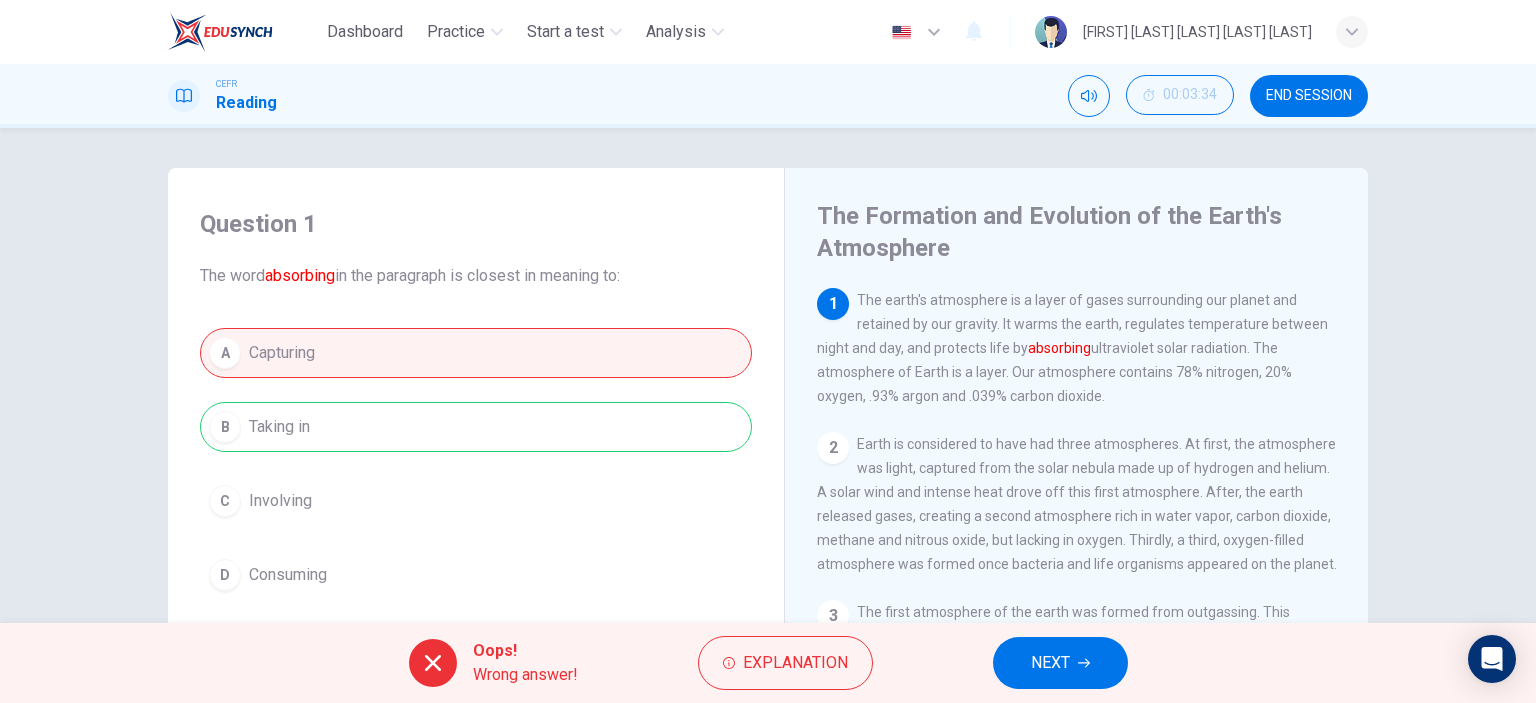 click on "NEXT" at bounding box center (1060, 663) 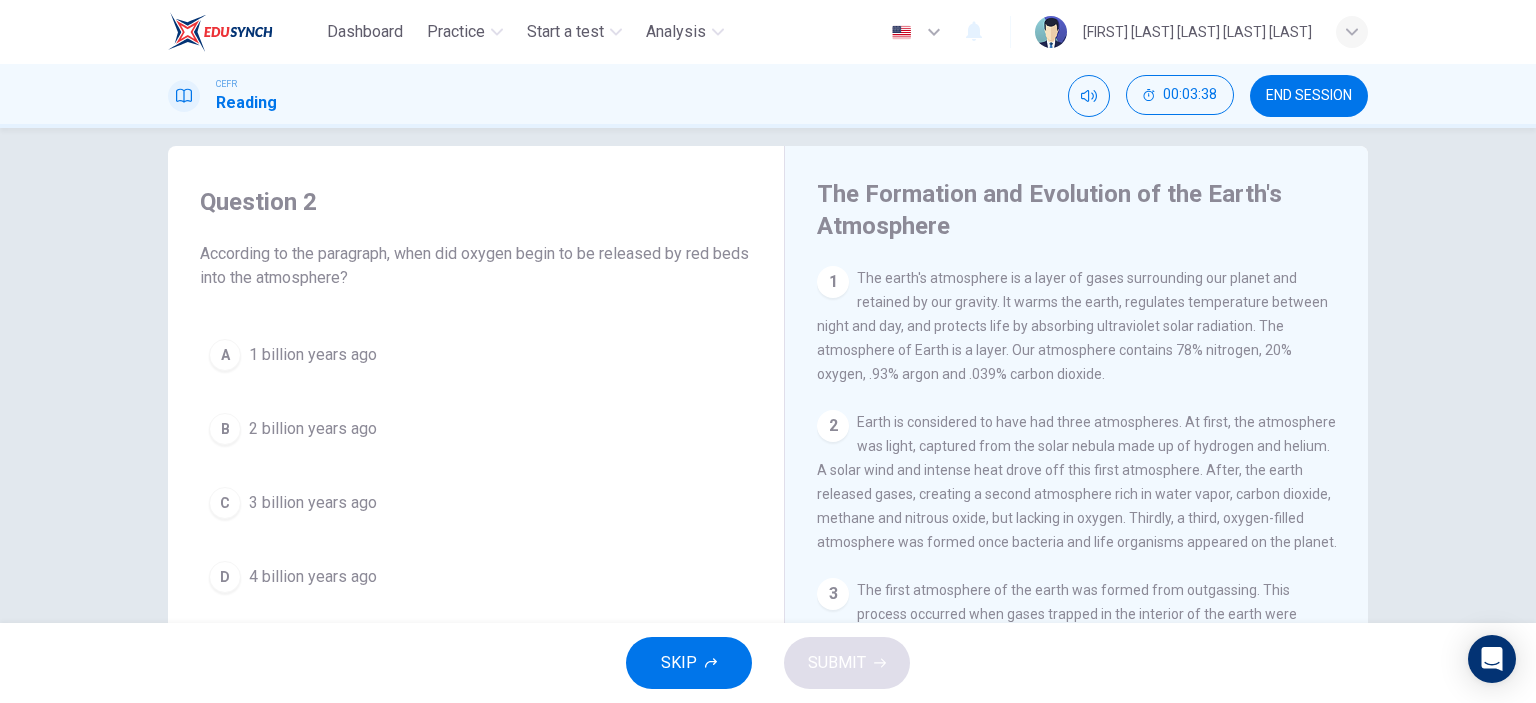 scroll, scrollTop: 24, scrollLeft: 0, axis: vertical 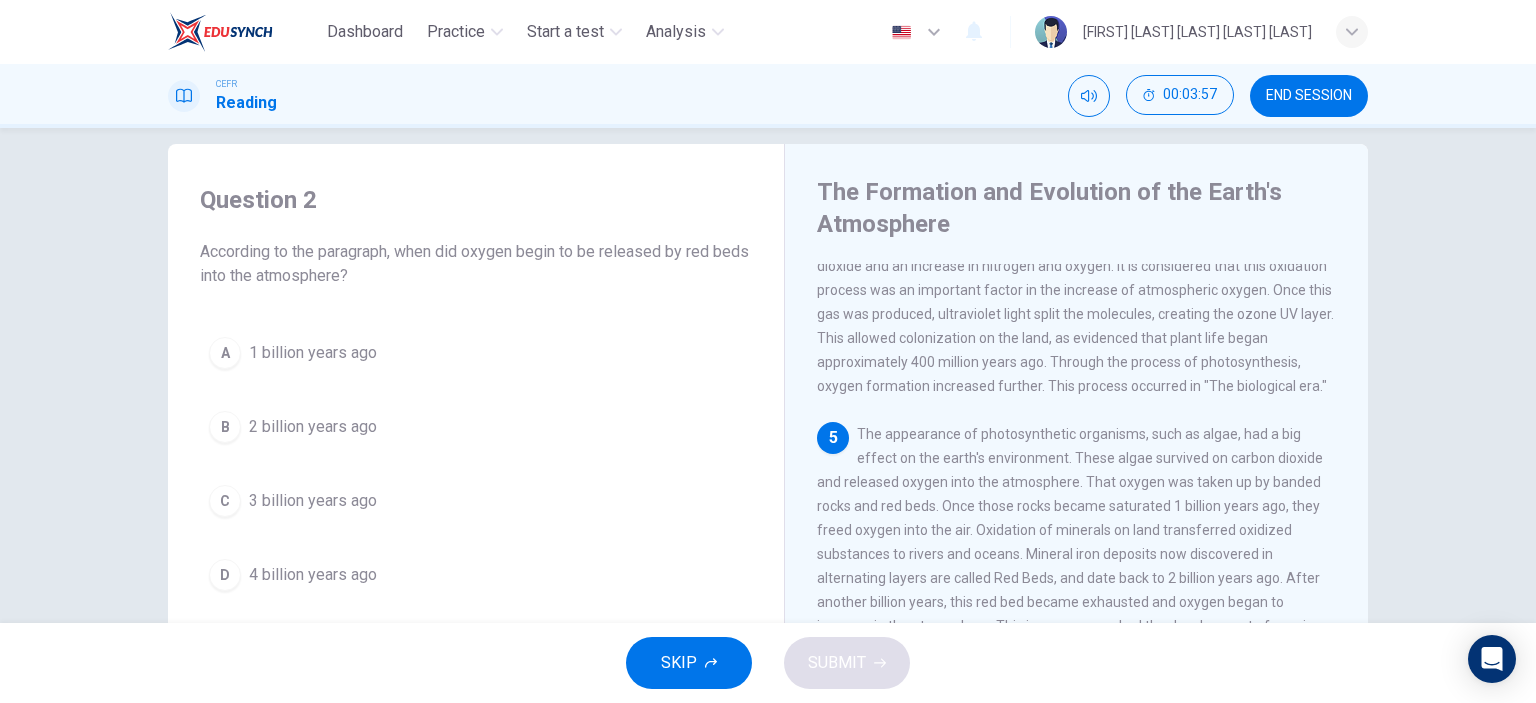 click on "A 1 billion years ago" at bounding box center [476, 353] 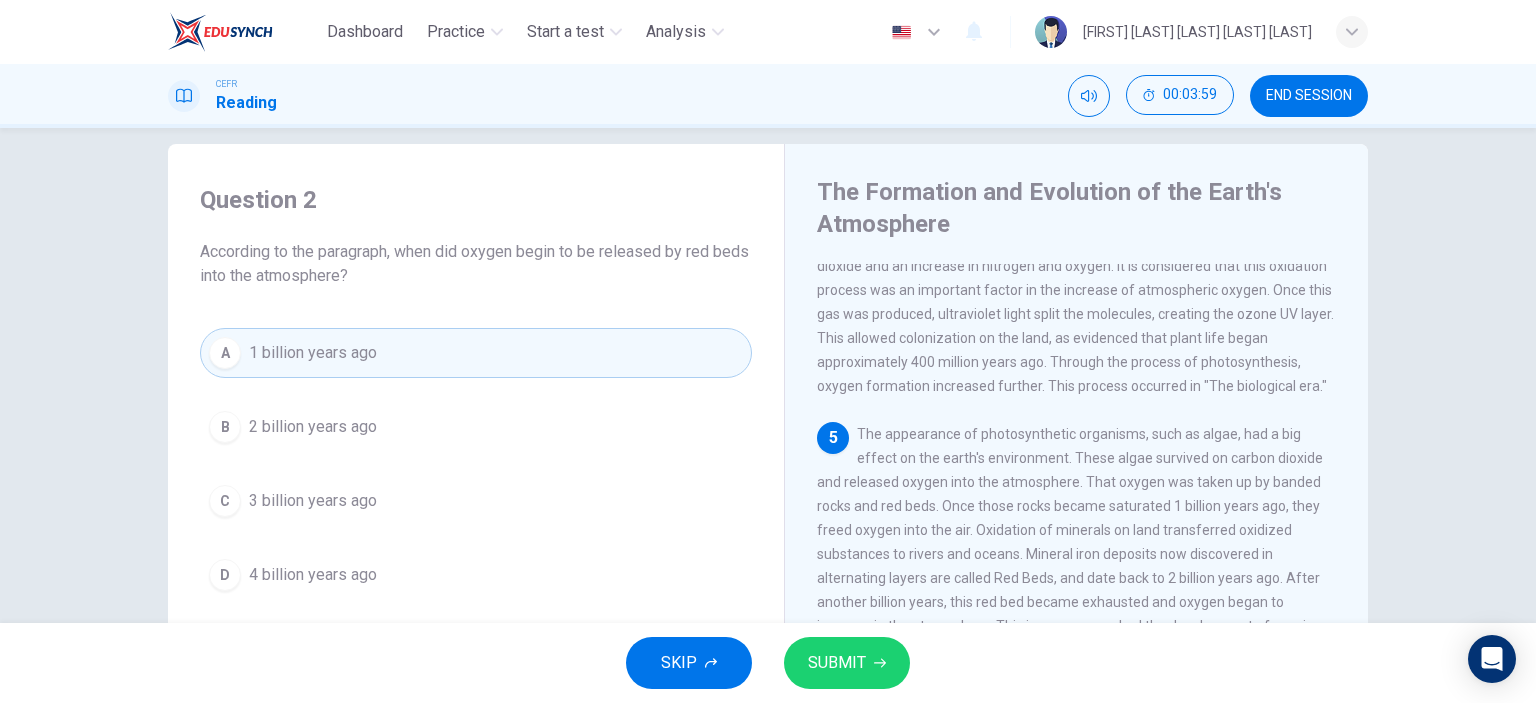 click at bounding box center (880, 663) 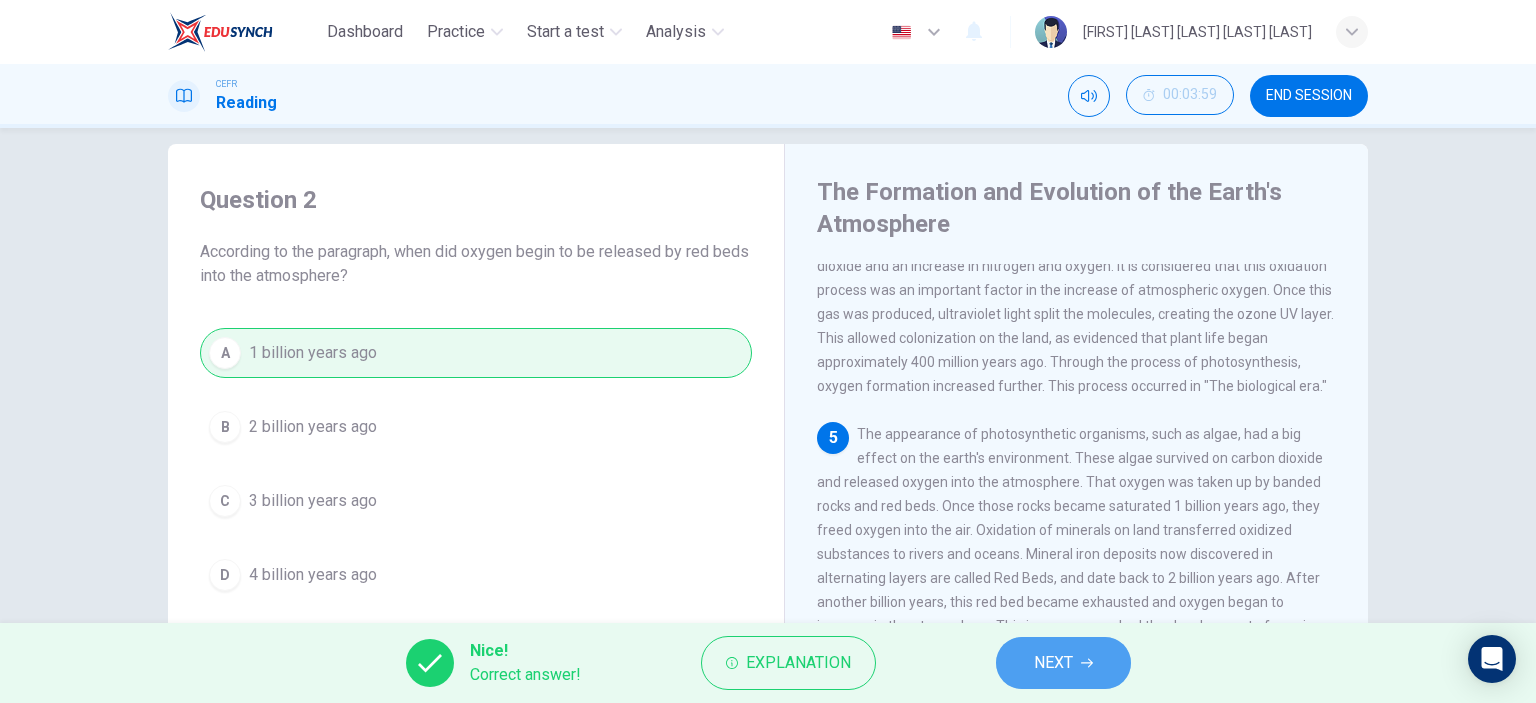 click on "NEXT" at bounding box center (1053, 663) 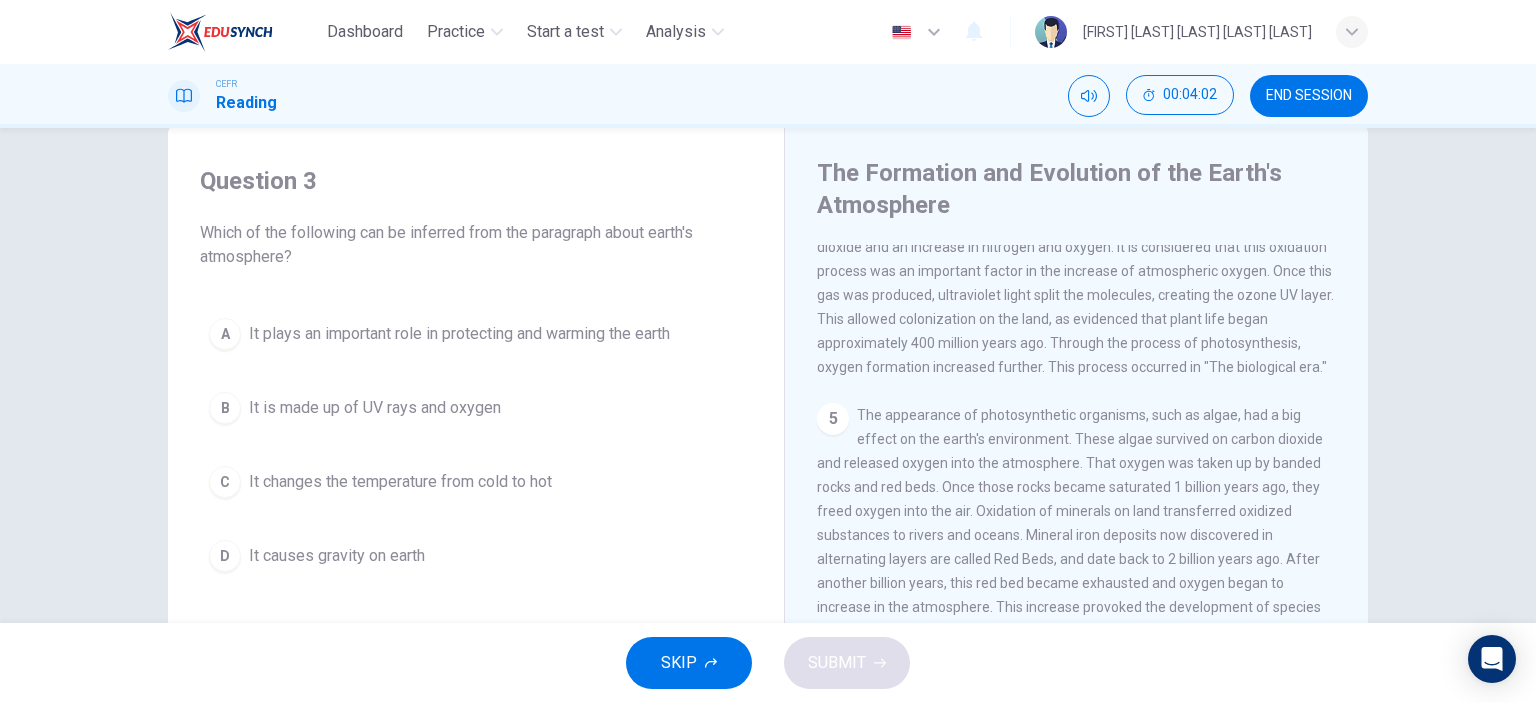 scroll, scrollTop: 46, scrollLeft: 0, axis: vertical 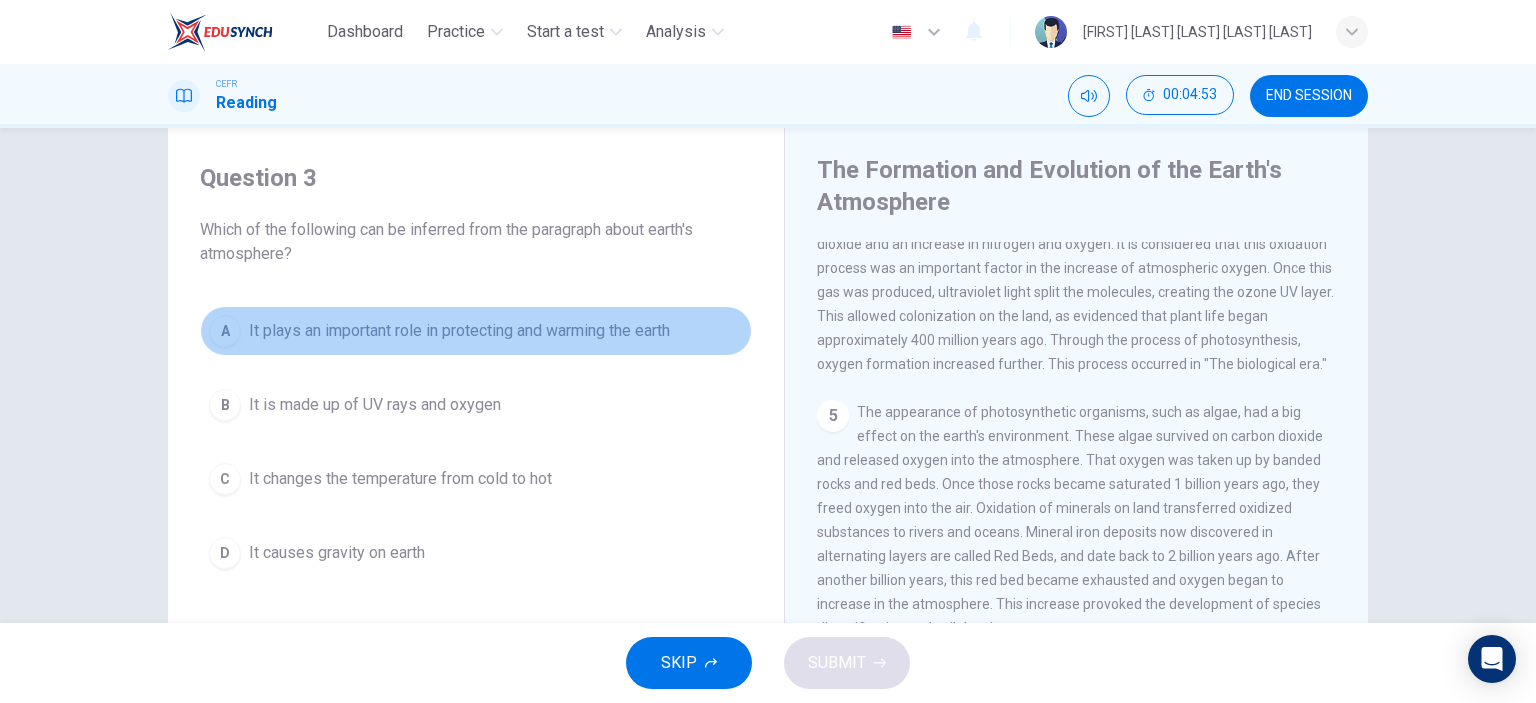 click on "A" at bounding box center [225, 331] 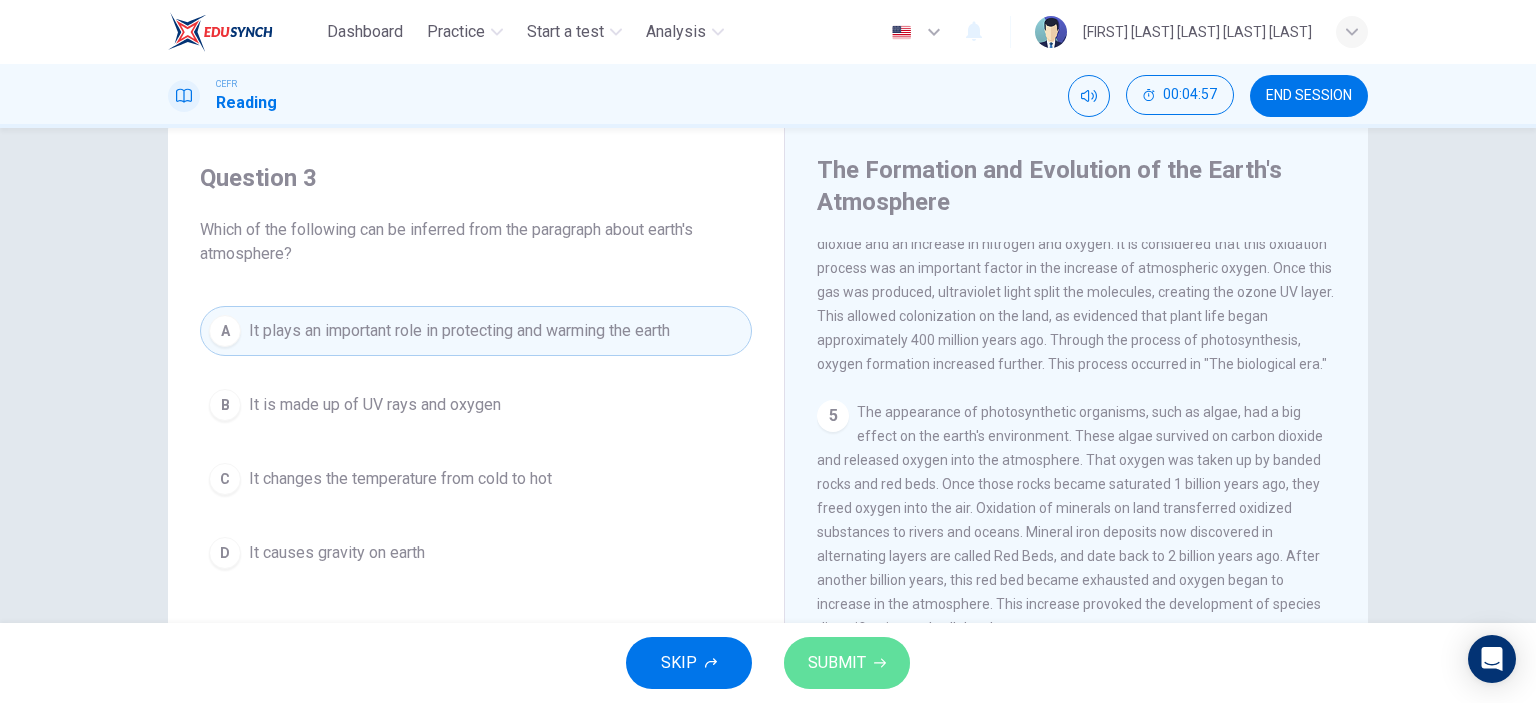click on "SUBMIT" at bounding box center (847, 663) 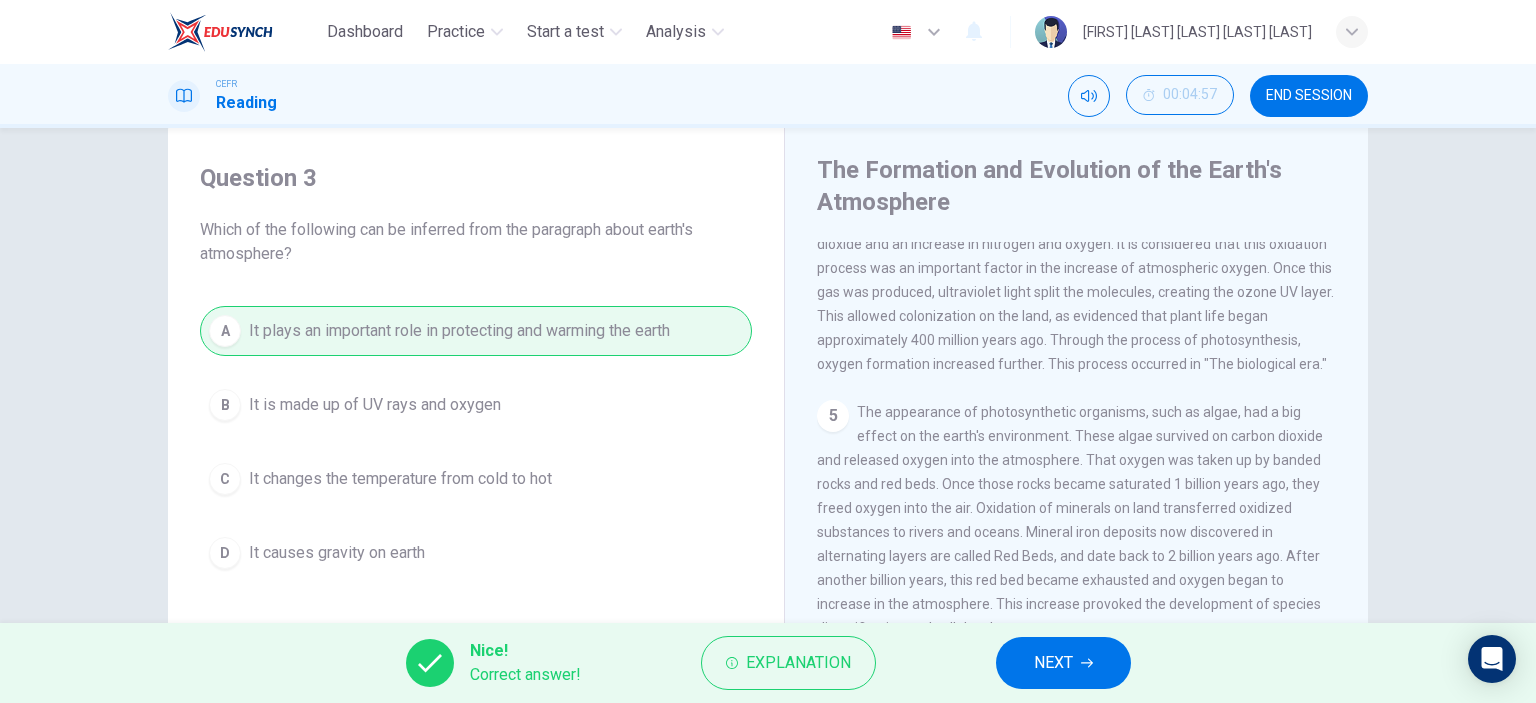 click on "NEXT" at bounding box center (1053, 663) 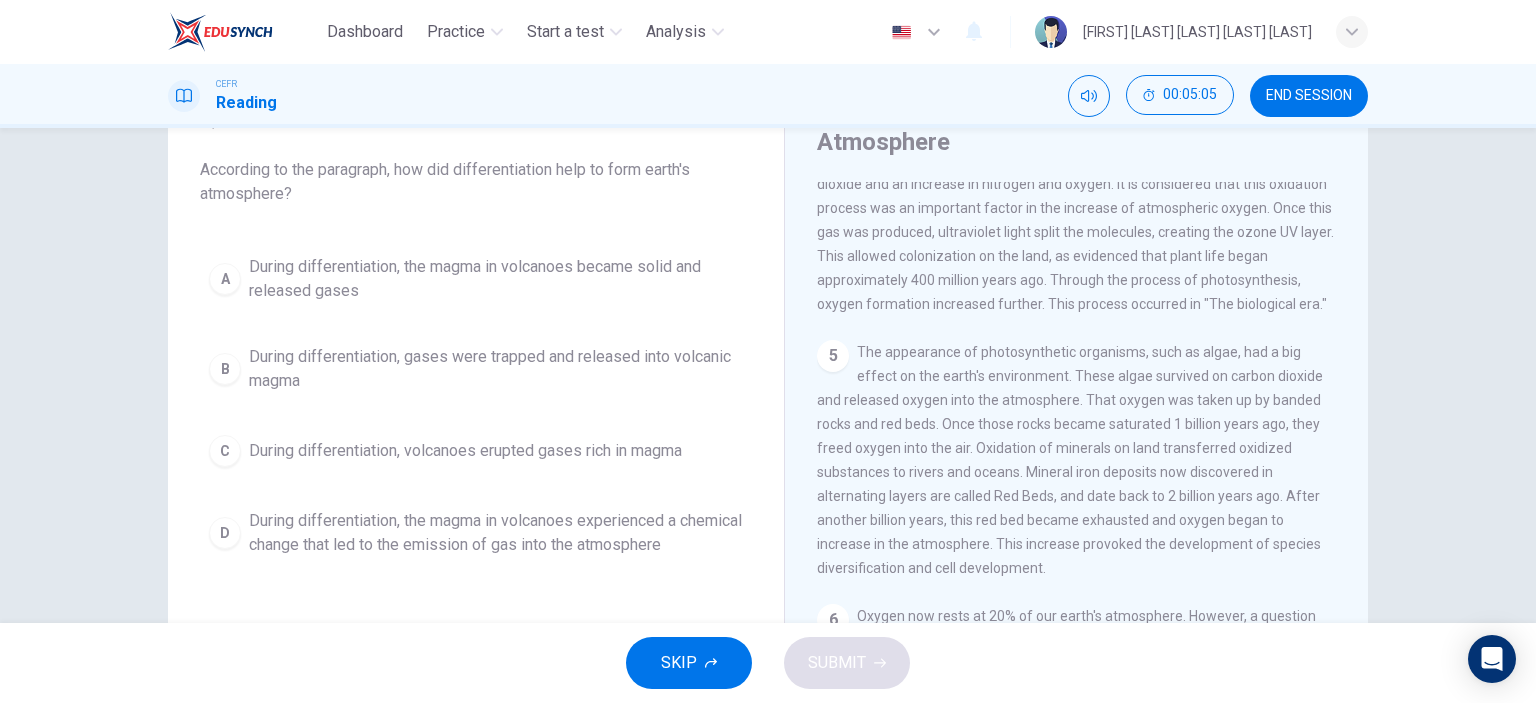 scroll, scrollTop: 107, scrollLeft: 0, axis: vertical 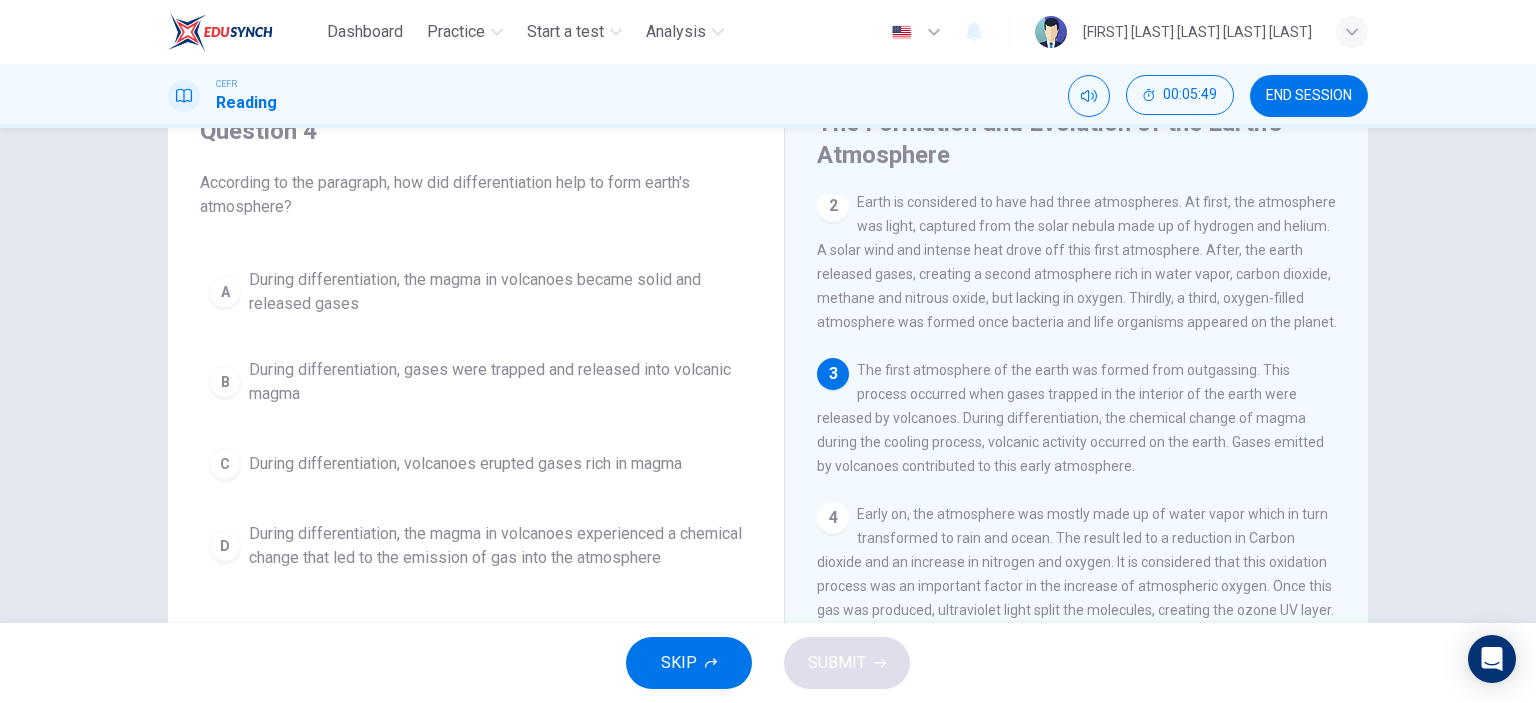 click on "D" at bounding box center (225, 292) 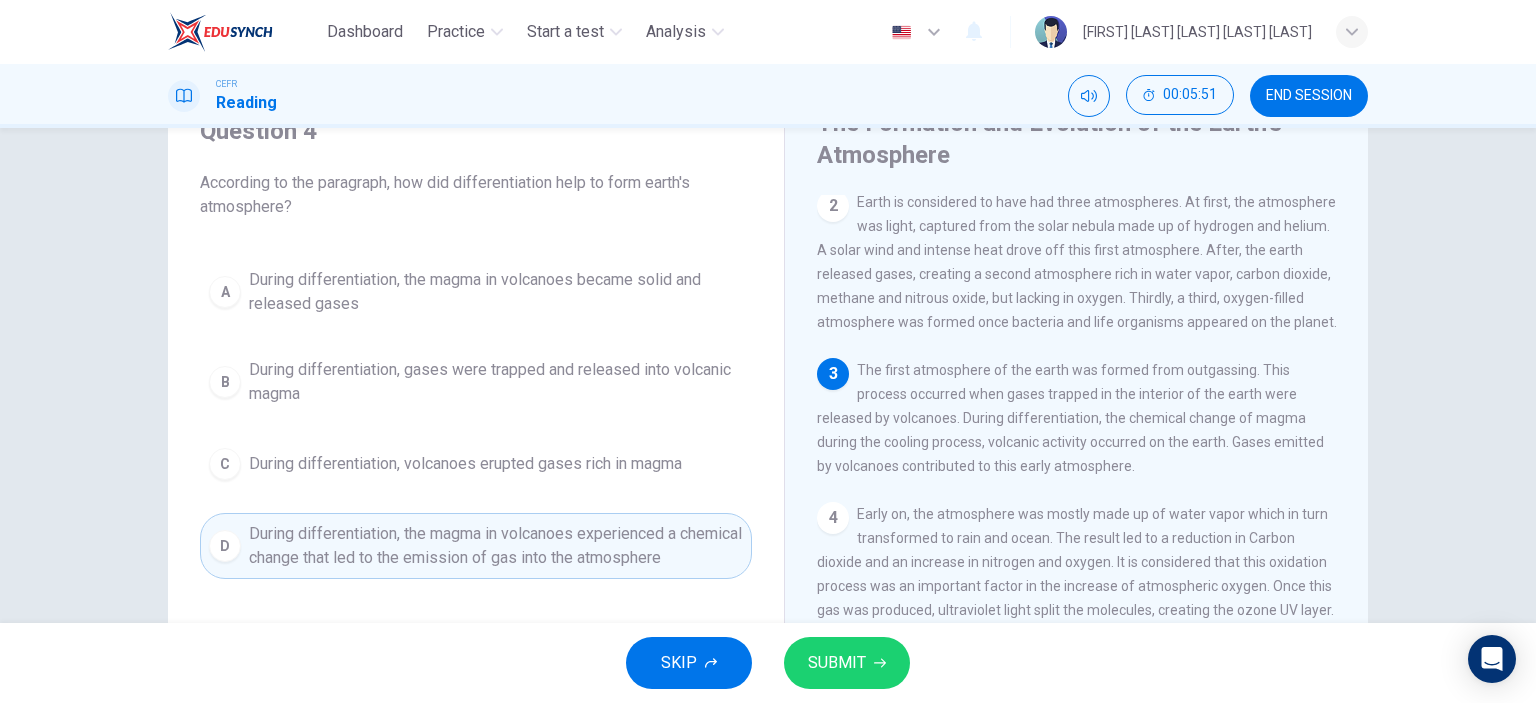 click on "SUBMIT" at bounding box center (837, 663) 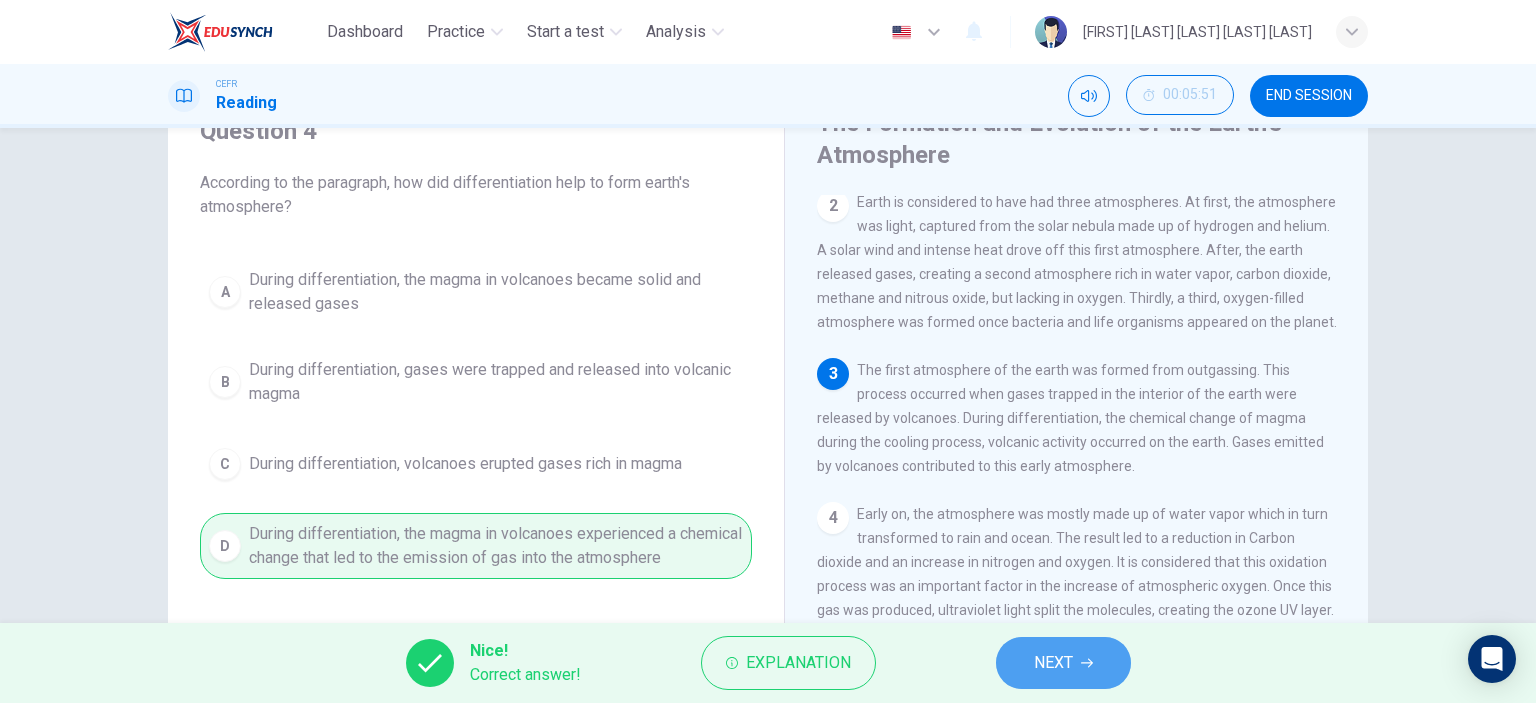 click on "NEXT" at bounding box center [1063, 663] 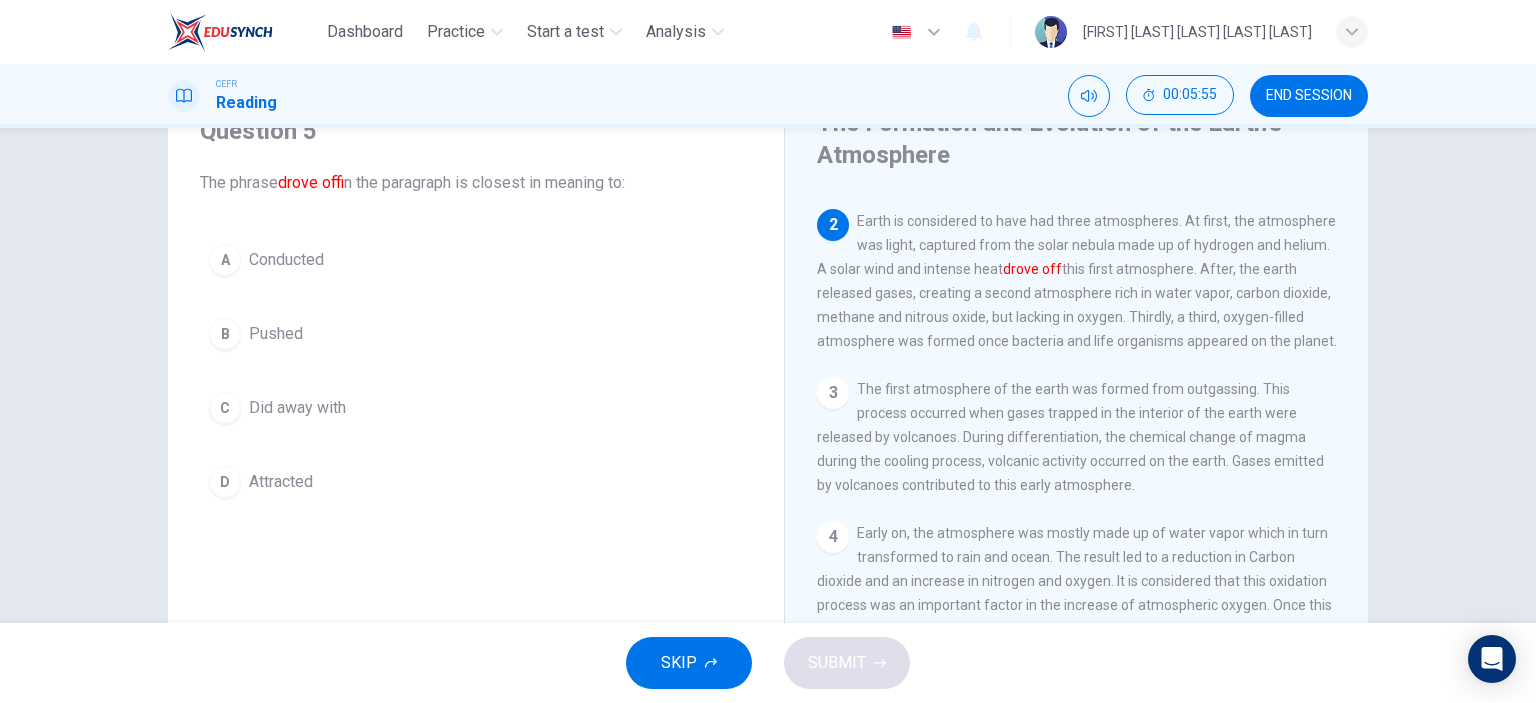 scroll, scrollTop: 129, scrollLeft: 0, axis: vertical 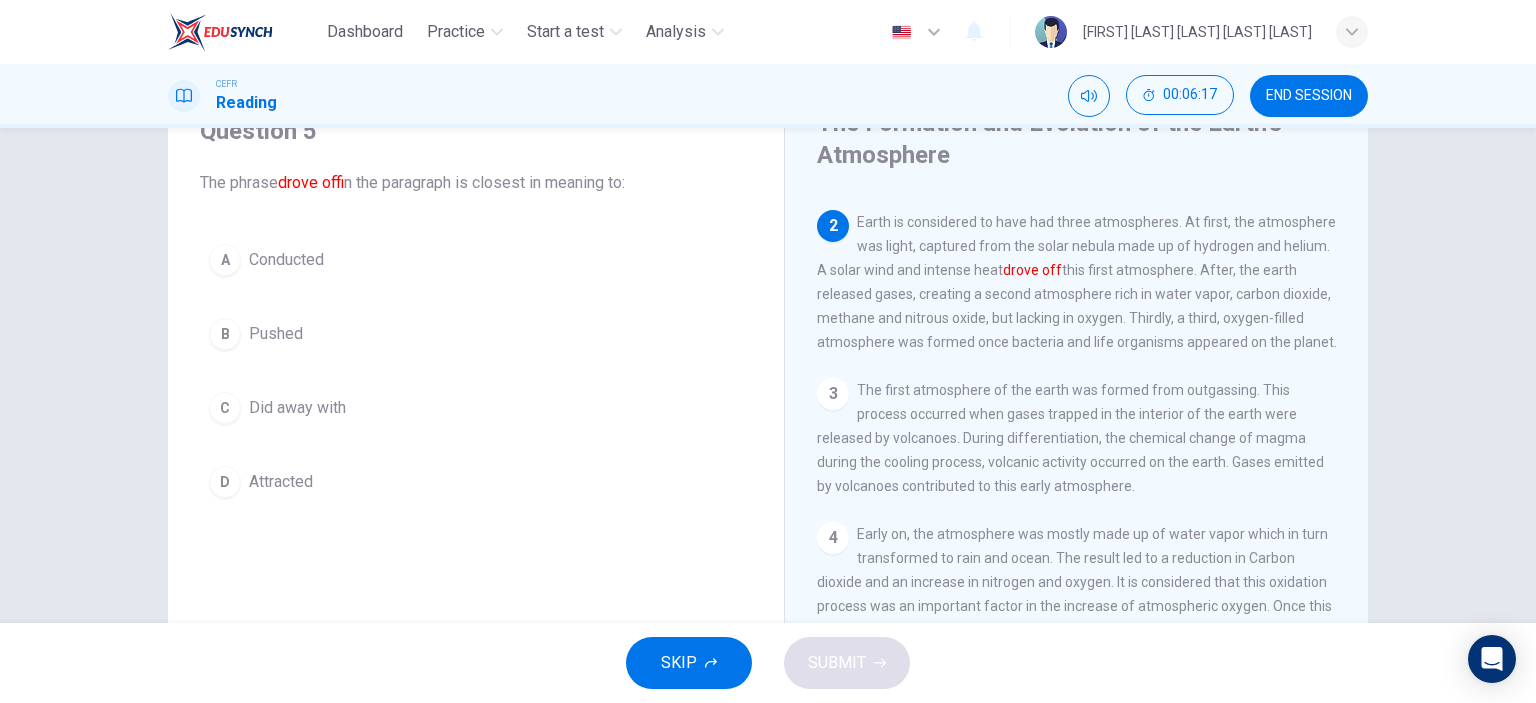 click on "B" at bounding box center [225, 260] 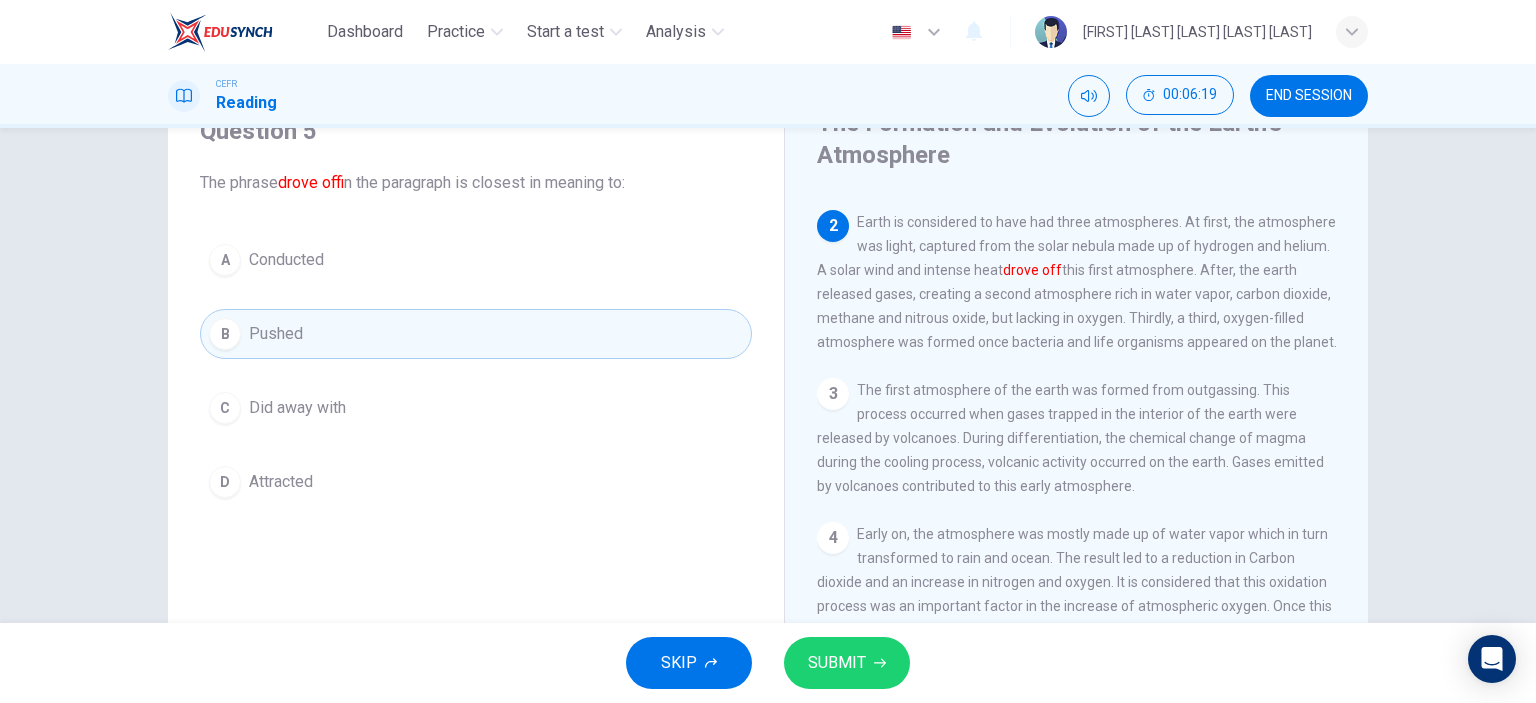 click on "SUBMIT" at bounding box center [847, 663] 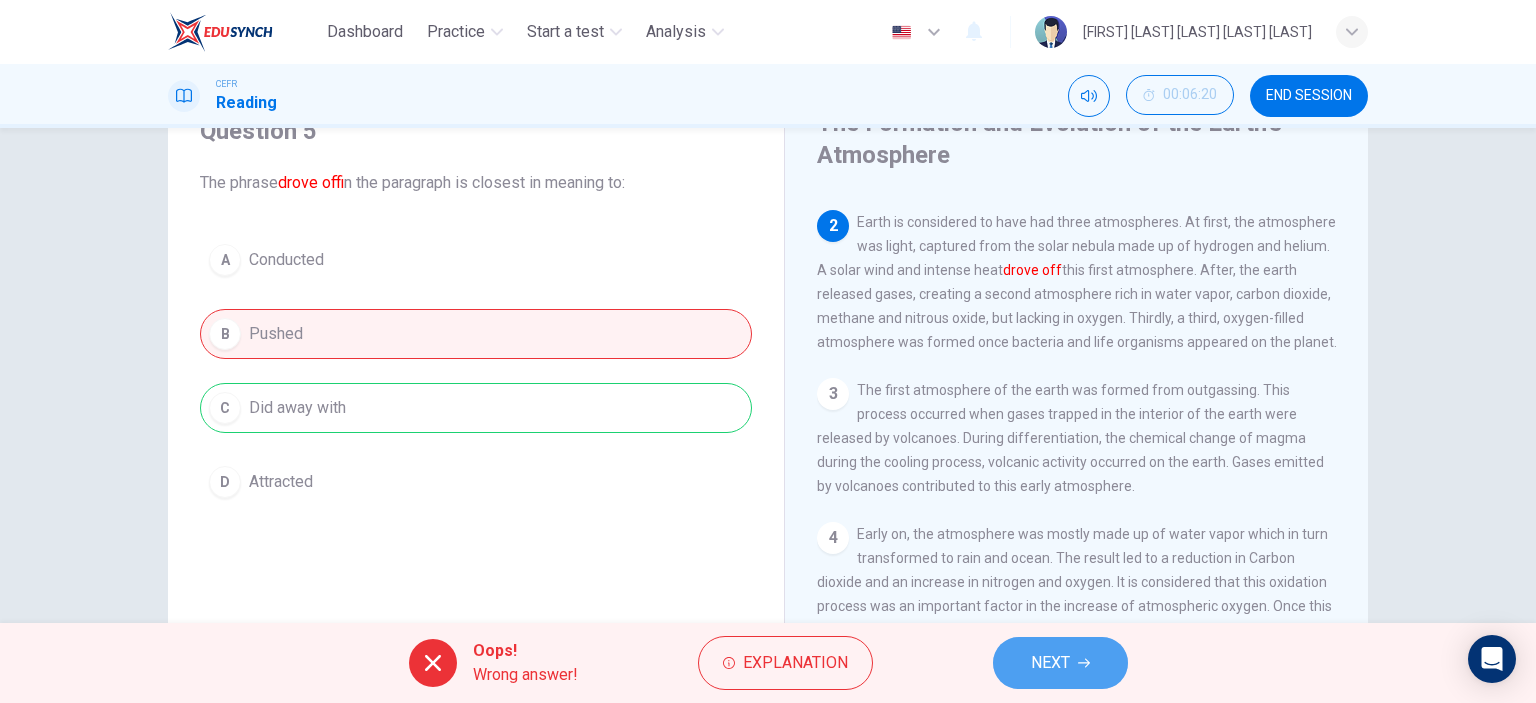 click on "NEXT" at bounding box center [1050, 663] 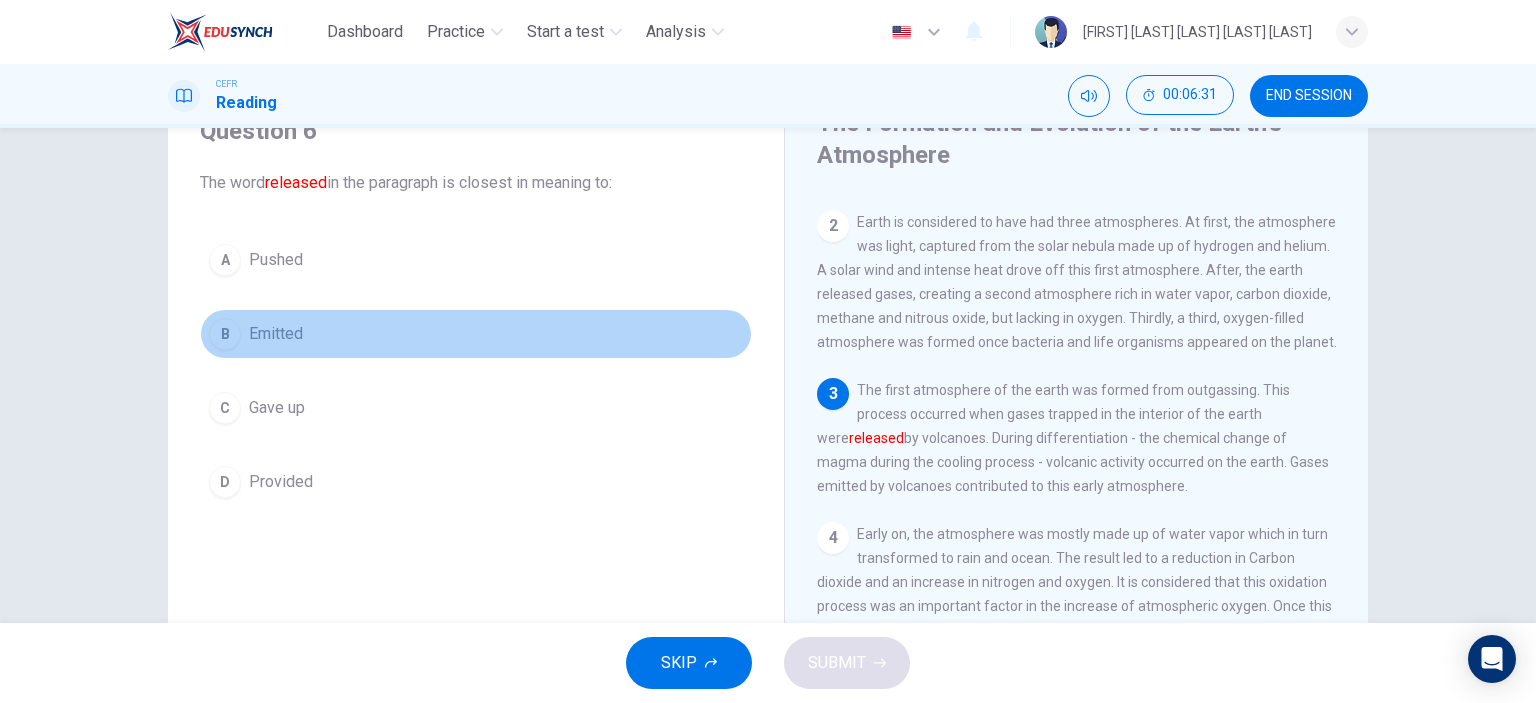 click on "Emitted" at bounding box center [276, 260] 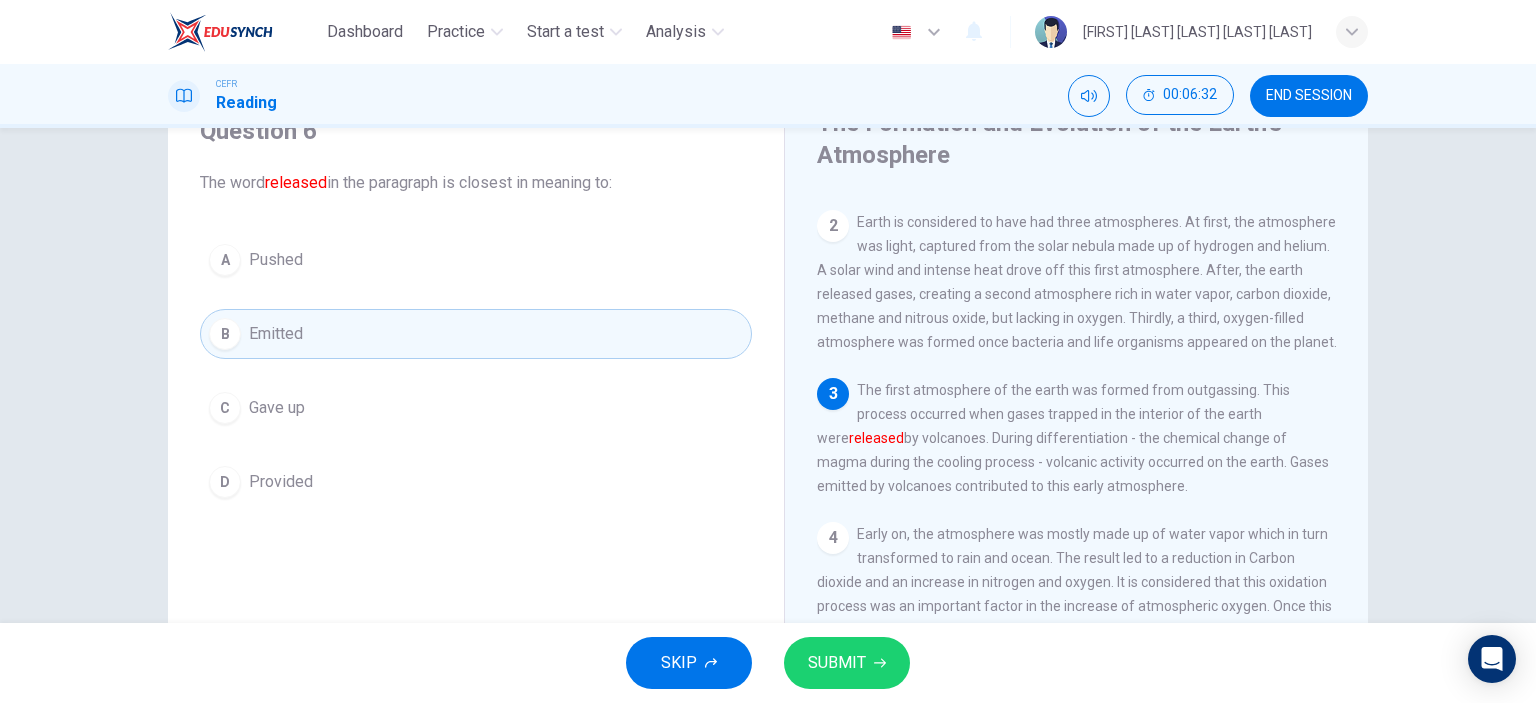 click on "SUBMIT" at bounding box center (847, 663) 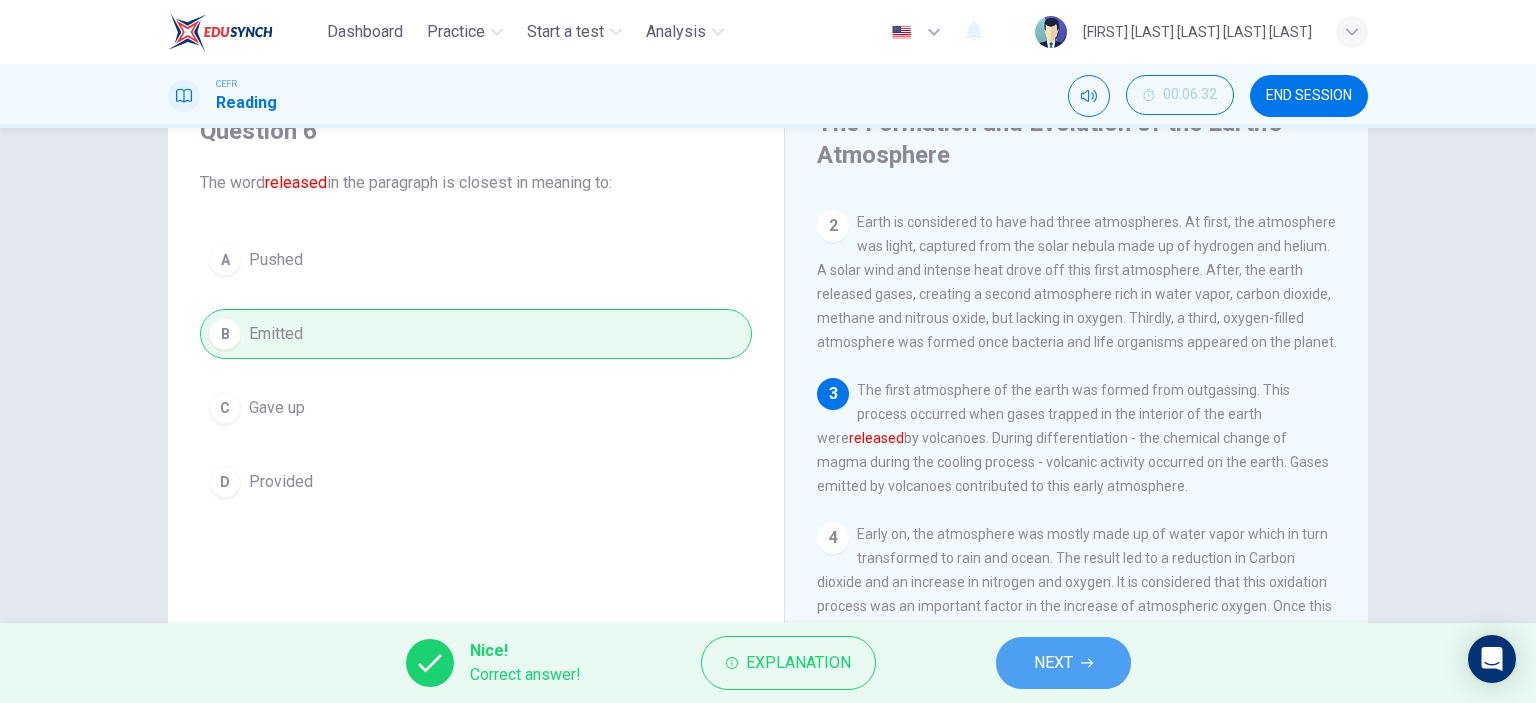 click on "NEXT" at bounding box center [1053, 663] 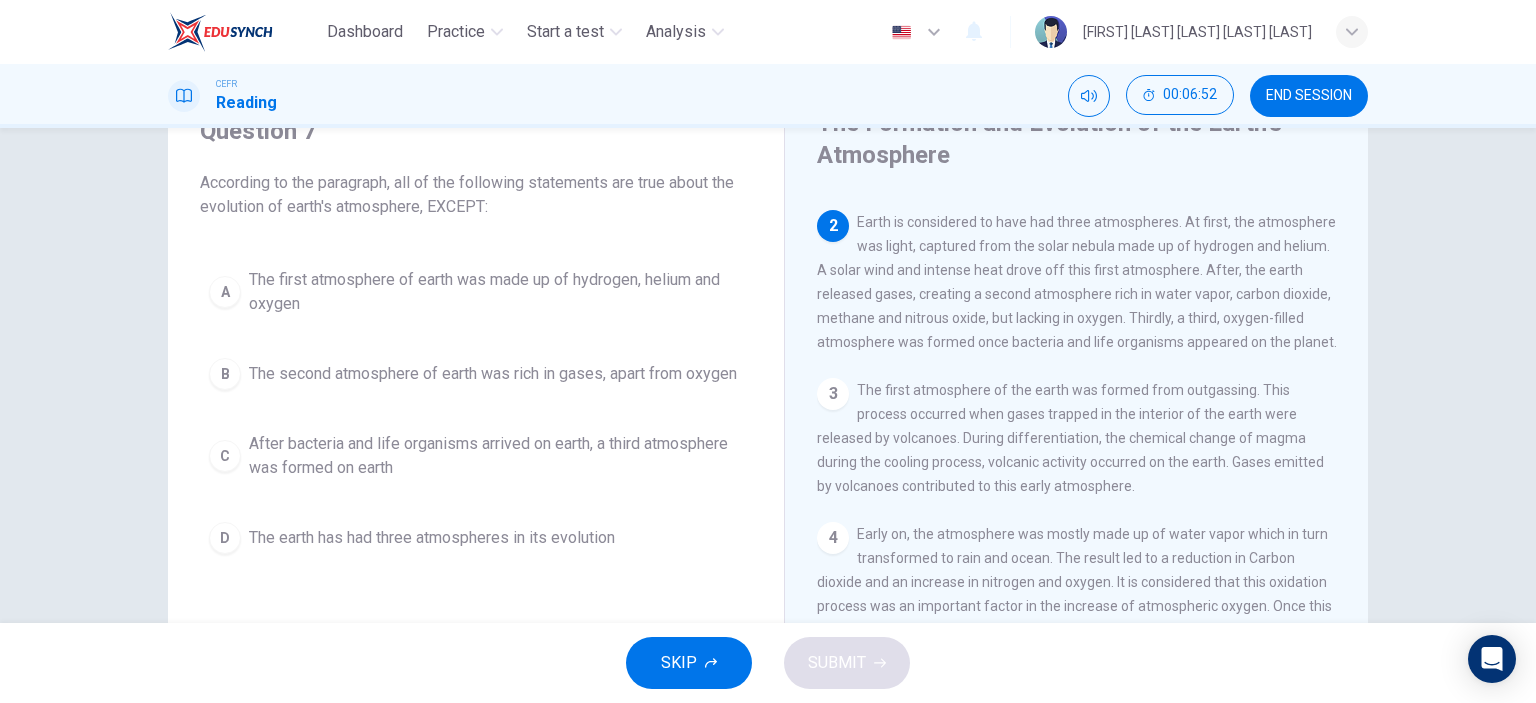 click on "A" at bounding box center [225, 292] 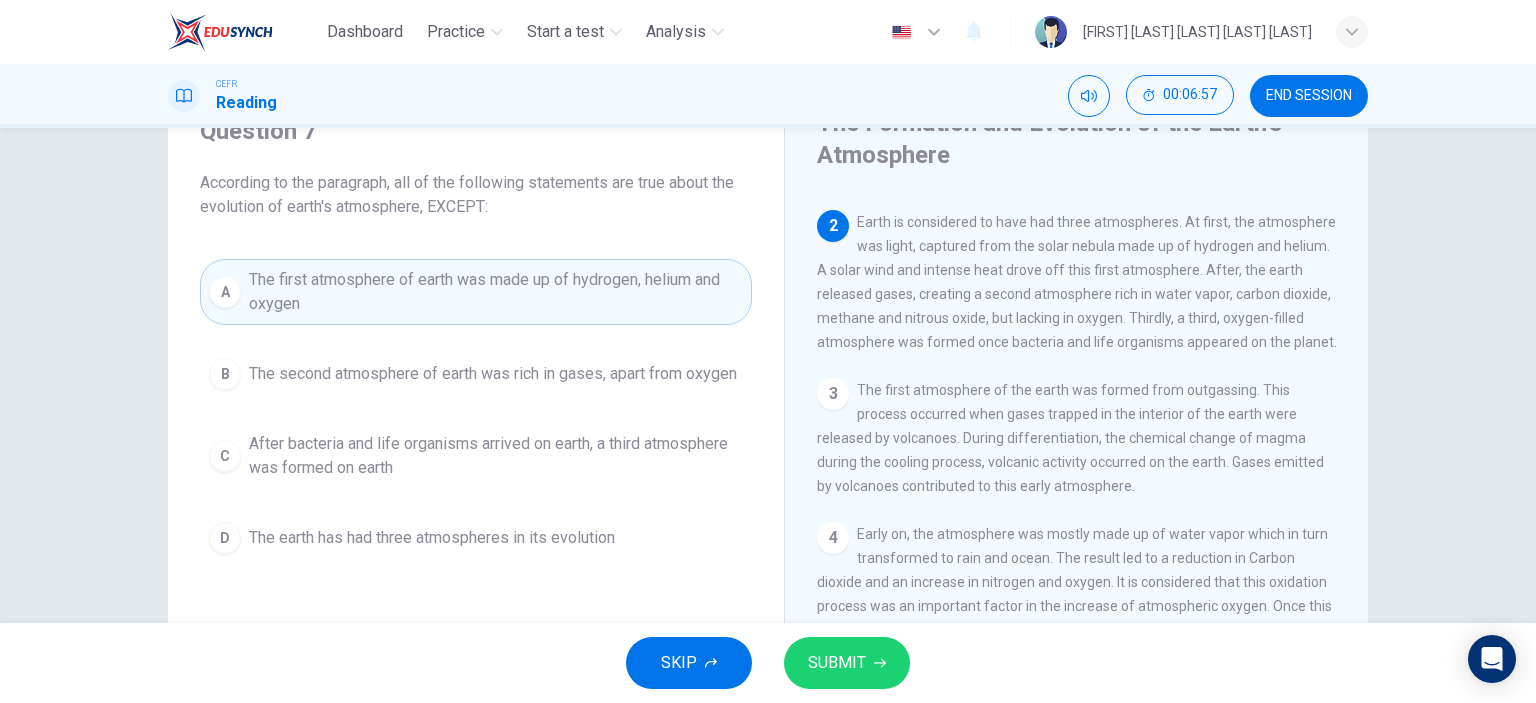click on "SUBMIT" at bounding box center (837, 663) 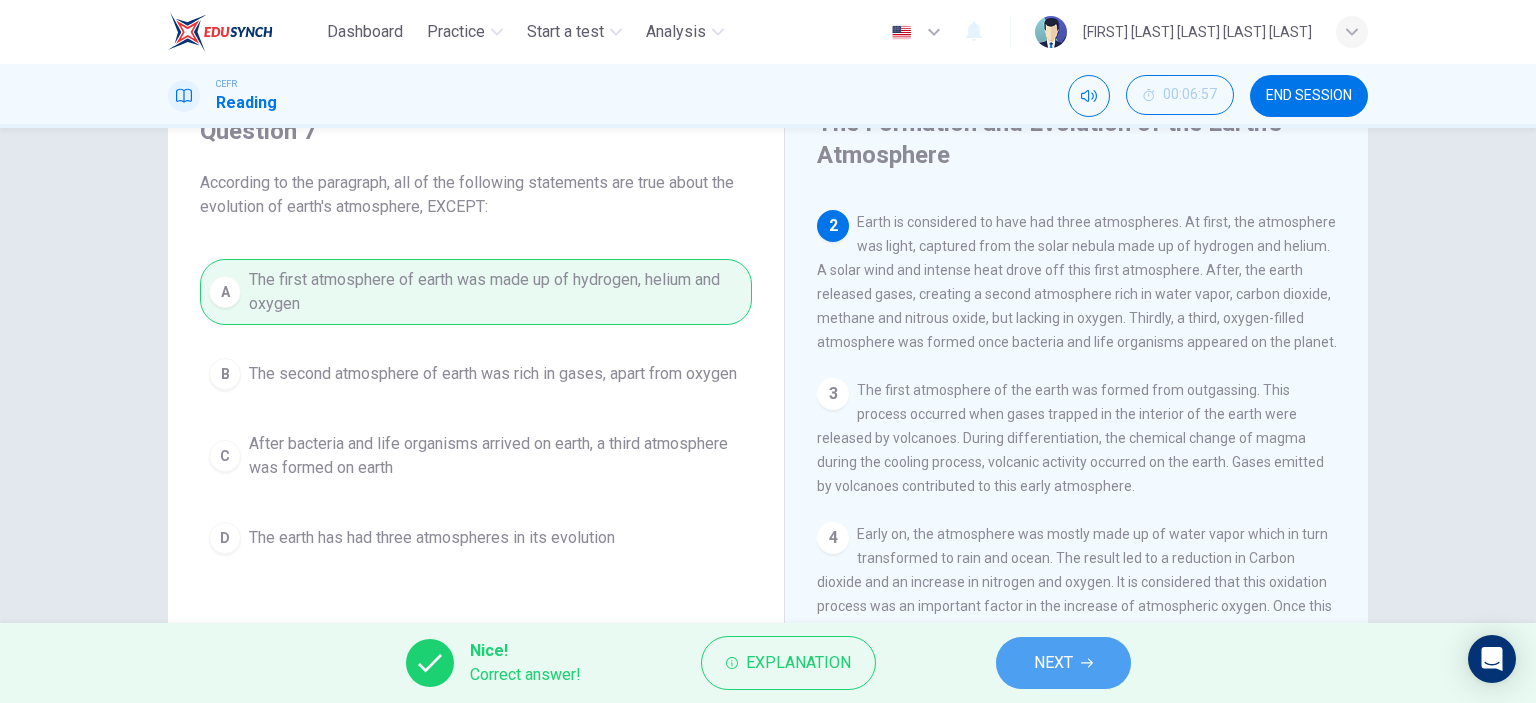 click on "NEXT" at bounding box center [1063, 663] 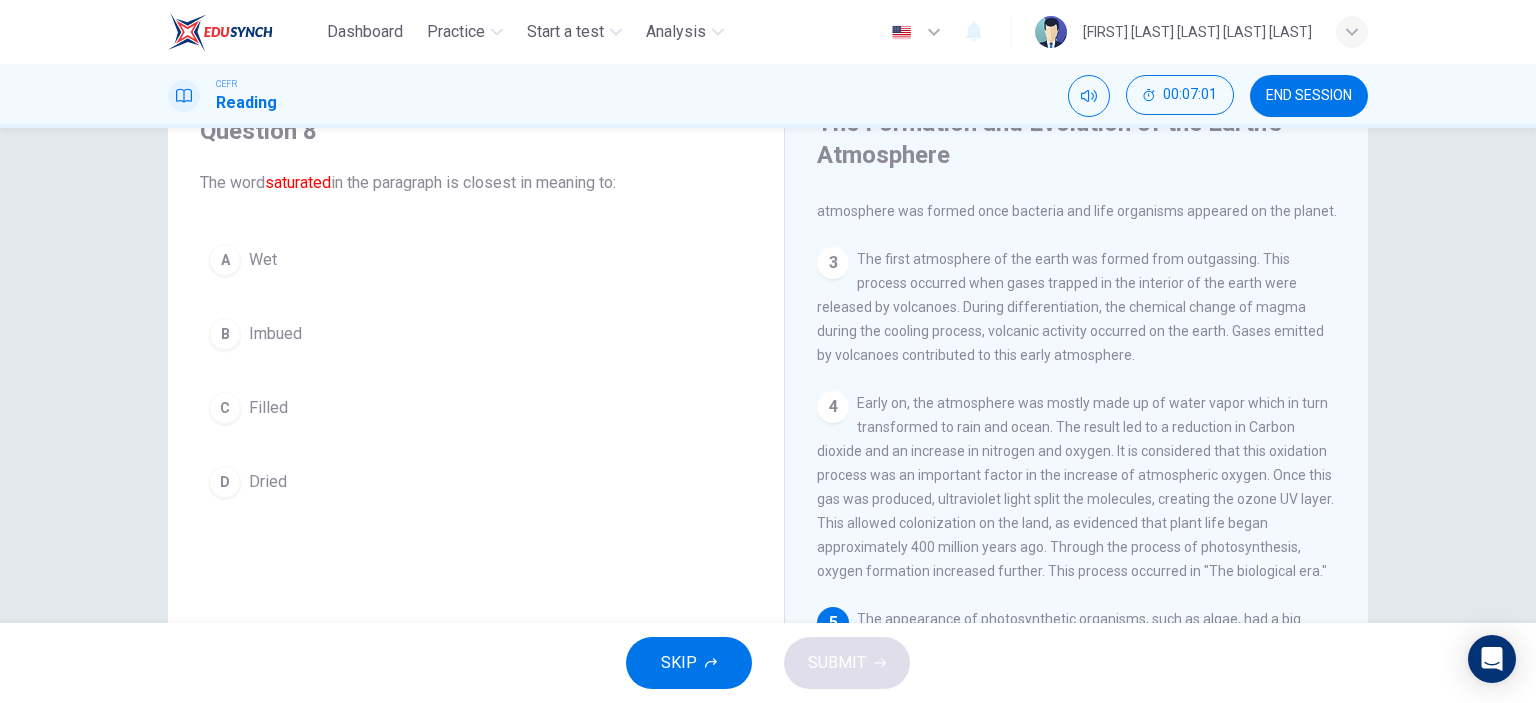 scroll, scrollTop: 537, scrollLeft: 0, axis: vertical 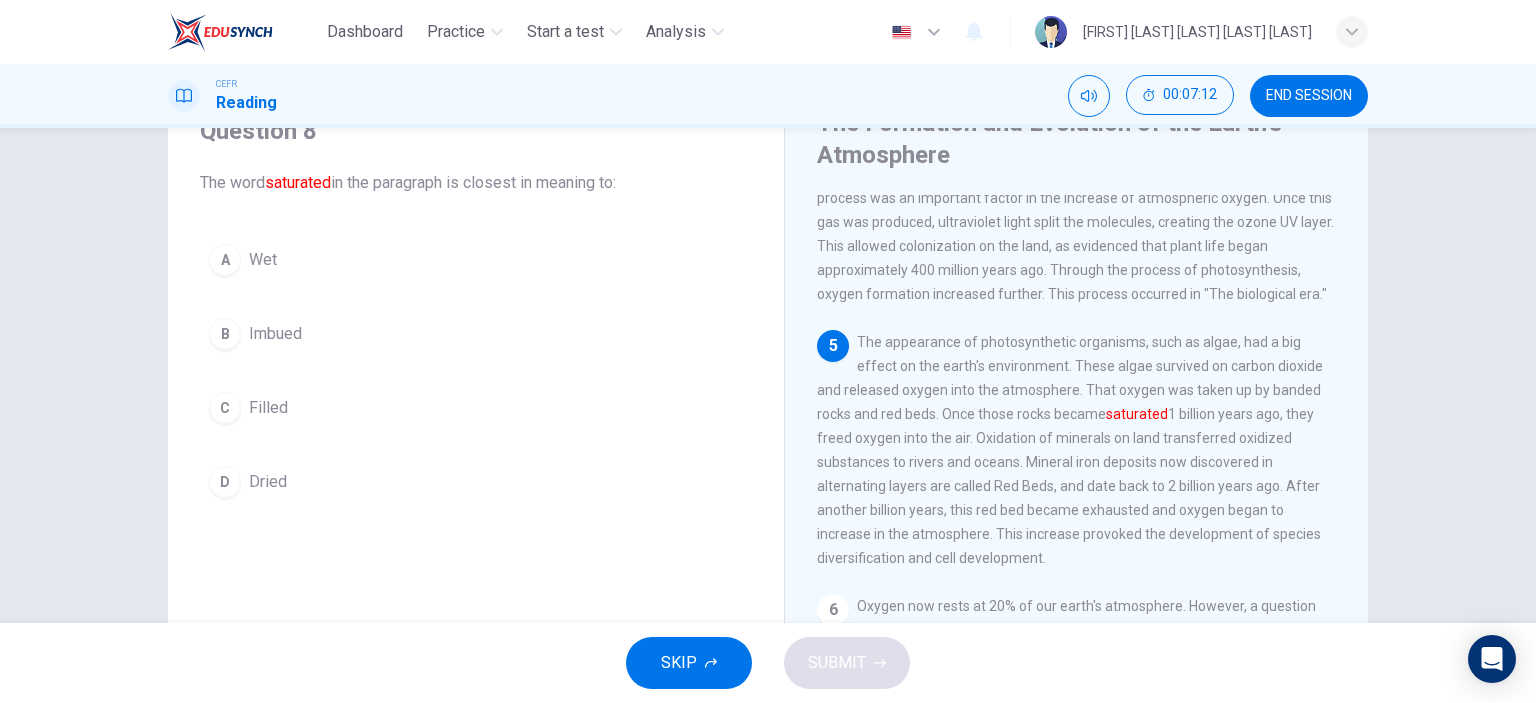 click on "C" at bounding box center (225, 260) 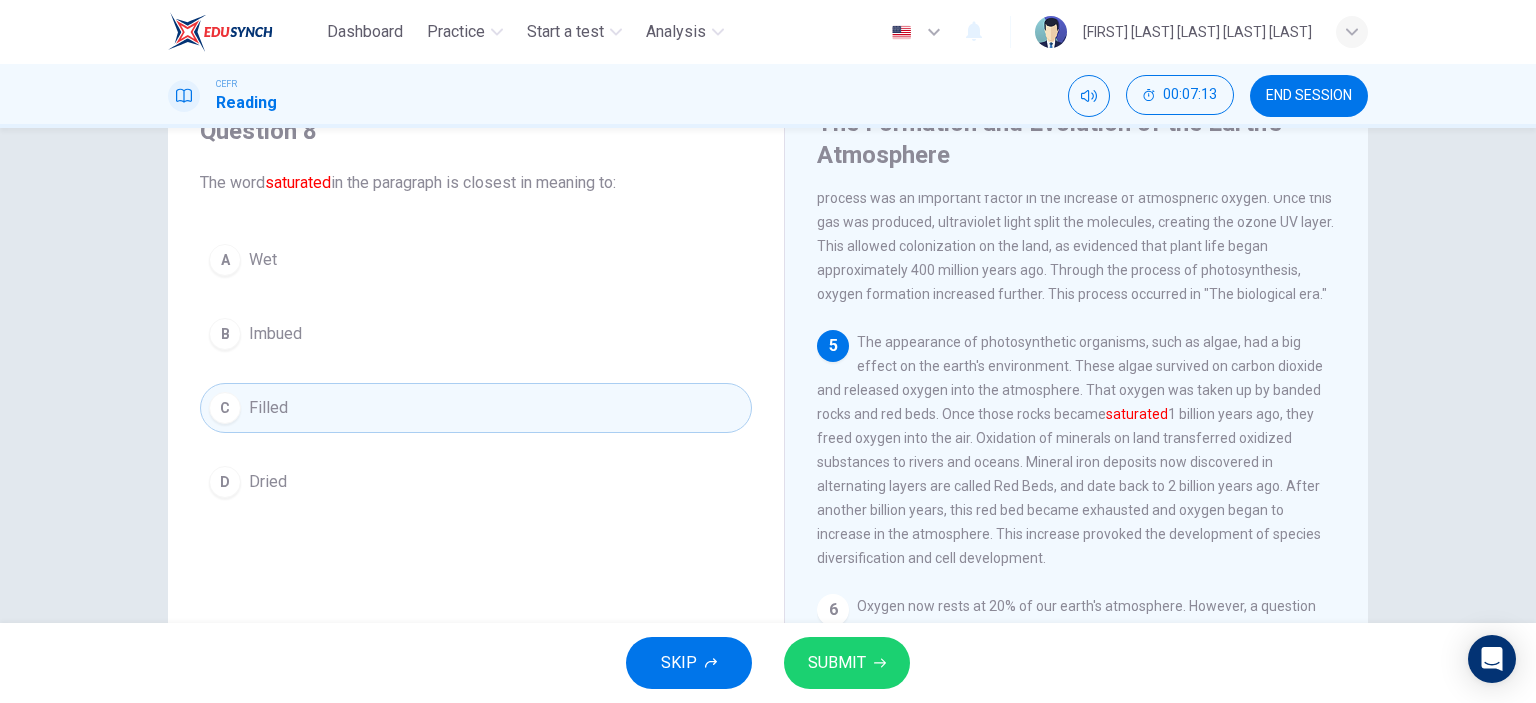 click on "SUBMIT" at bounding box center (837, 663) 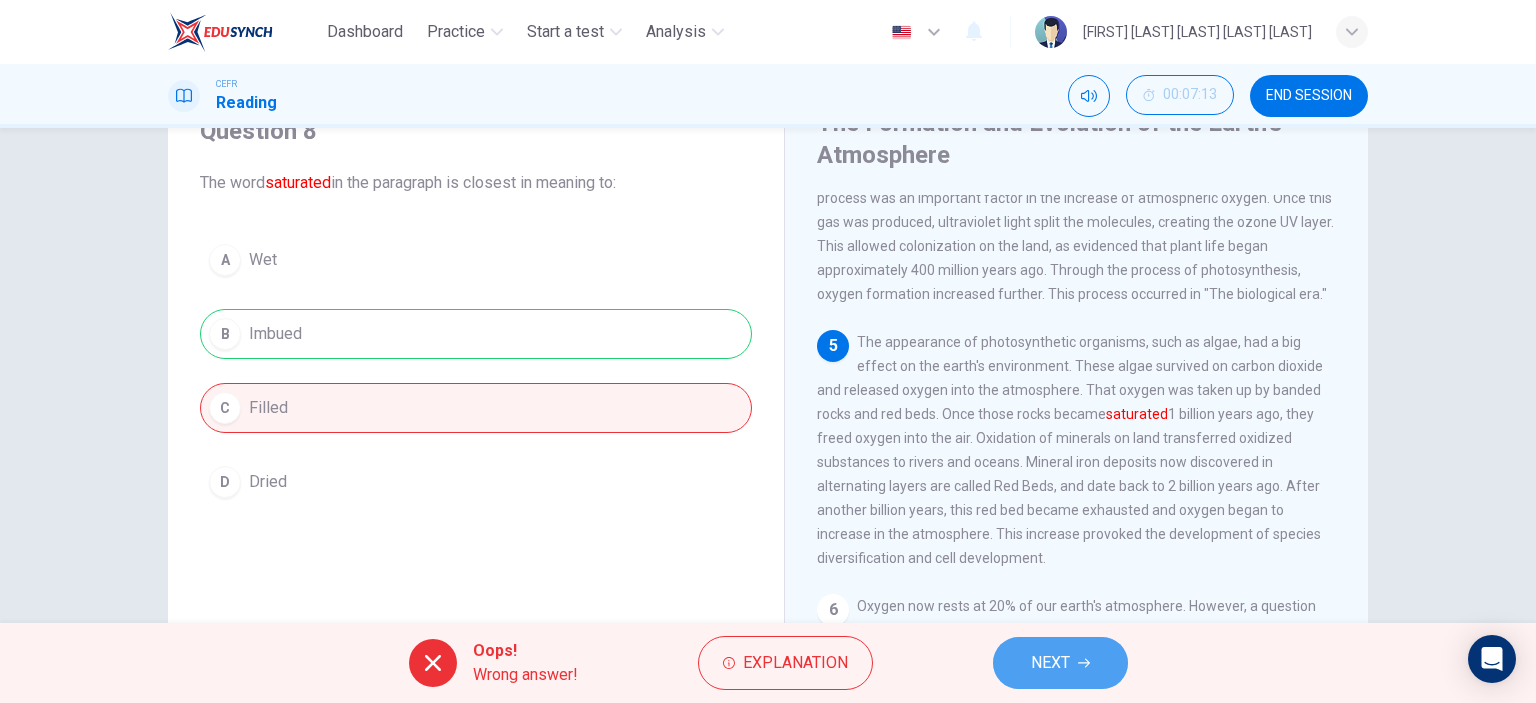 click on "NEXT" at bounding box center [1060, 663] 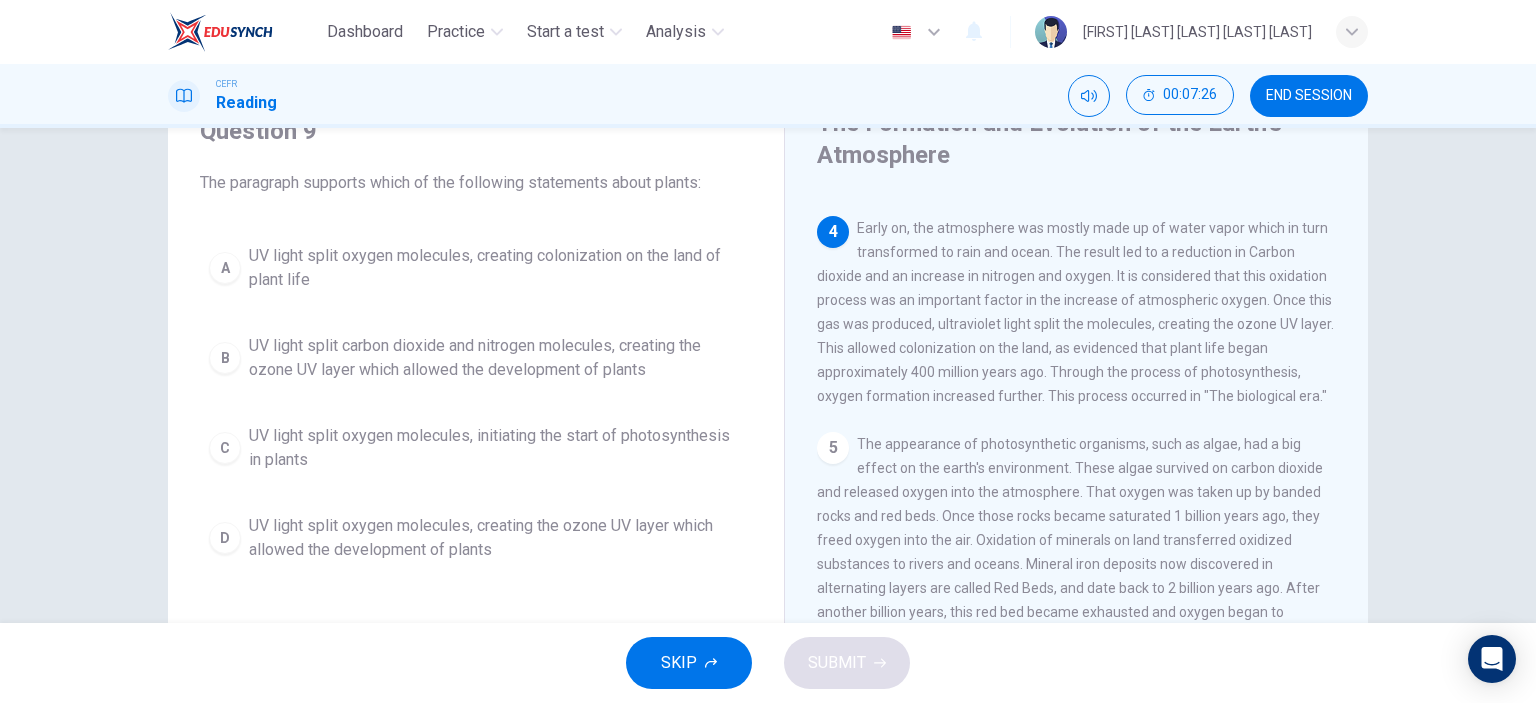 scroll, scrollTop: 426, scrollLeft: 0, axis: vertical 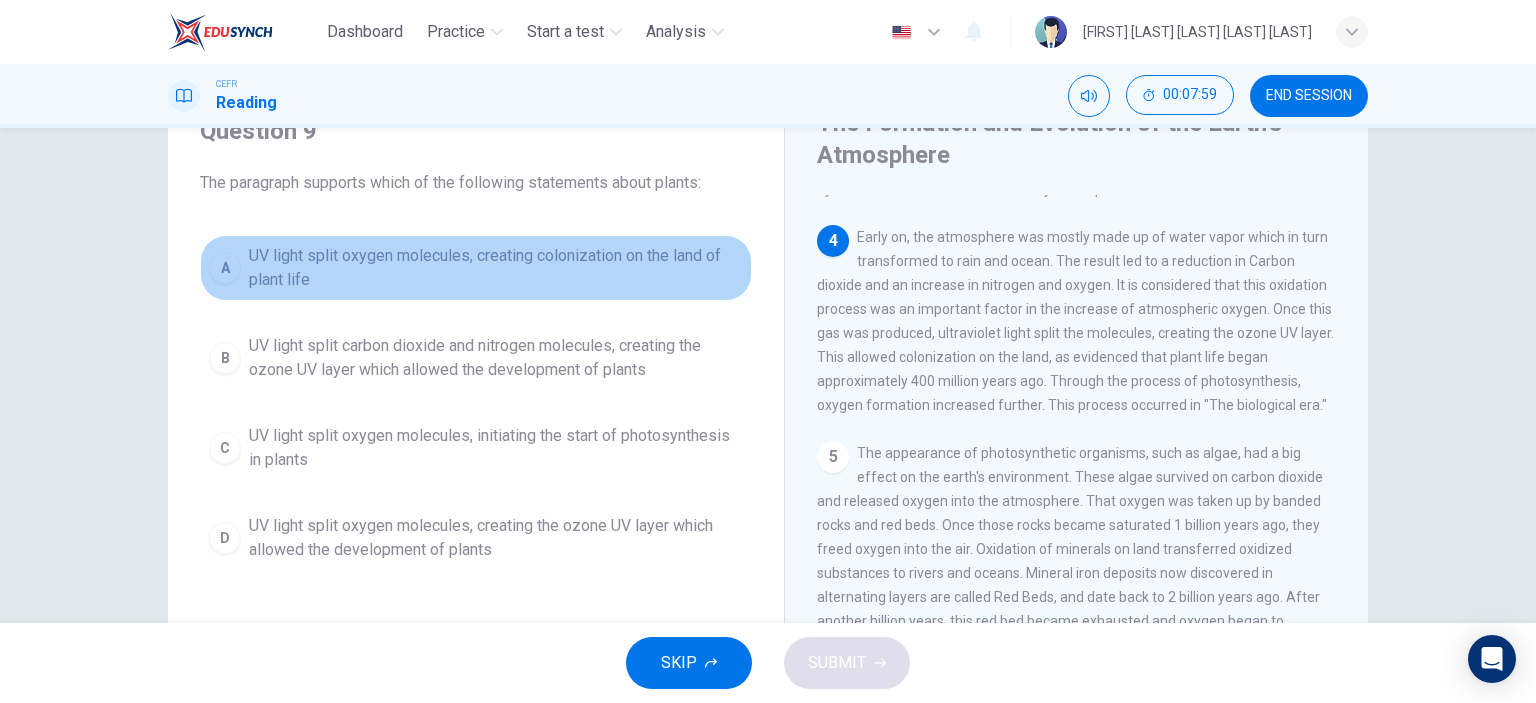 click on "A" at bounding box center (225, 268) 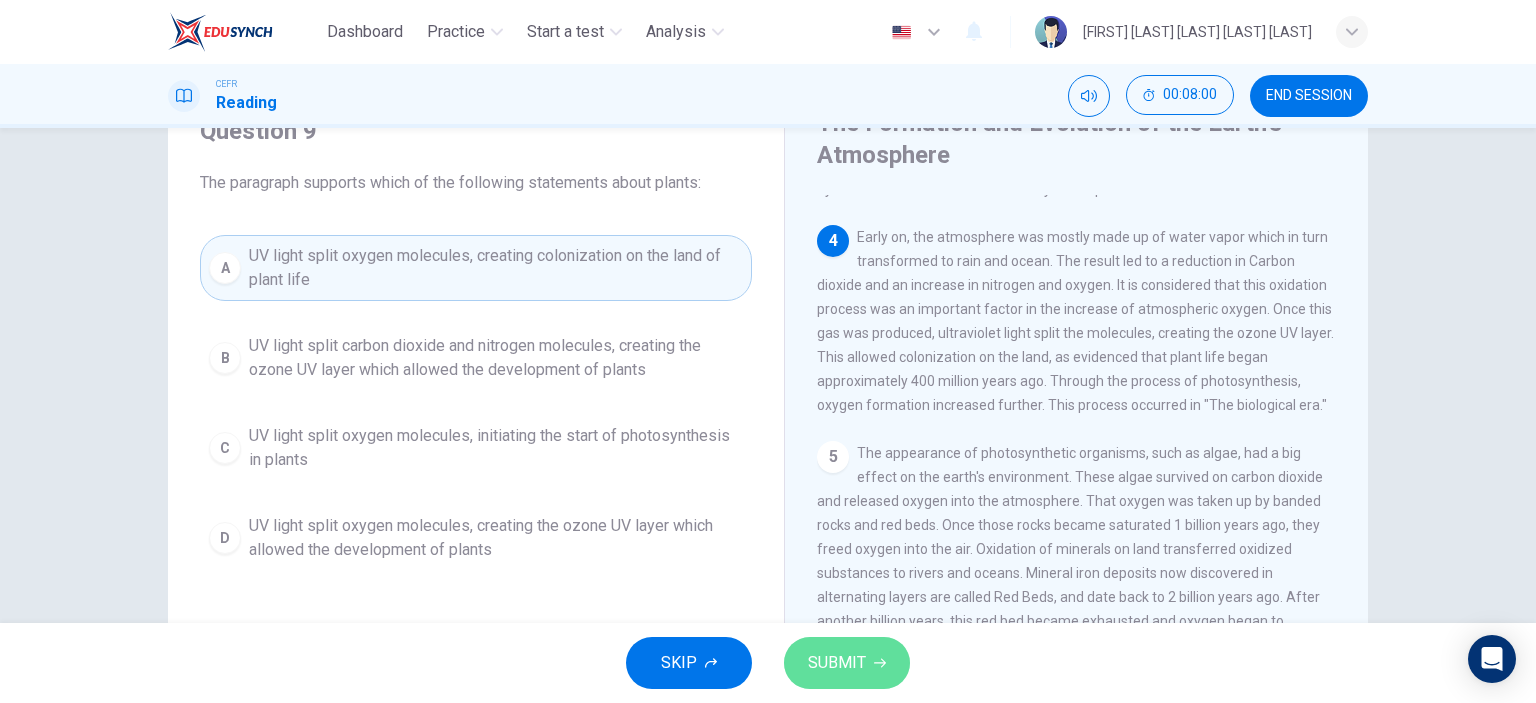 click on "SUBMIT" at bounding box center (847, 663) 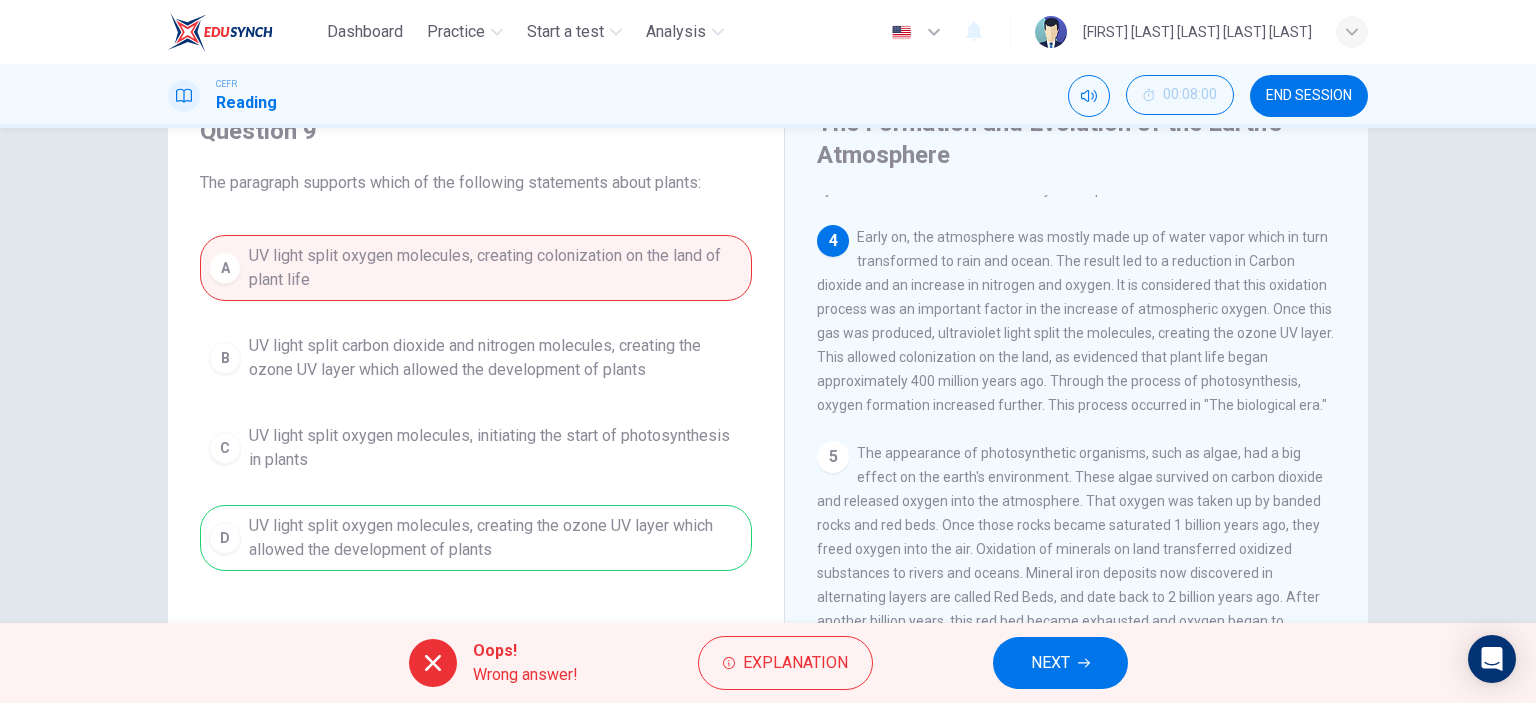 click on "NEXT" at bounding box center (1060, 663) 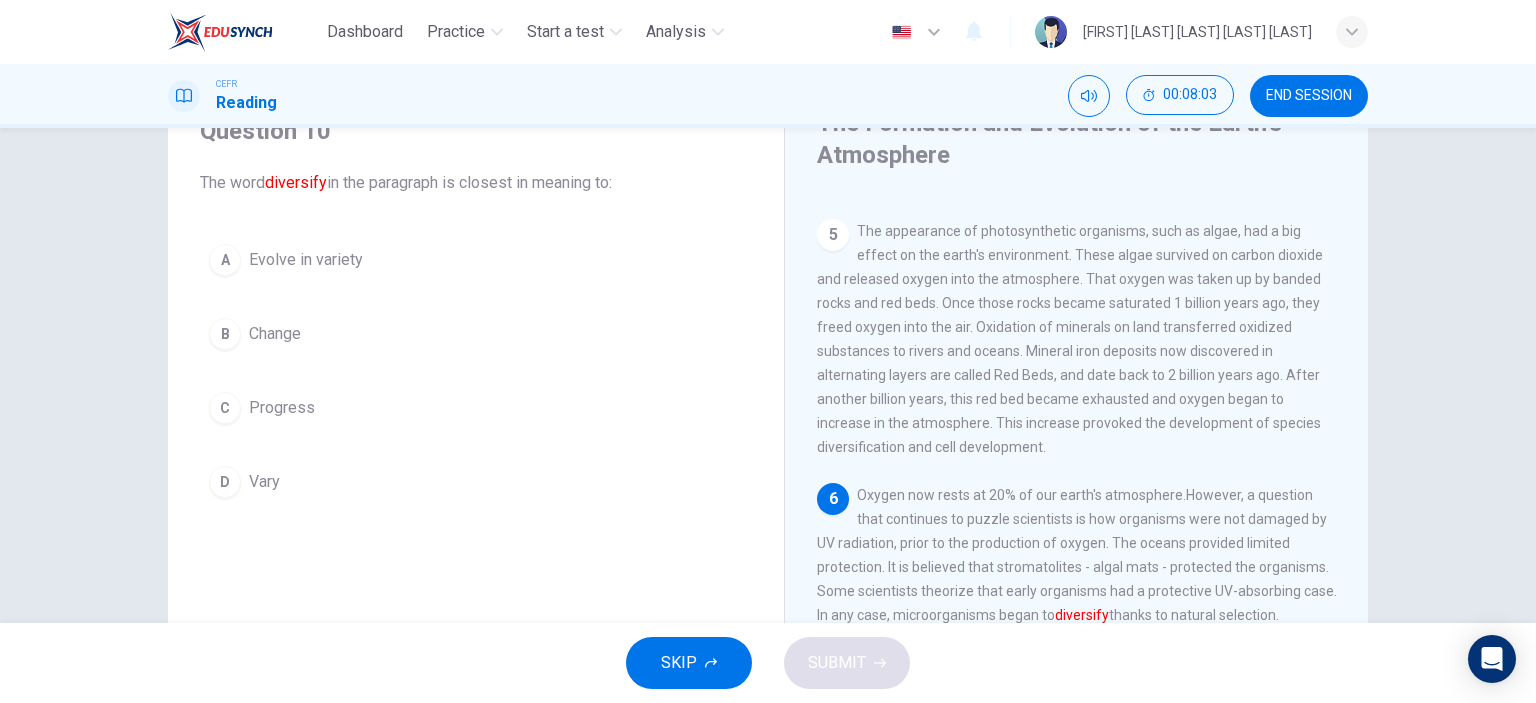 scroll, scrollTop: 701, scrollLeft: 0, axis: vertical 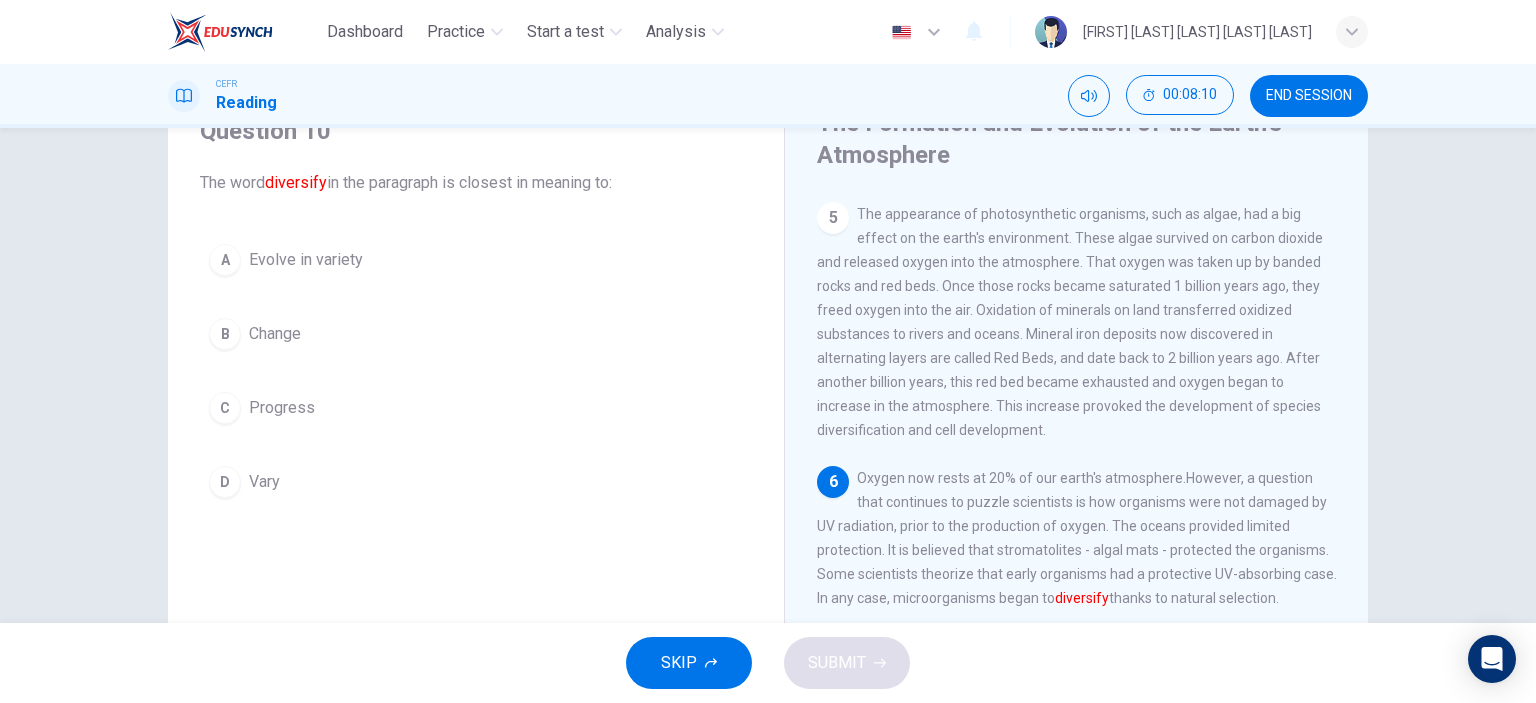 click on "A" at bounding box center (225, 260) 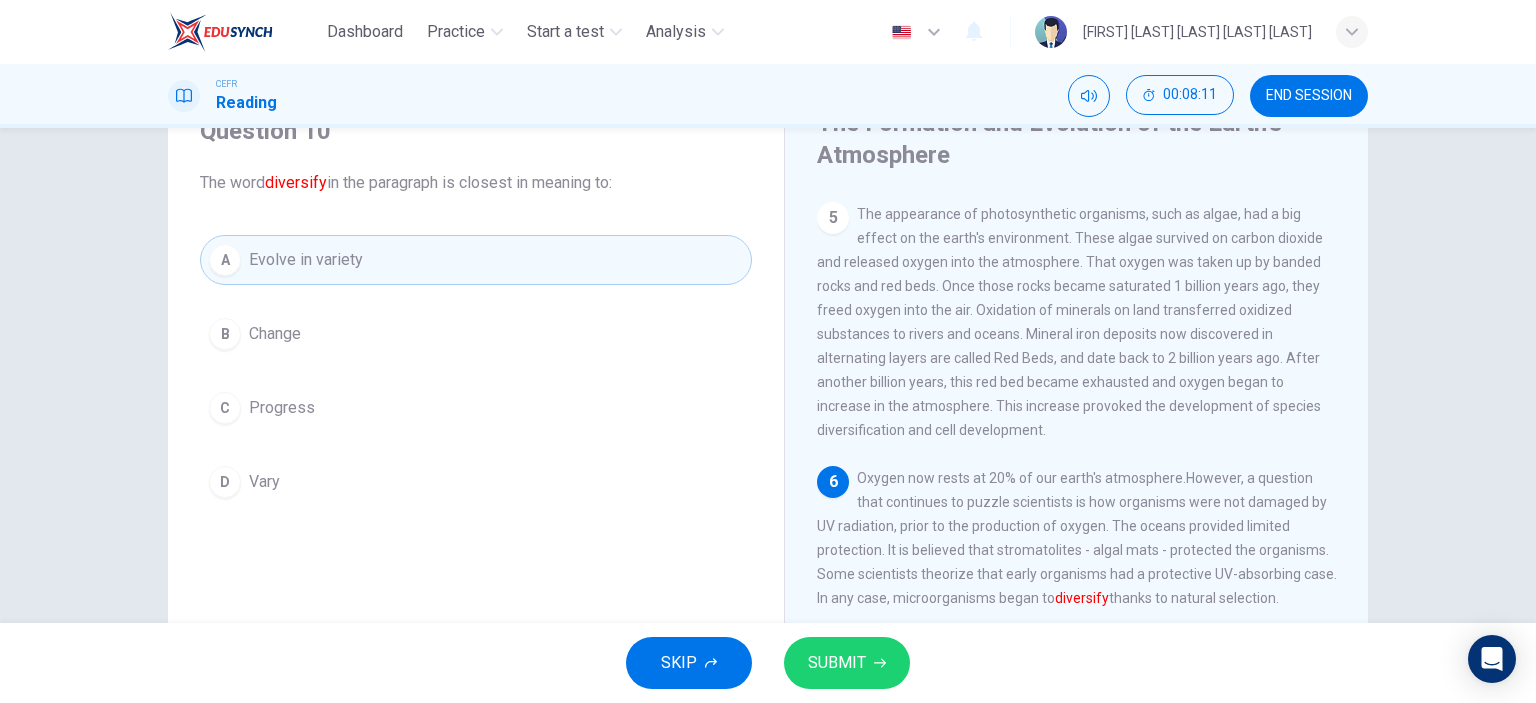 click on "SUBMIT" at bounding box center (837, 663) 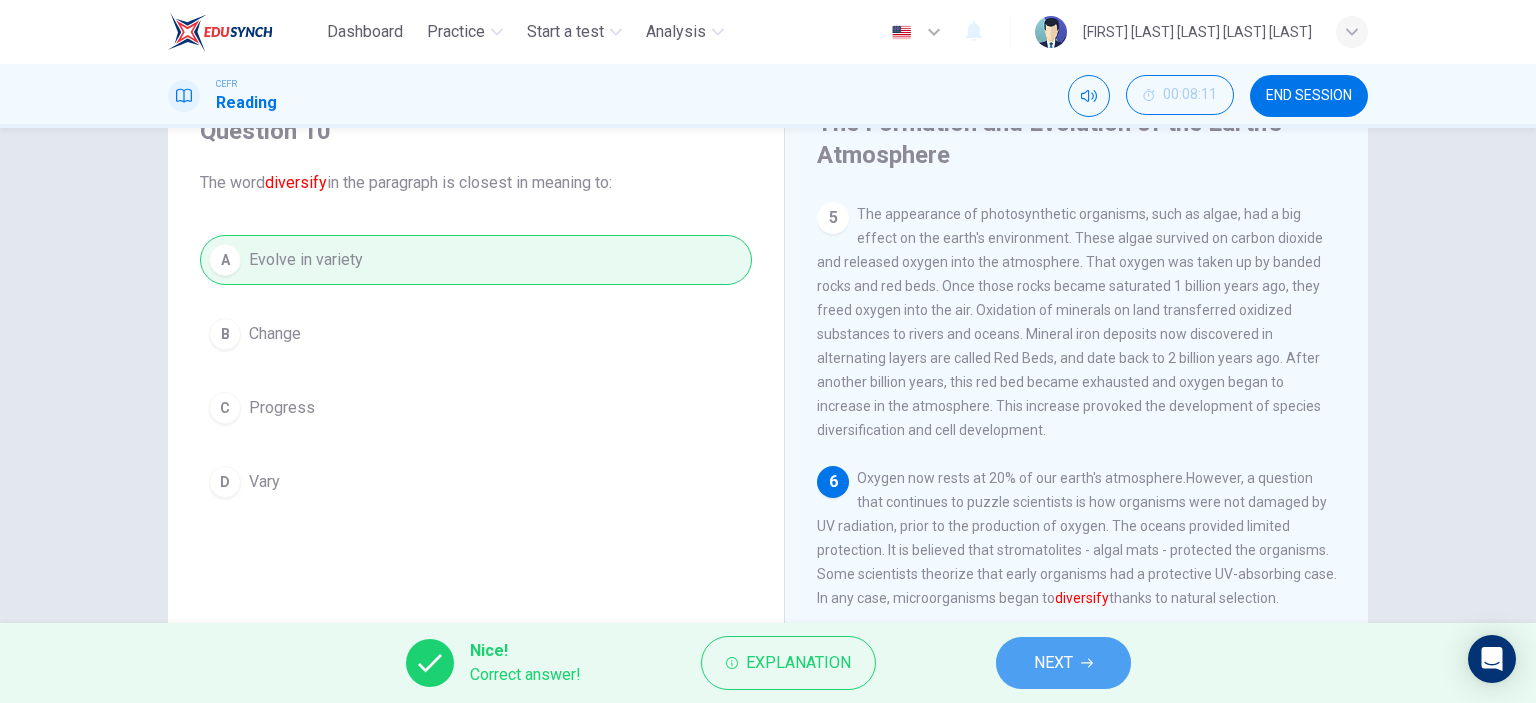 click on "NEXT" at bounding box center (1053, 663) 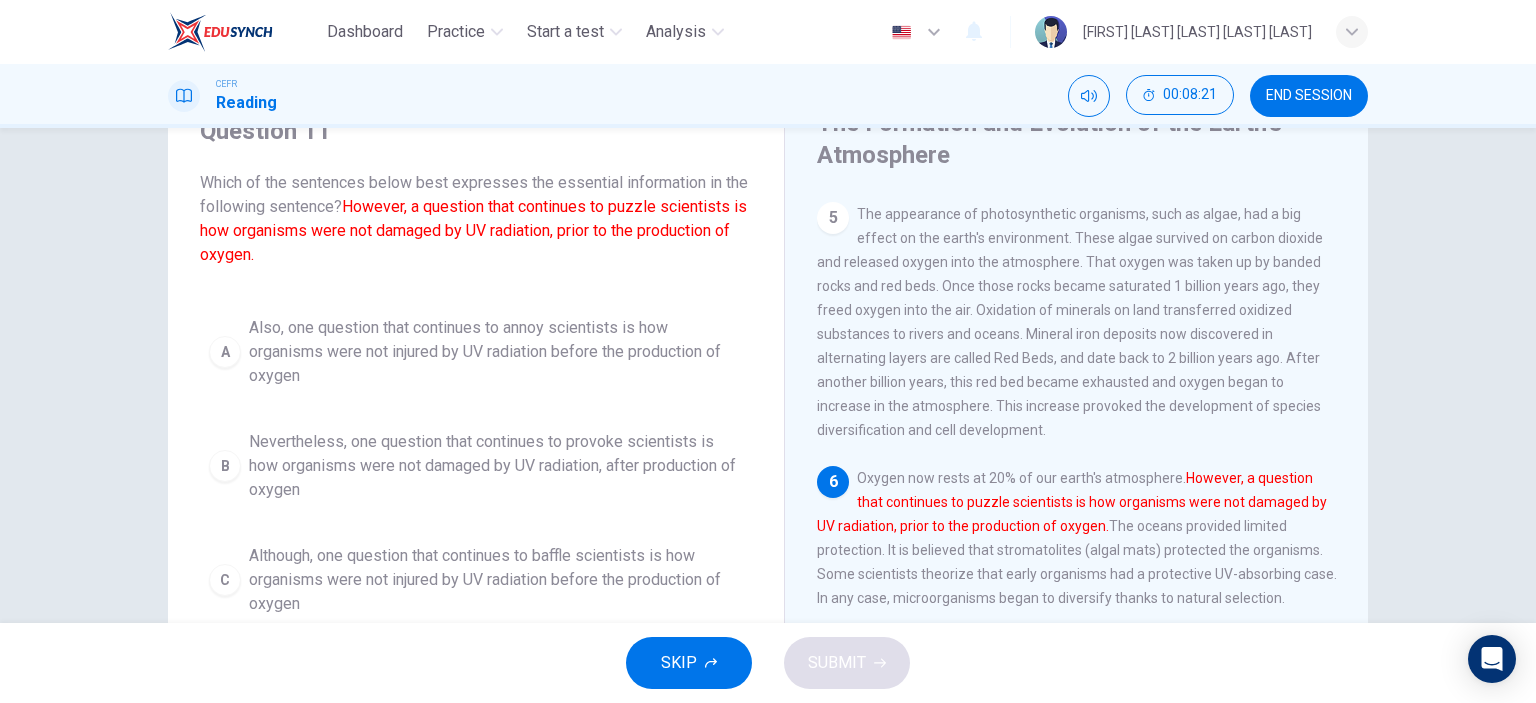 scroll, scrollTop: 7, scrollLeft: 0, axis: vertical 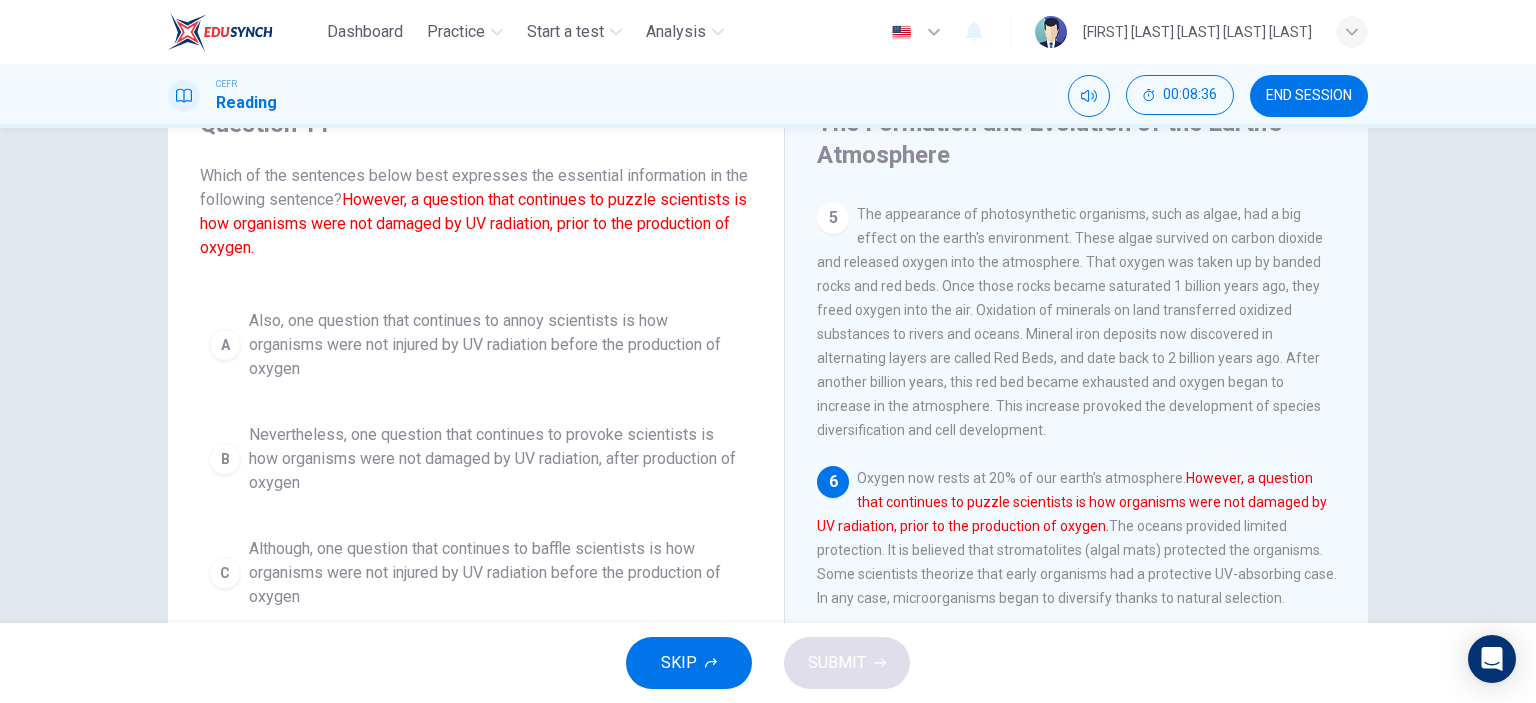 click on "C" at bounding box center (225, 345) 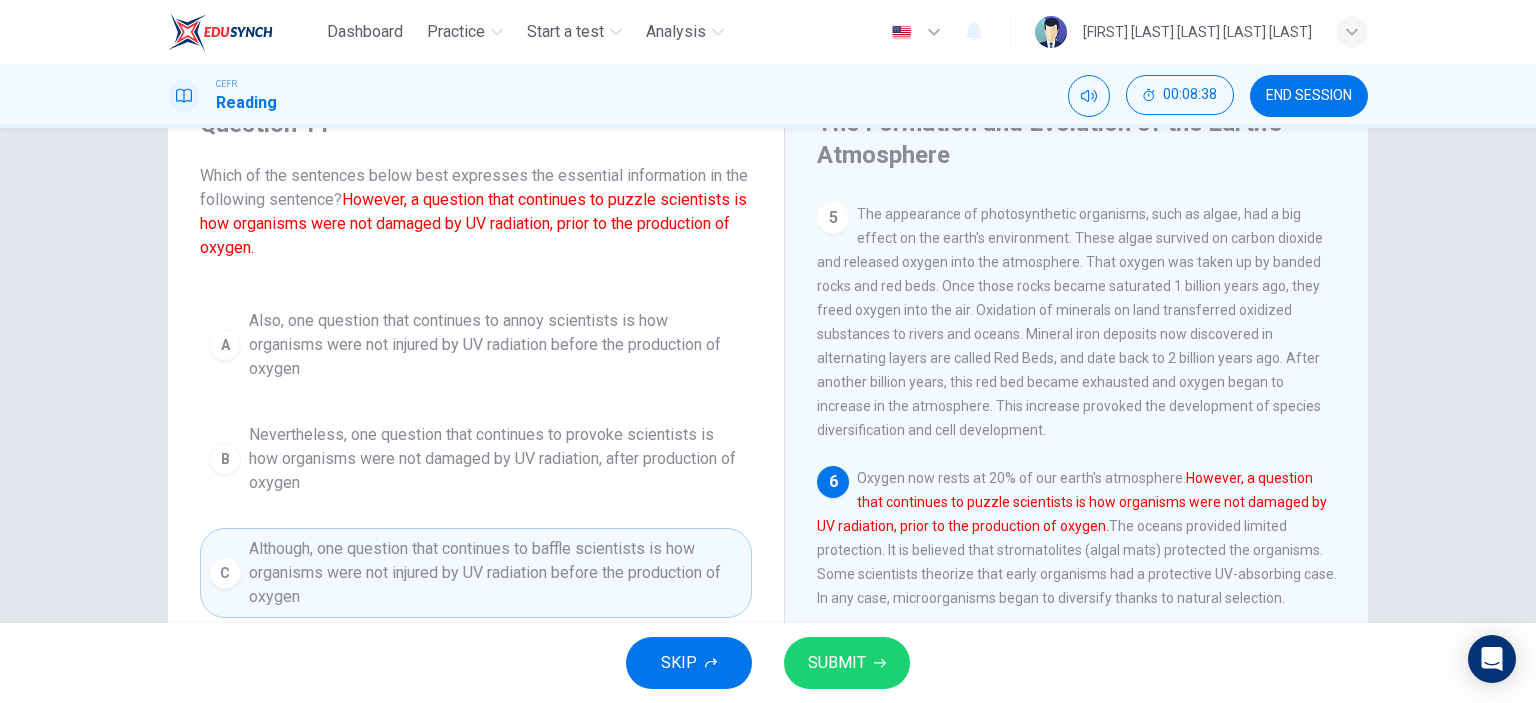 click on "SUBMIT" at bounding box center [847, 663] 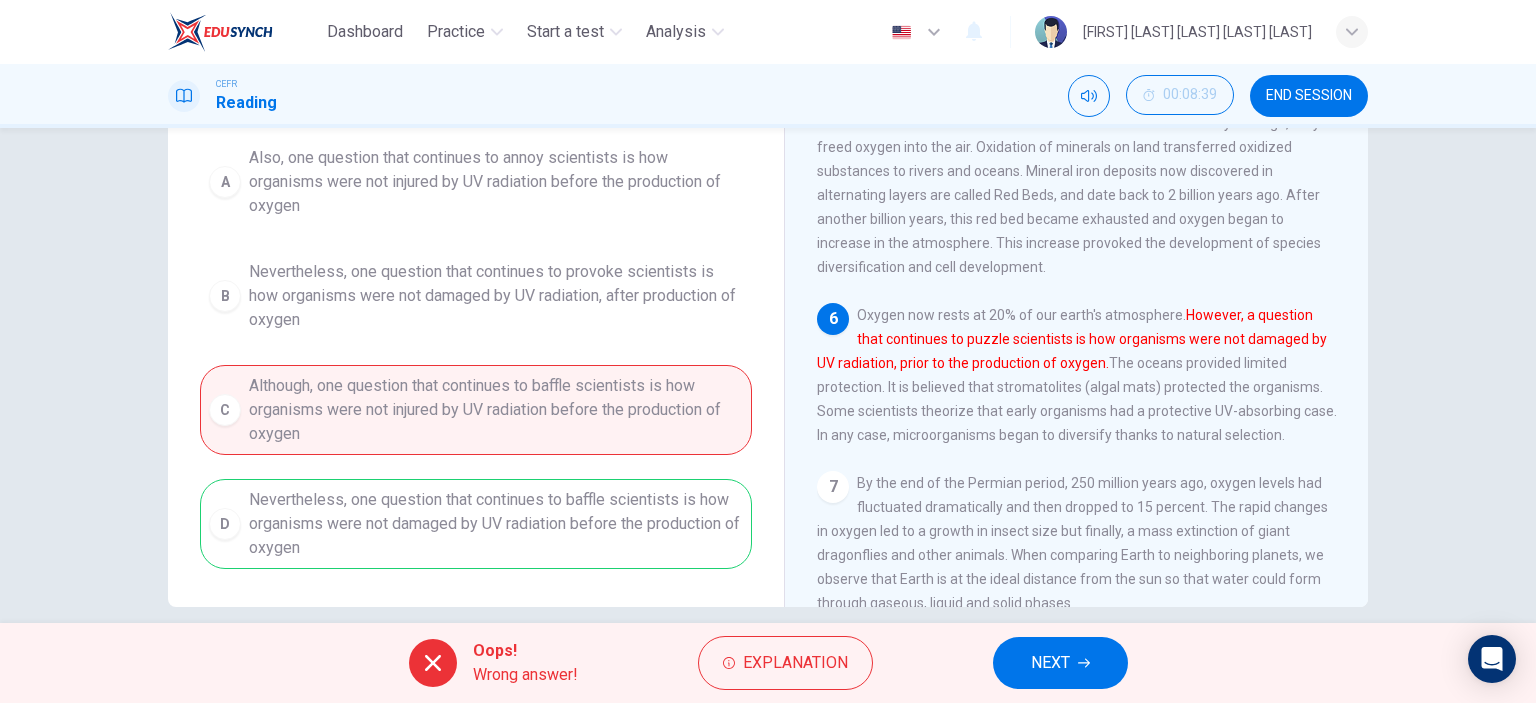 scroll, scrollTop: 280, scrollLeft: 0, axis: vertical 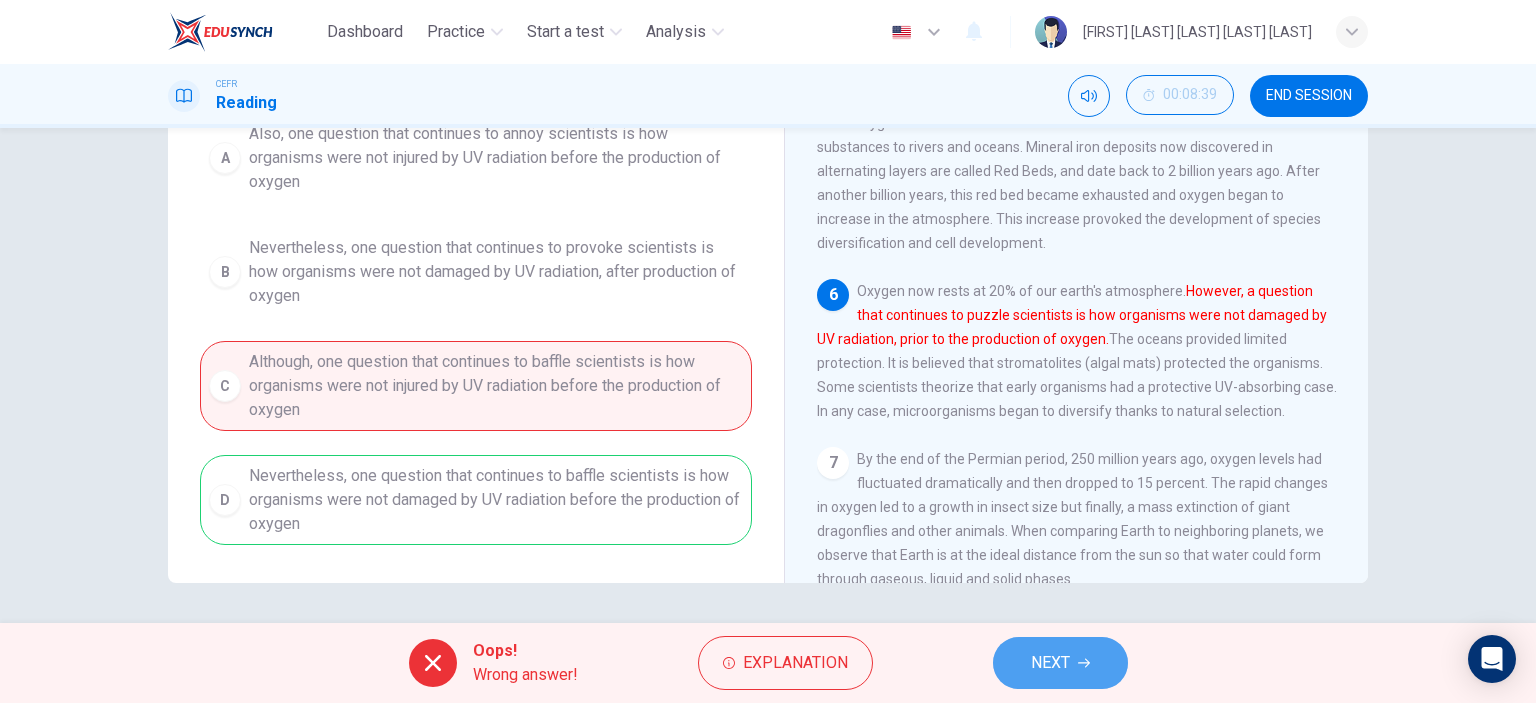 click on "NEXT" at bounding box center [1050, 663] 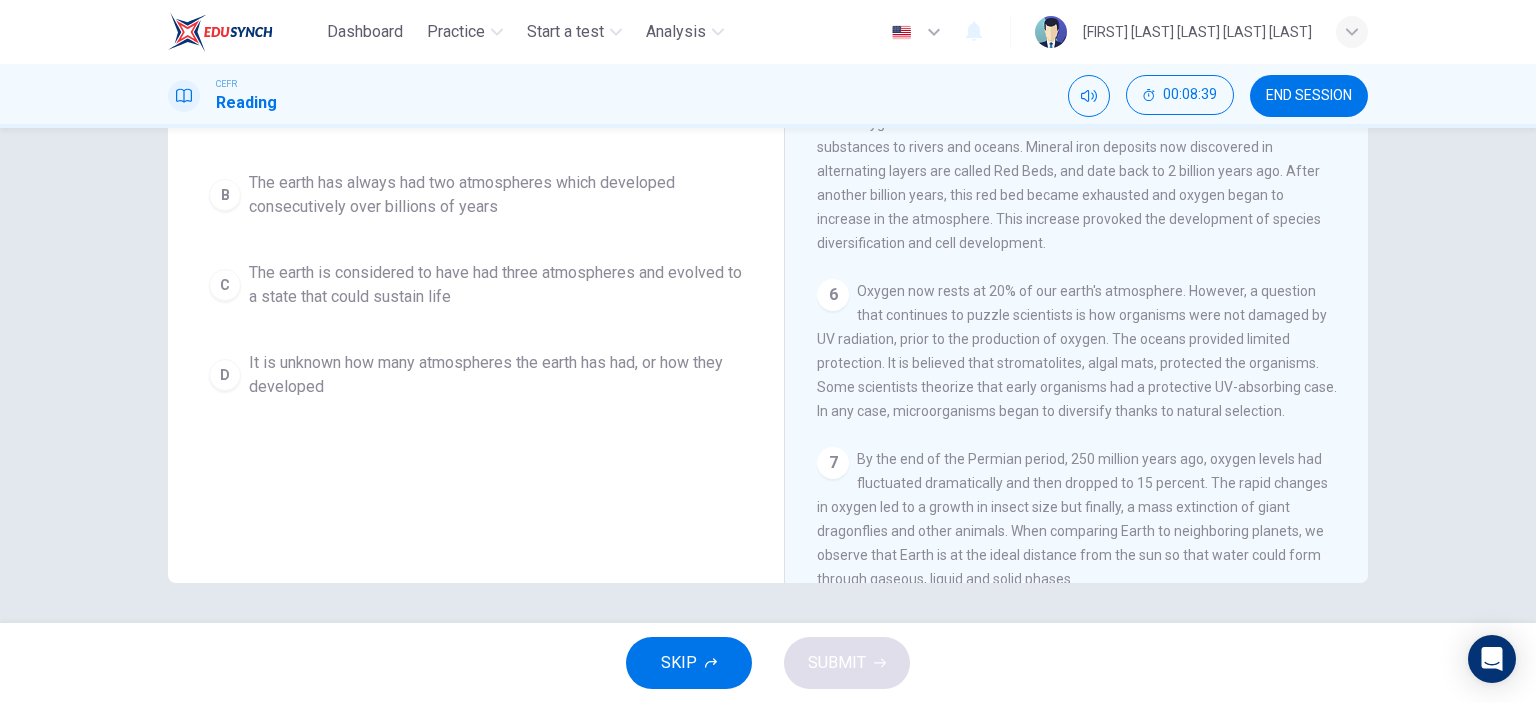 scroll, scrollTop: 0, scrollLeft: 0, axis: both 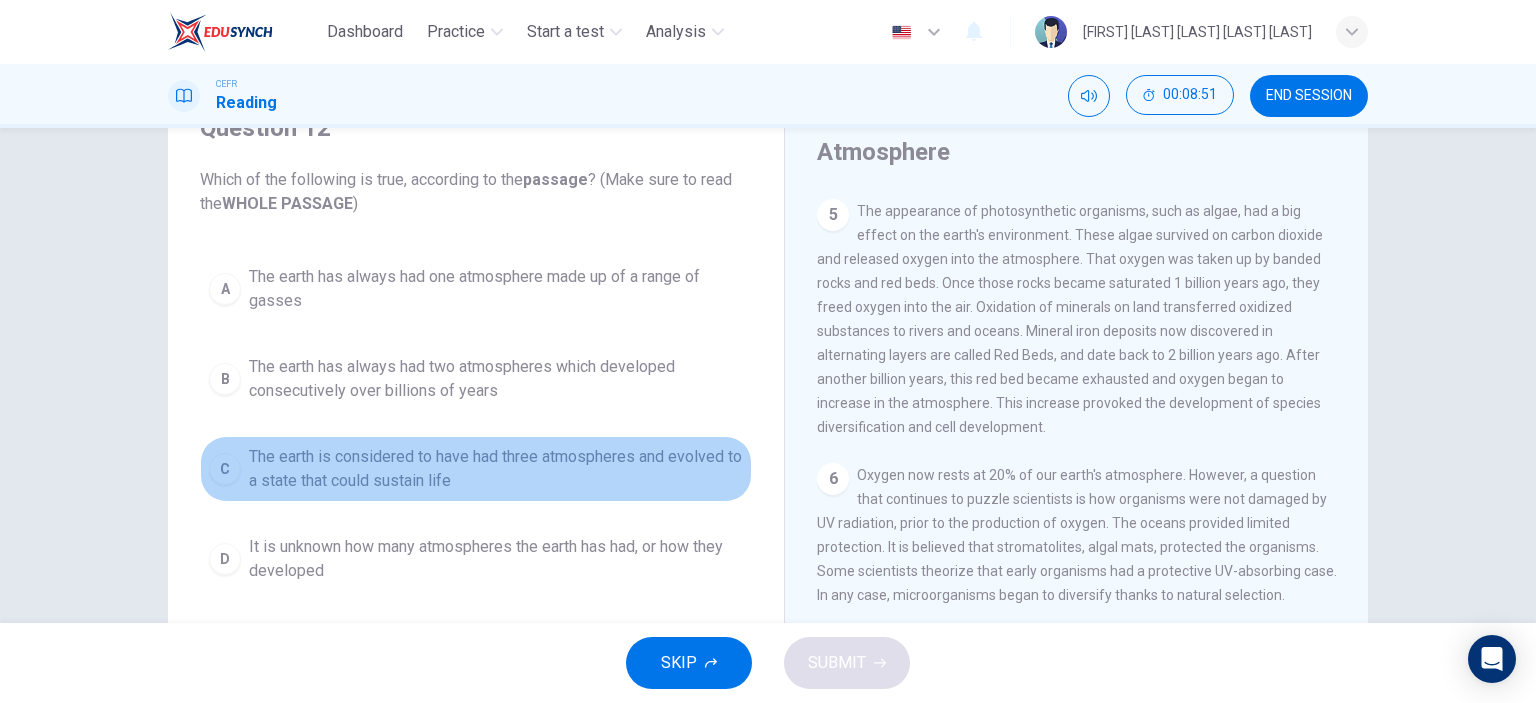 click on "C The earth is considered to have had three atmospheres and evolved to a state that could sustain life" at bounding box center (476, 469) 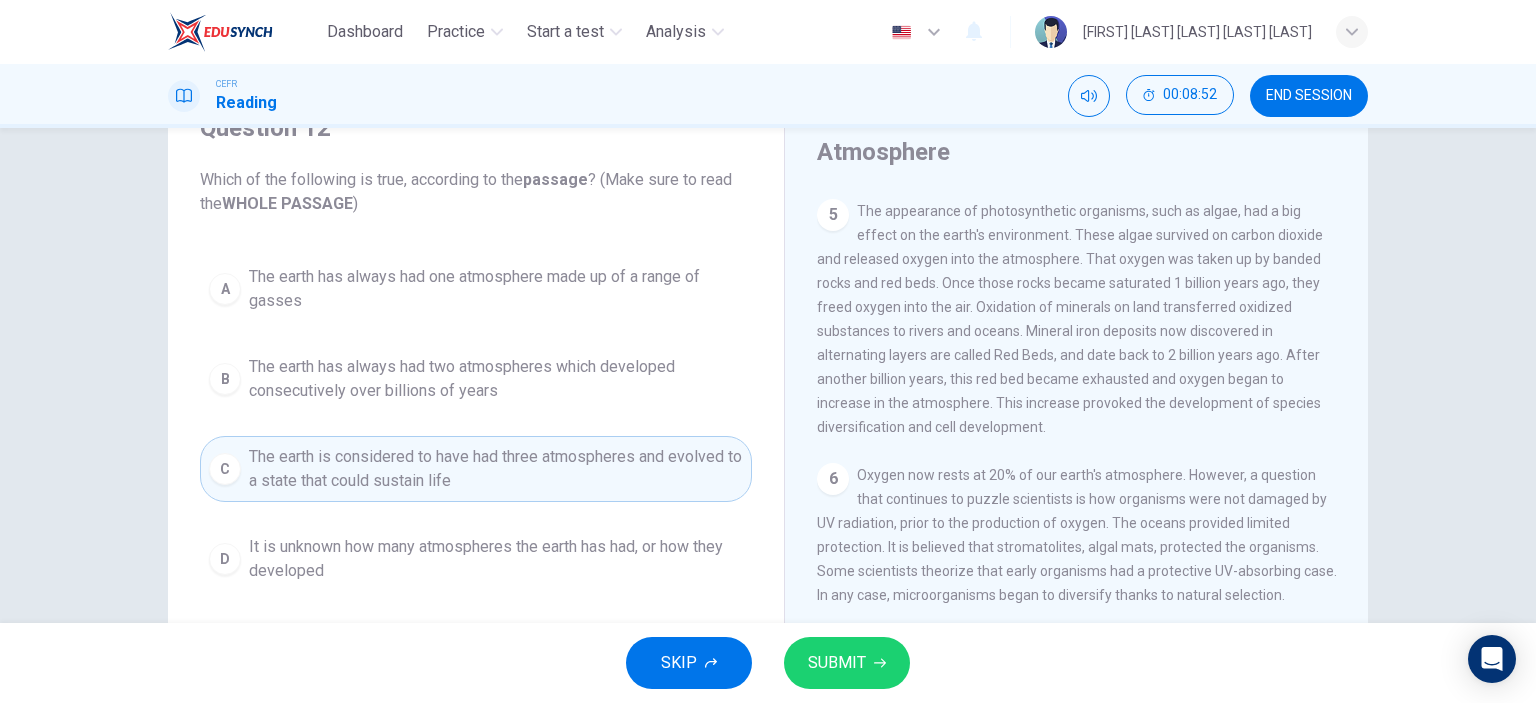 click on "SUBMIT" at bounding box center (847, 663) 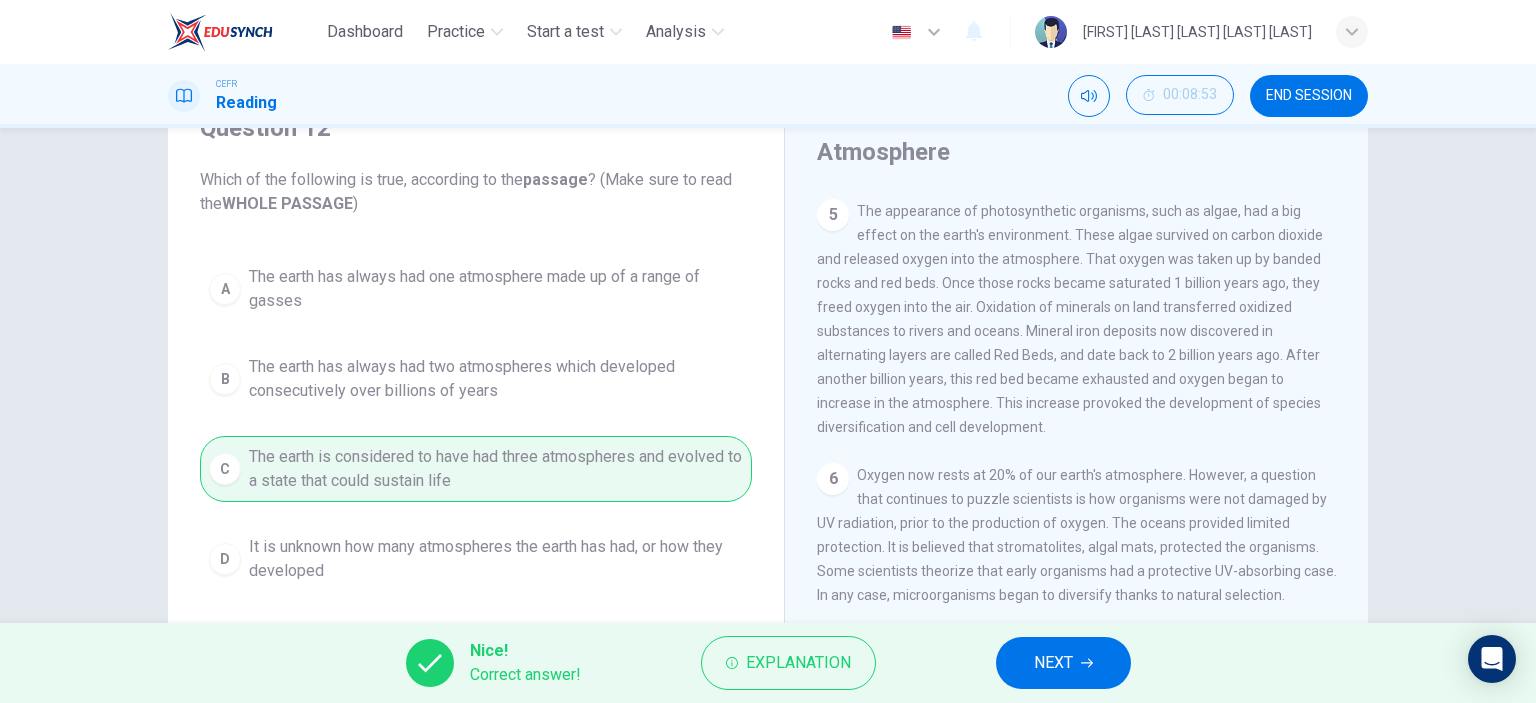 click on "NEXT" at bounding box center [1063, 663] 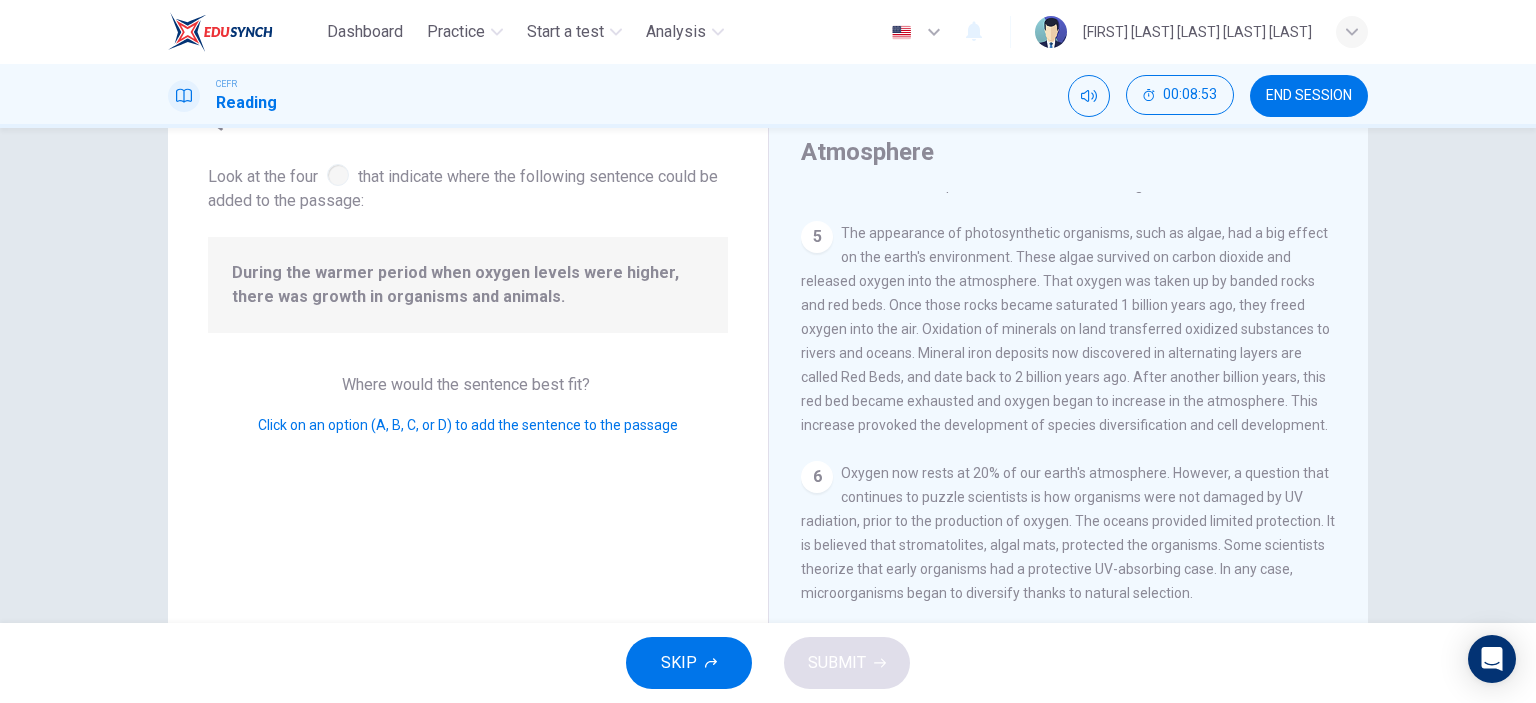 scroll, scrollTop: 728, scrollLeft: 0, axis: vertical 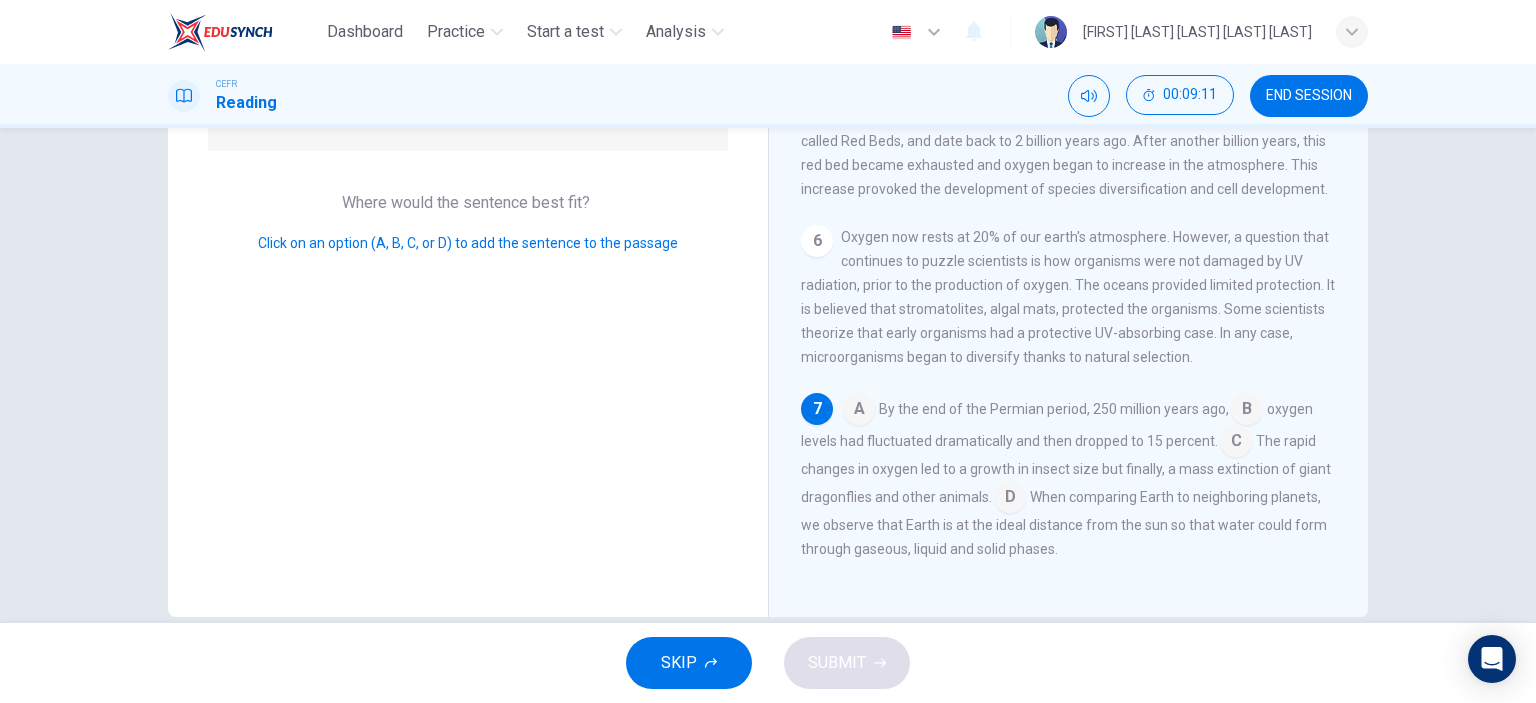 click at bounding box center [859, 411] 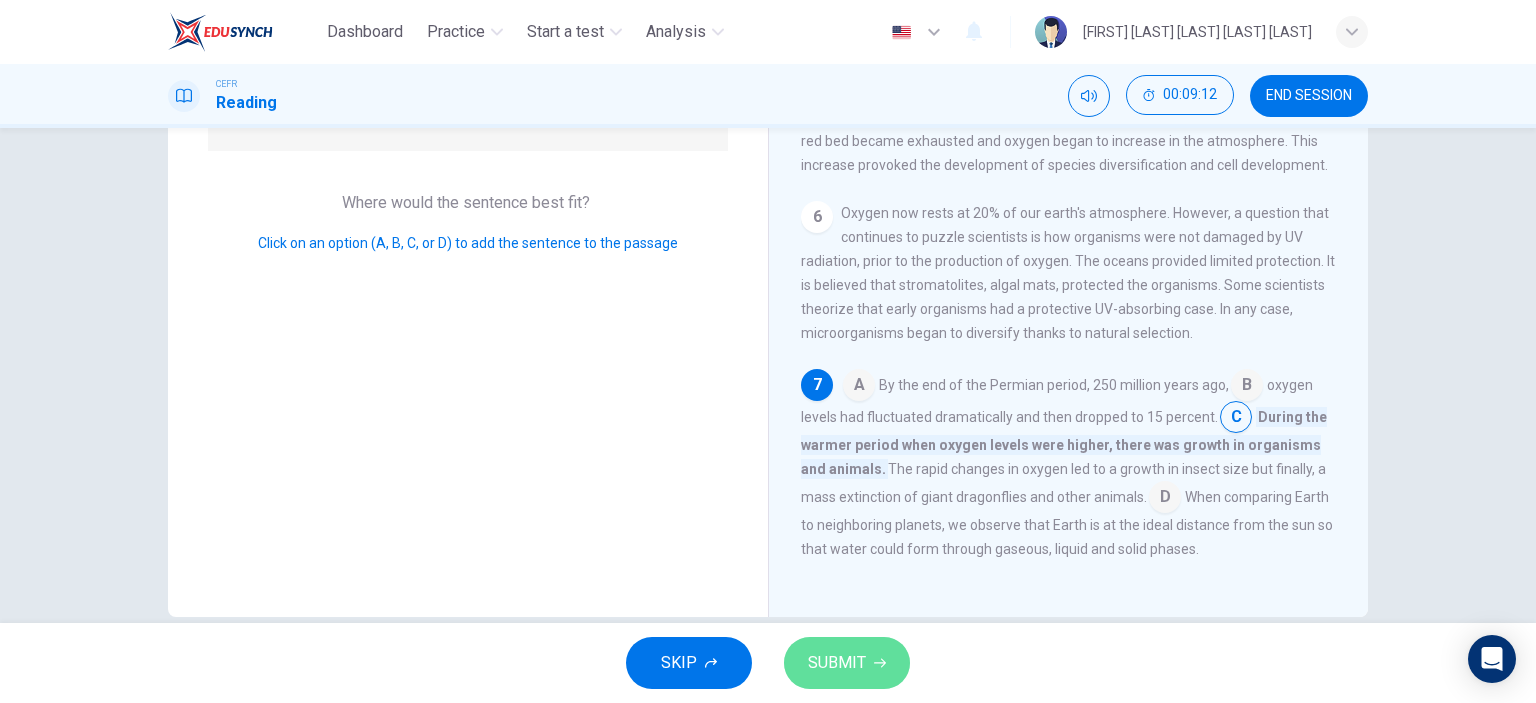 click on "SUBMIT" at bounding box center (847, 663) 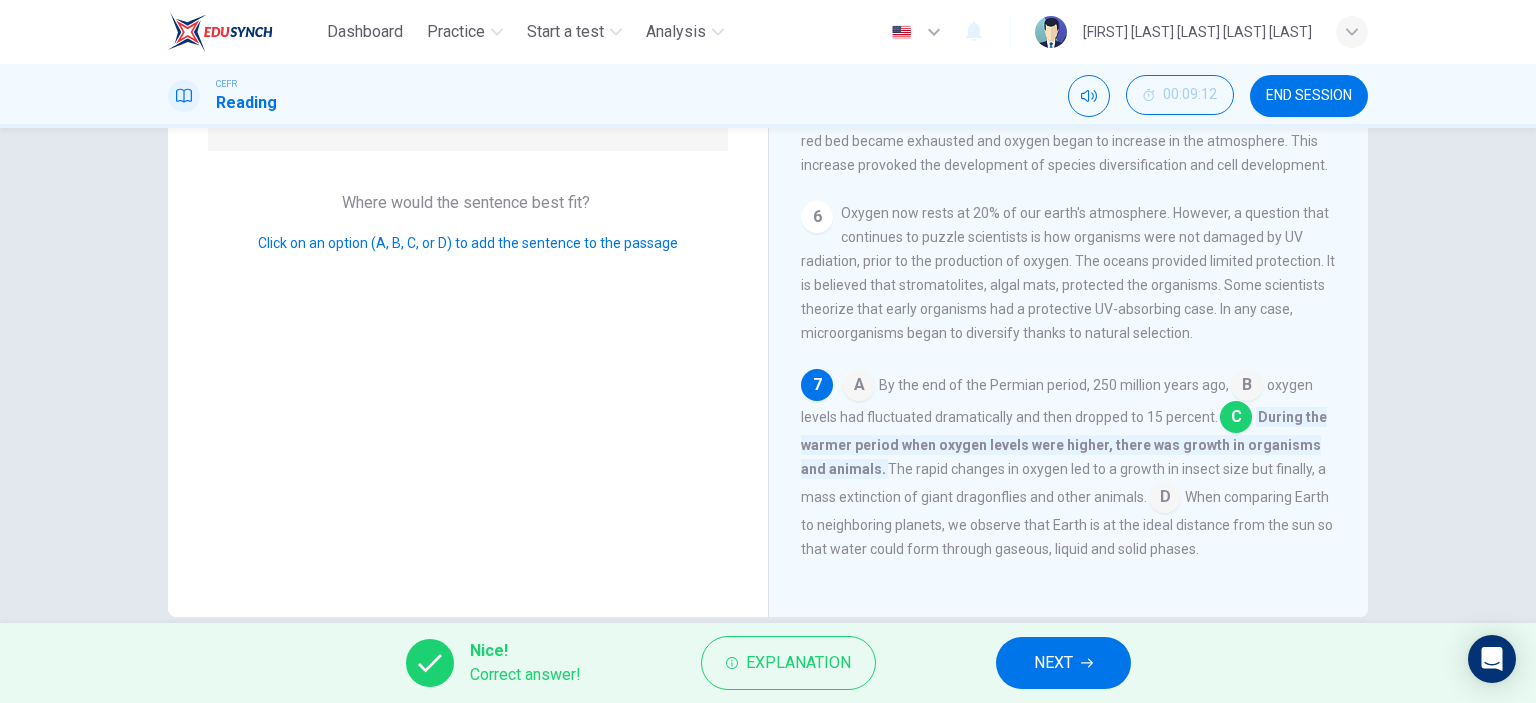 click on "NEXT" at bounding box center [1053, 663] 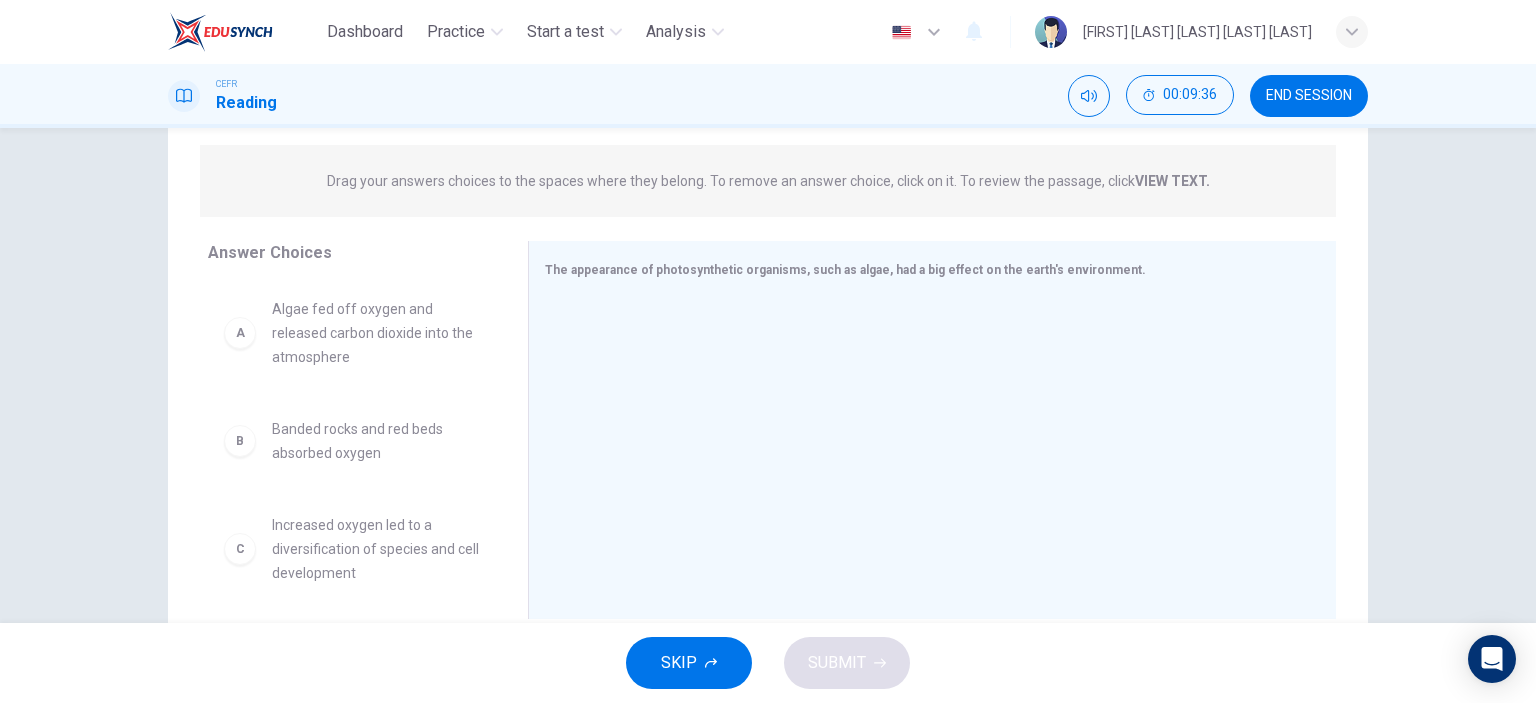 scroll, scrollTop: 280, scrollLeft: 0, axis: vertical 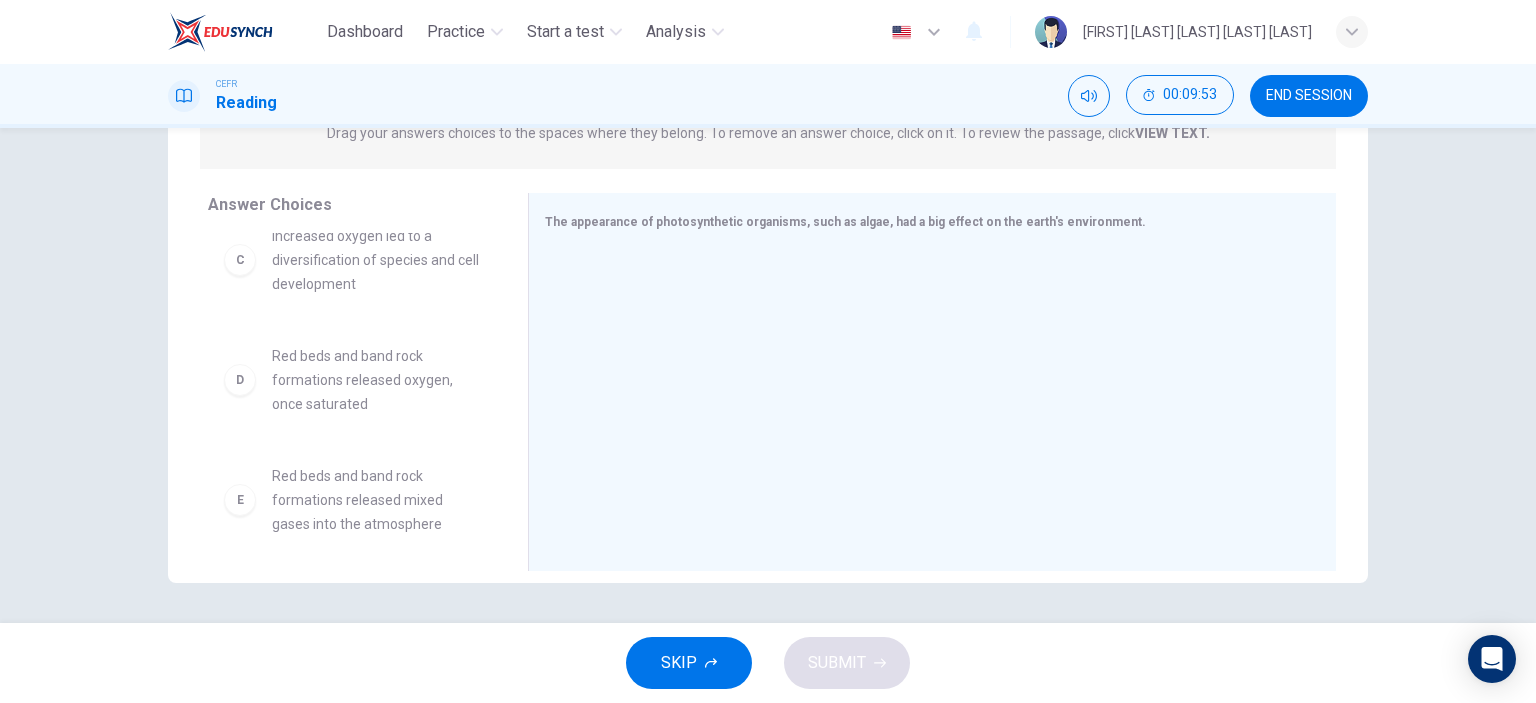 click on "D" at bounding box center [240, 44] 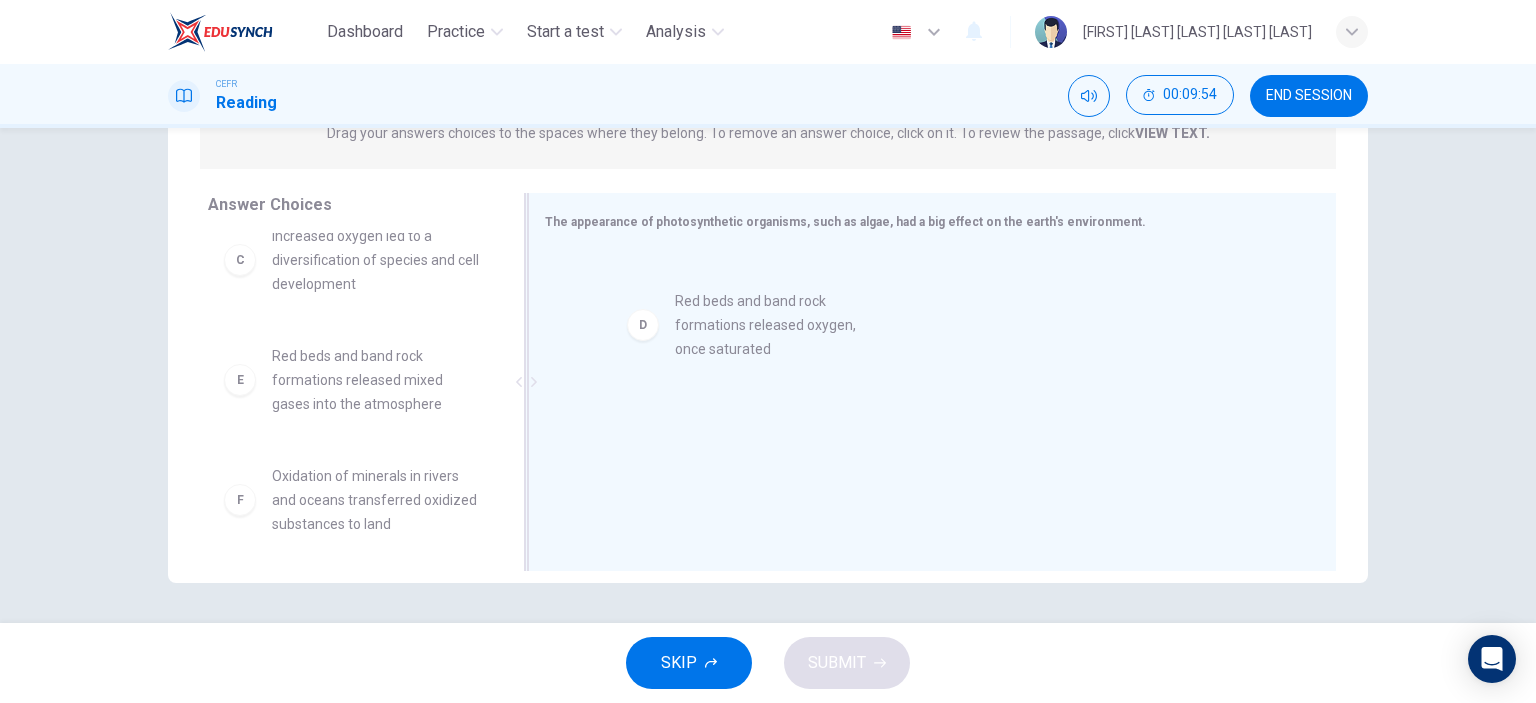 drag, startPoint x: 238, startPoint y: 382, endPoint x: 651, endPoint y: 328, distance: 416.51532 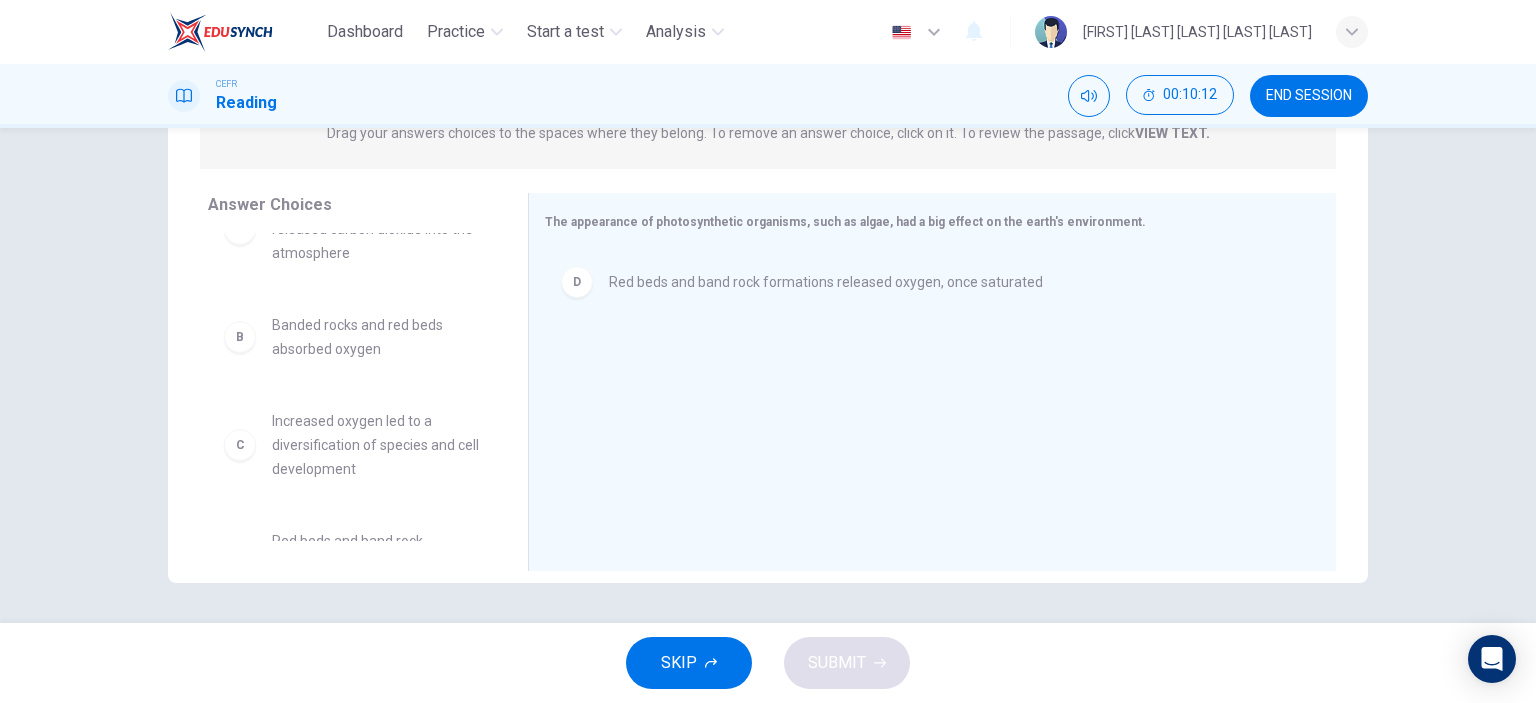 scroll, scrollTop: 252, scrollLeft: 0, axis: vertical 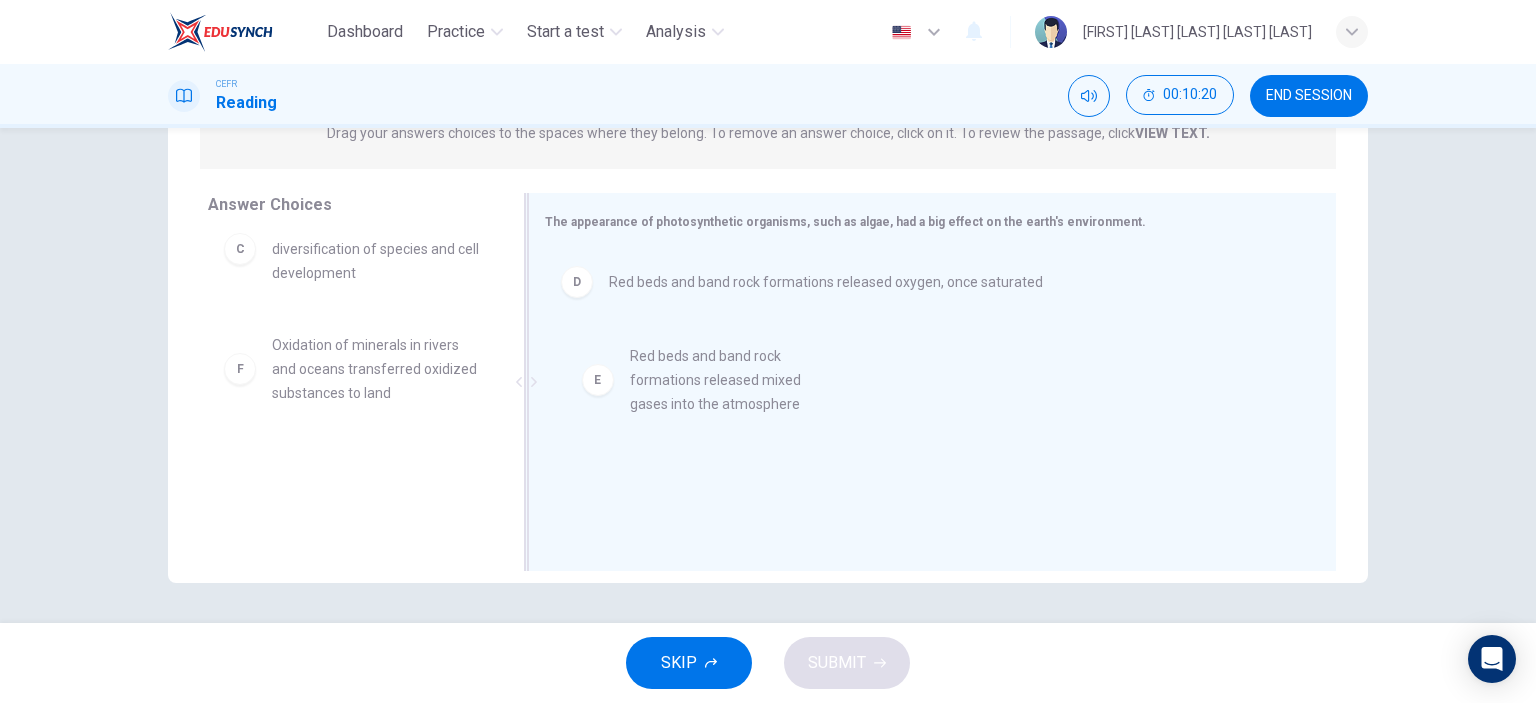 drag, startPoint x: 236, startPoint y: 374, endPoint x: 612, endPoint y: 385, distance: 376.16086 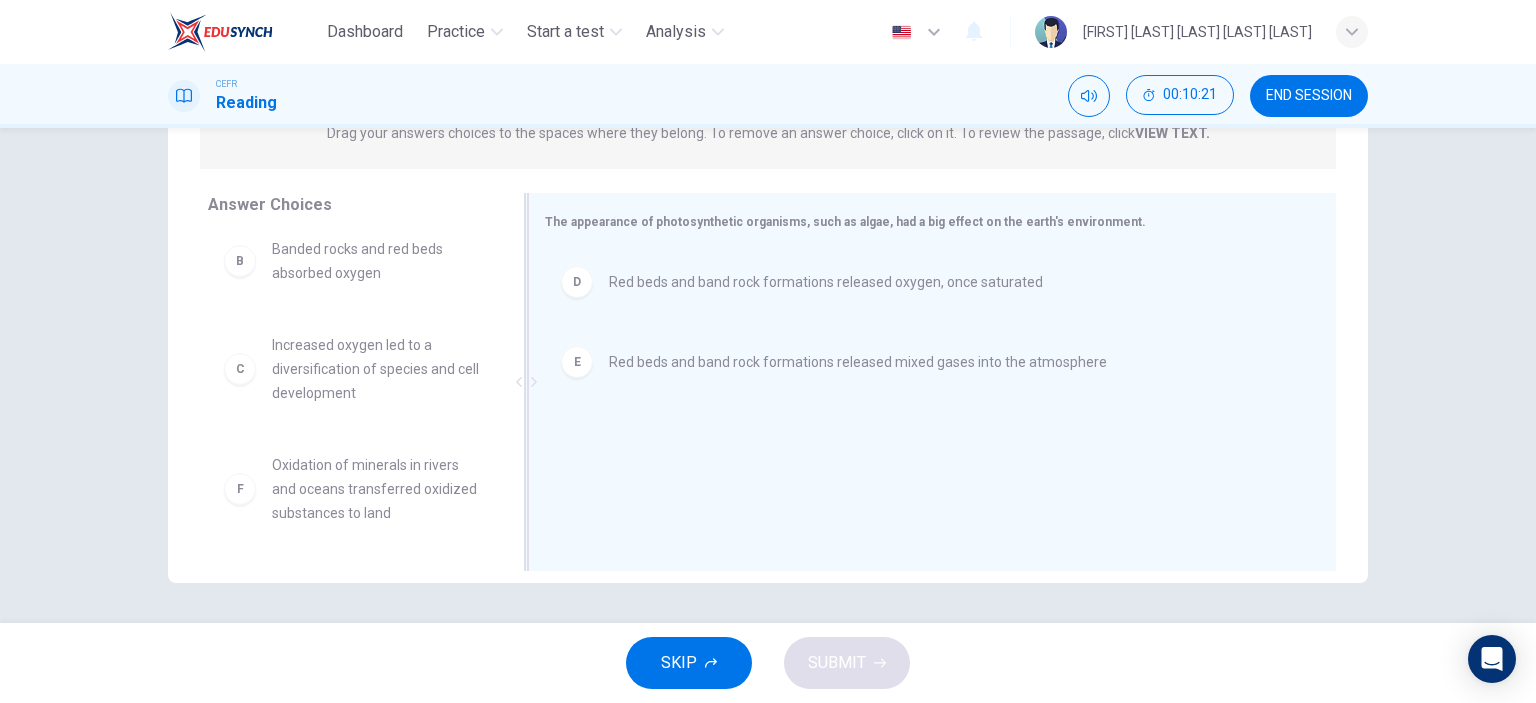 scroll, scrollTop: 132, scrollLeft: 0, axis: vertical 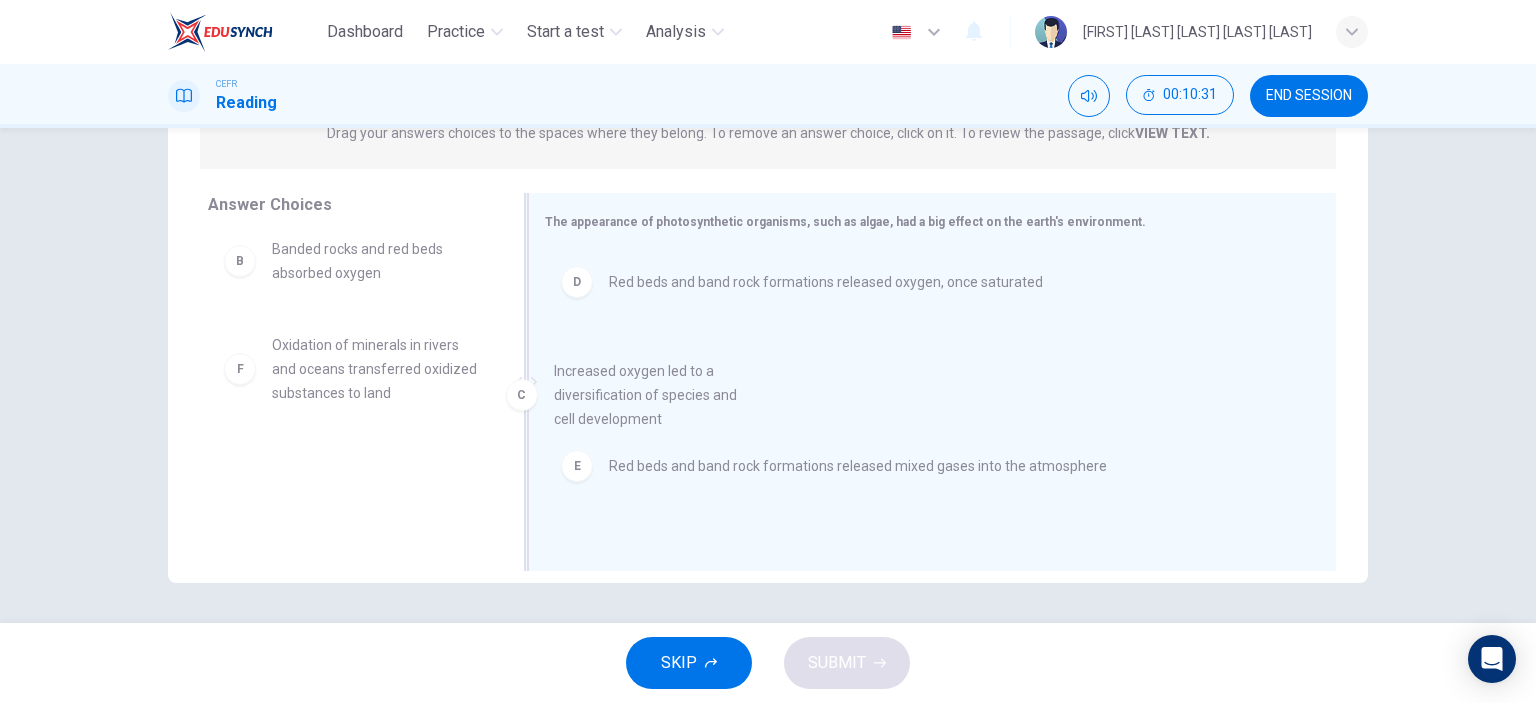 drag, startPoint x: 244, startPoint y: 383, endPoint x: 670, endPoint y: 412, distance: 426.98596 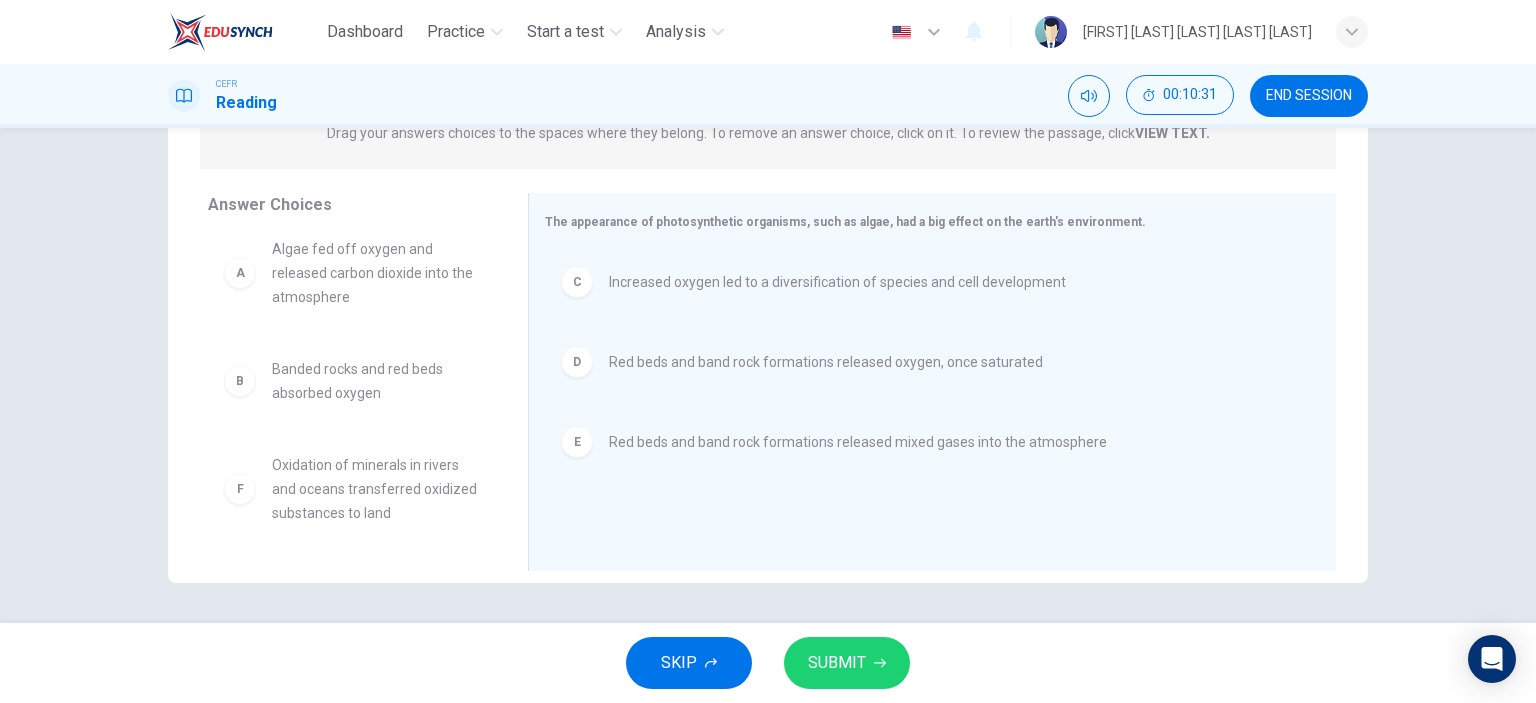 scroll, scrollTop: 12, scrollLeft: 0, axis: vertical 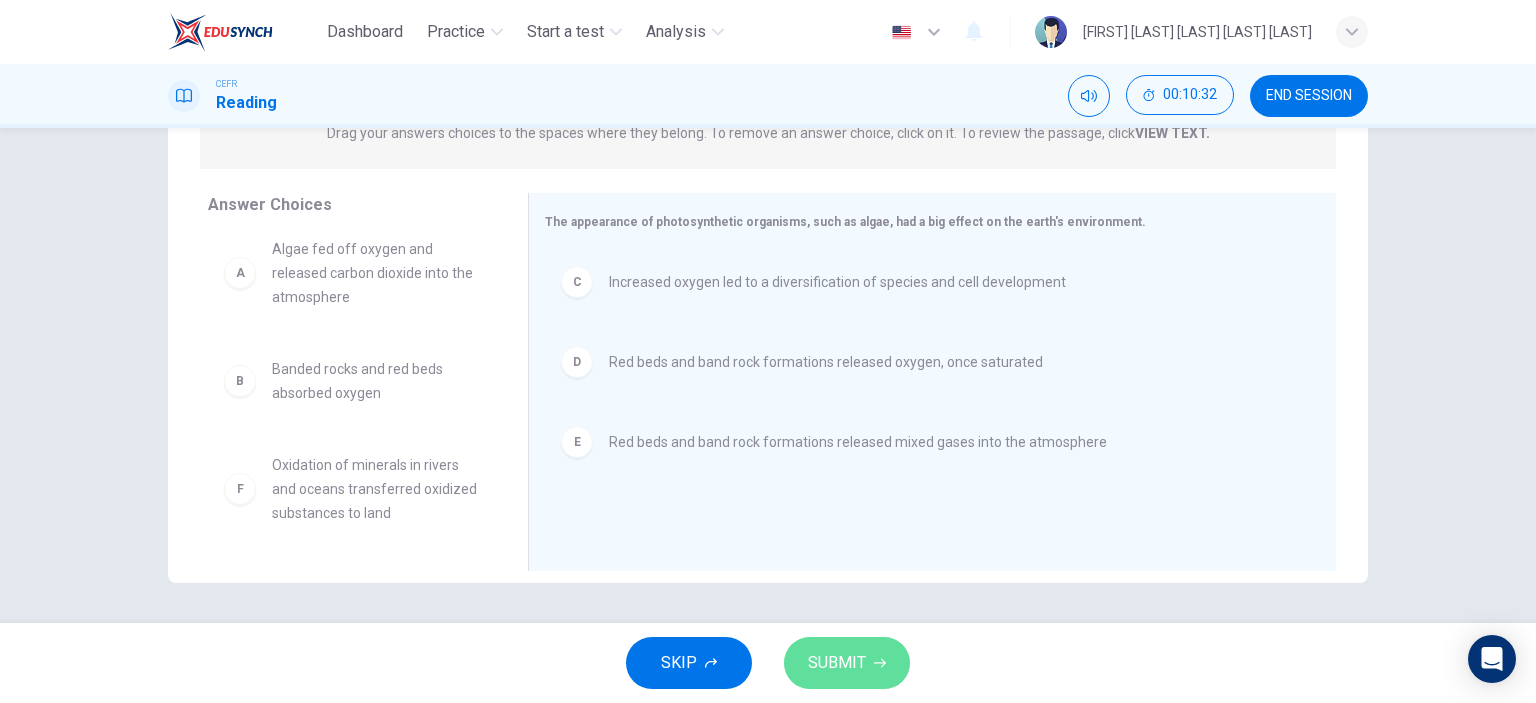 click on "SUBMIT" at bounding box center [847, 663] 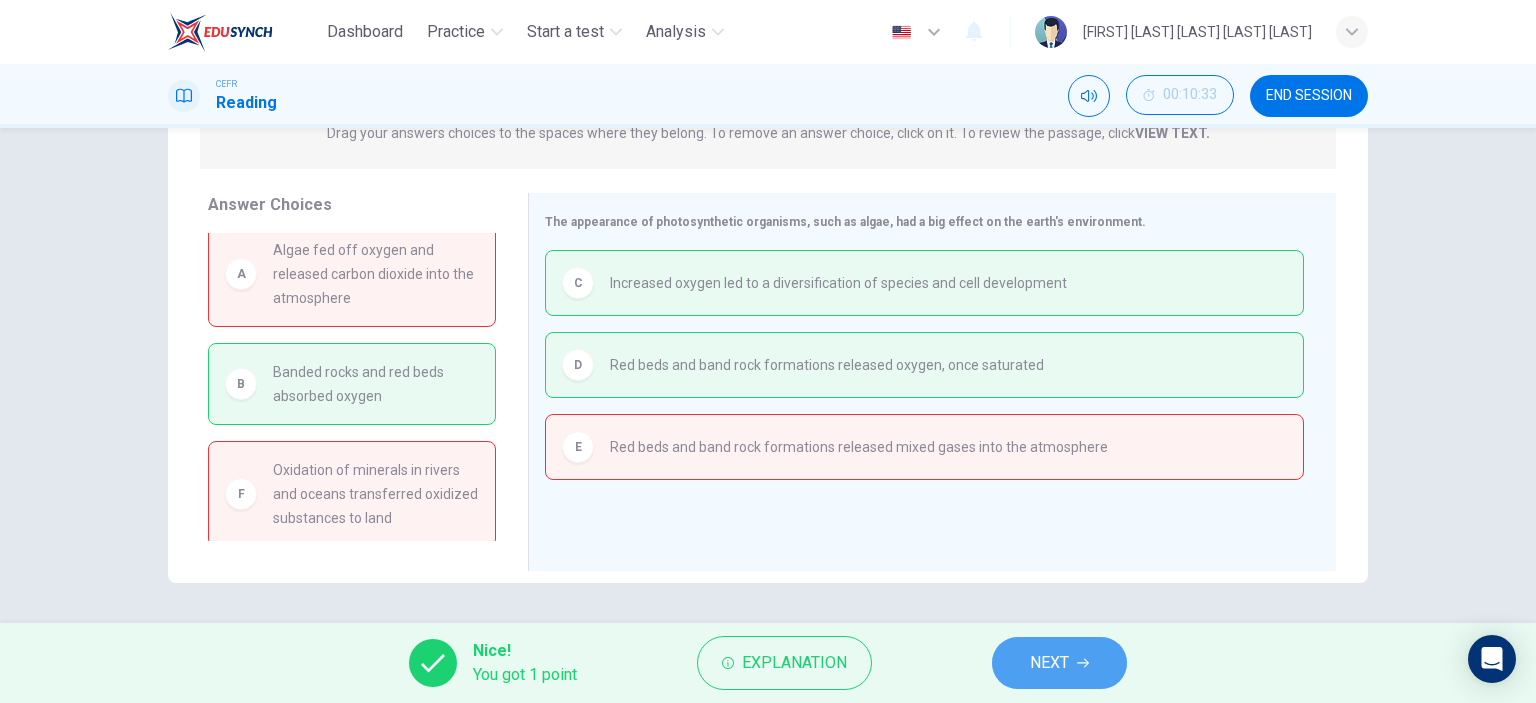 click on "NEXT" at bounding box center (1049, 663) 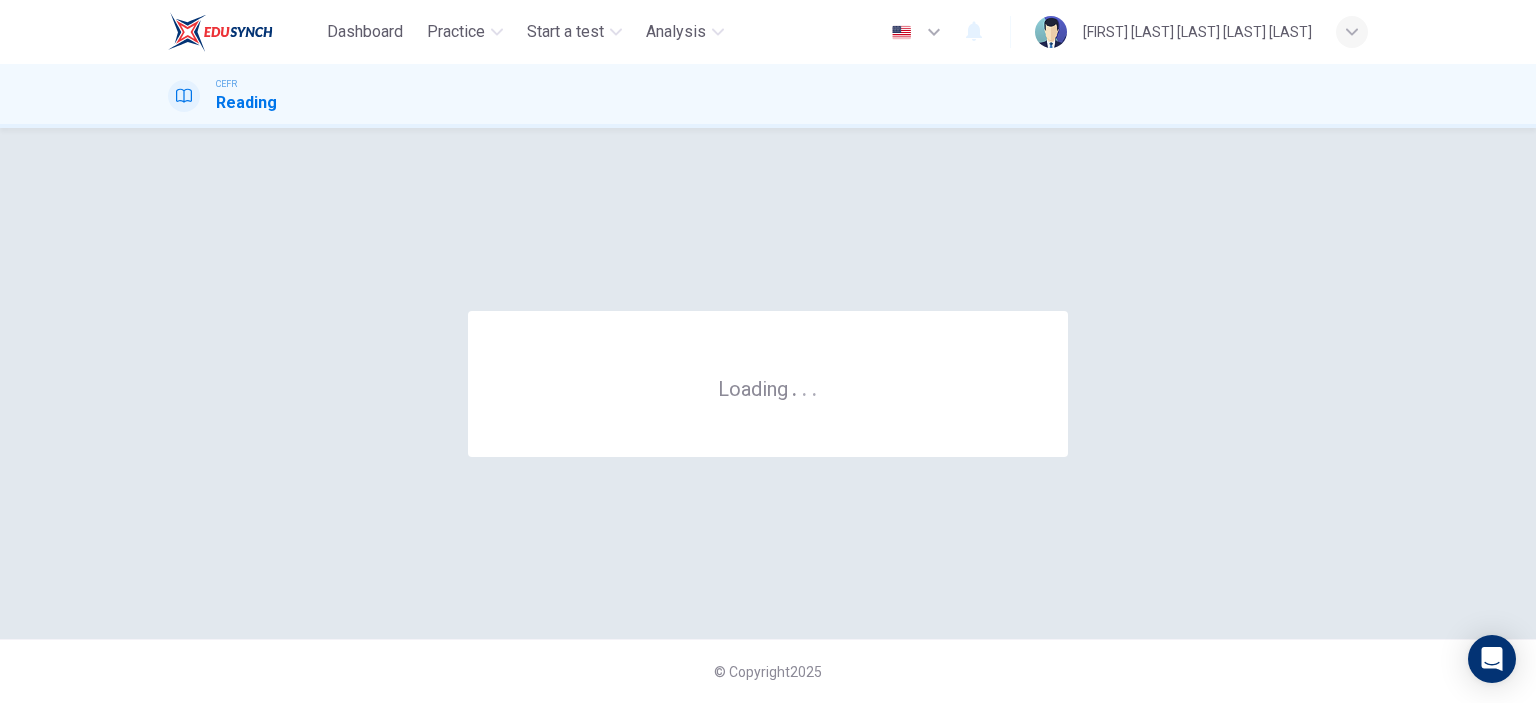 scroll, scrollTop: 0, scrollLeft: 0, axis: both 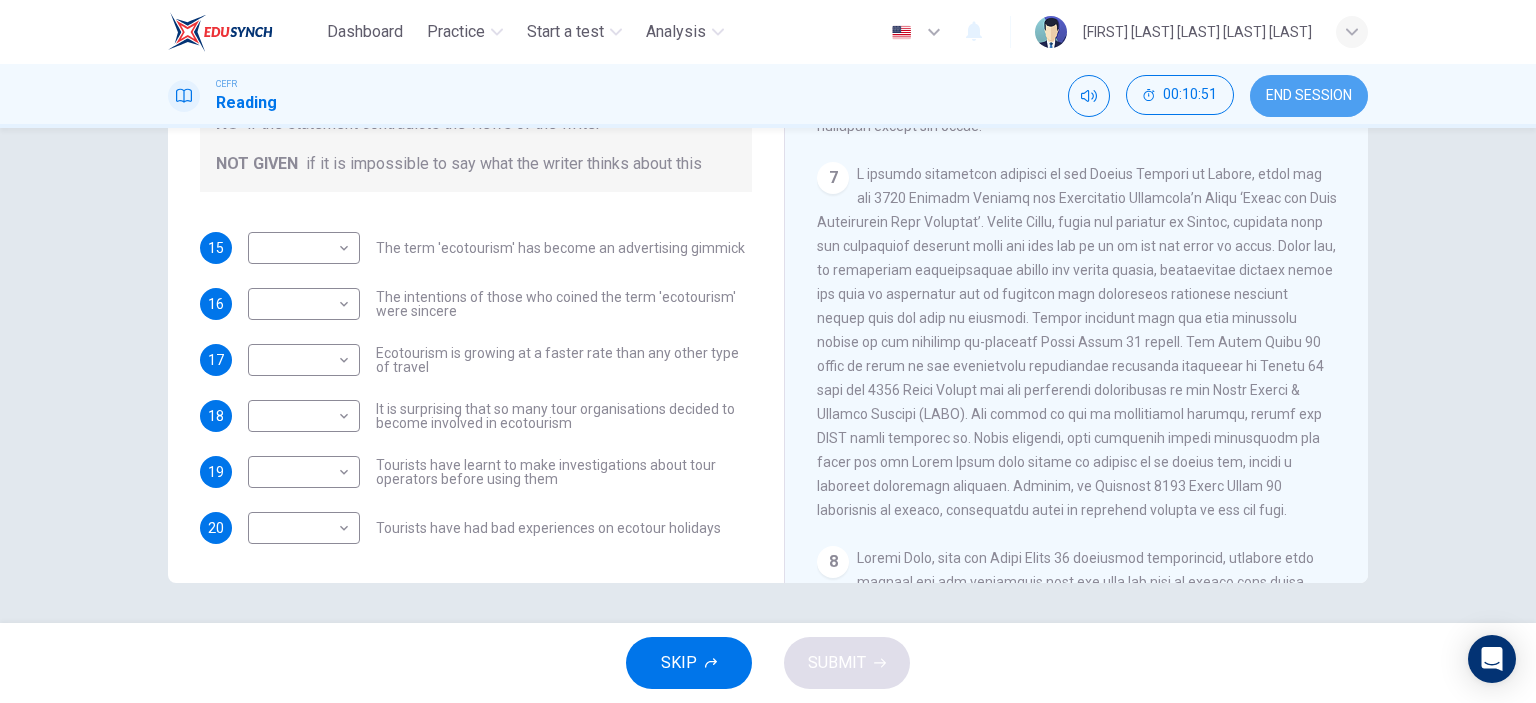 click on "END SESSION" at bounding box center (1309, 96) 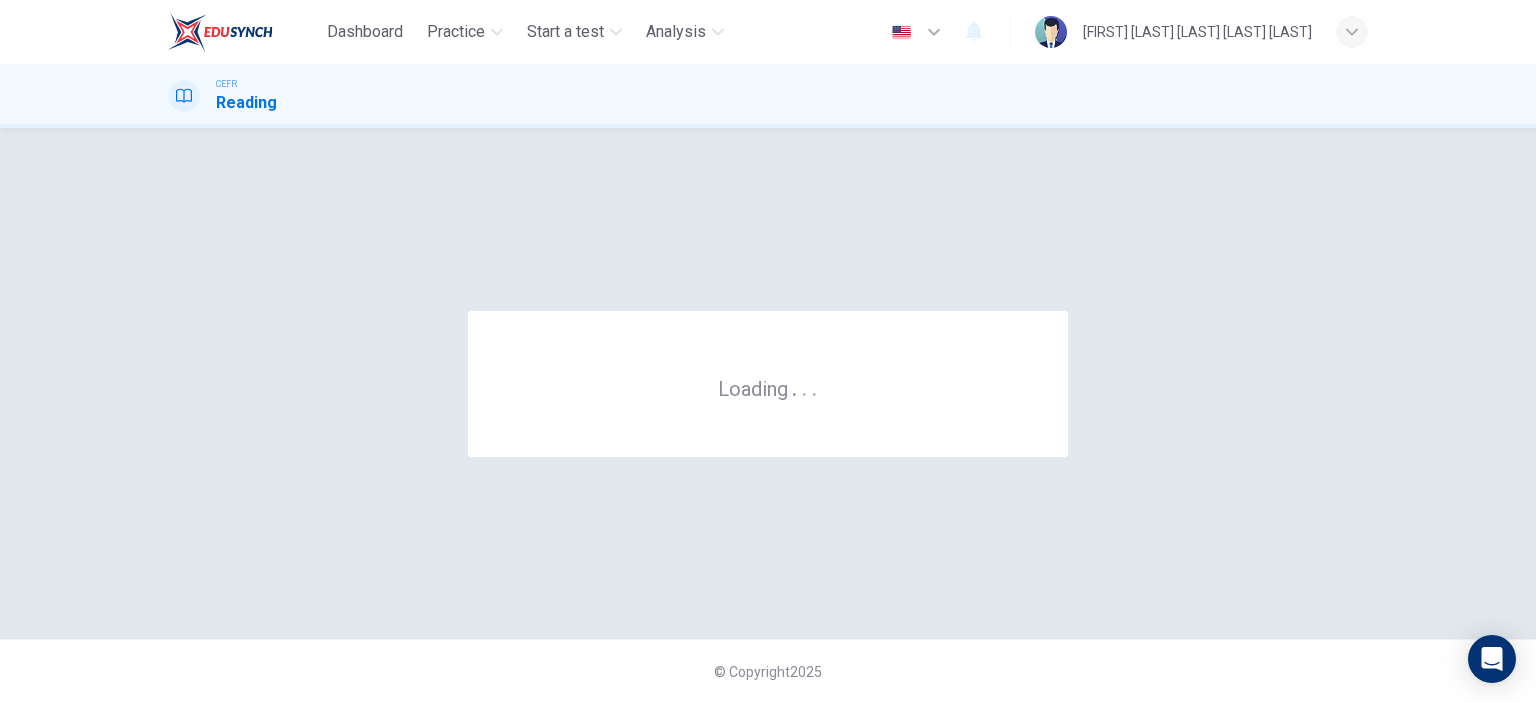 scroll, scrollTop: 0, scrollLeft: 0, axis: both 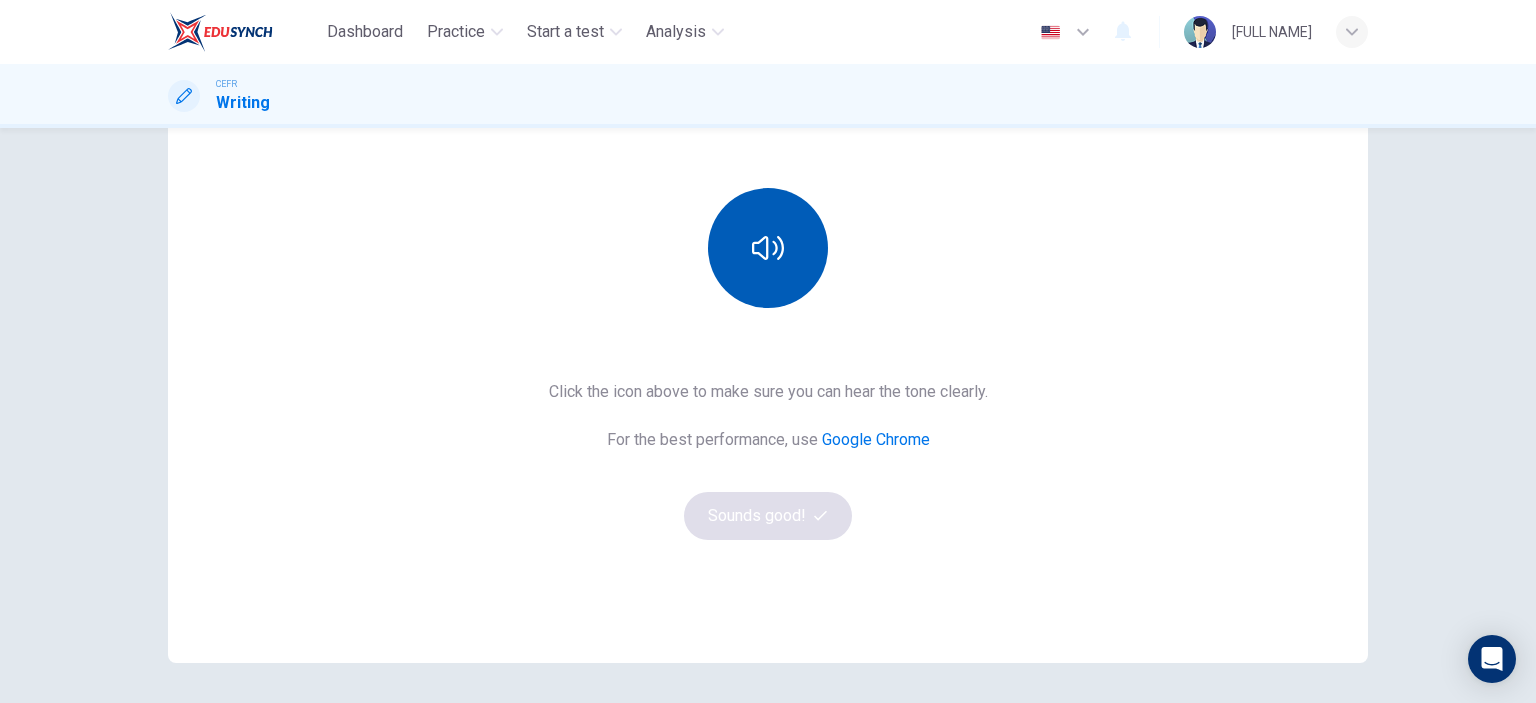 click at bounding box center [768, 248] 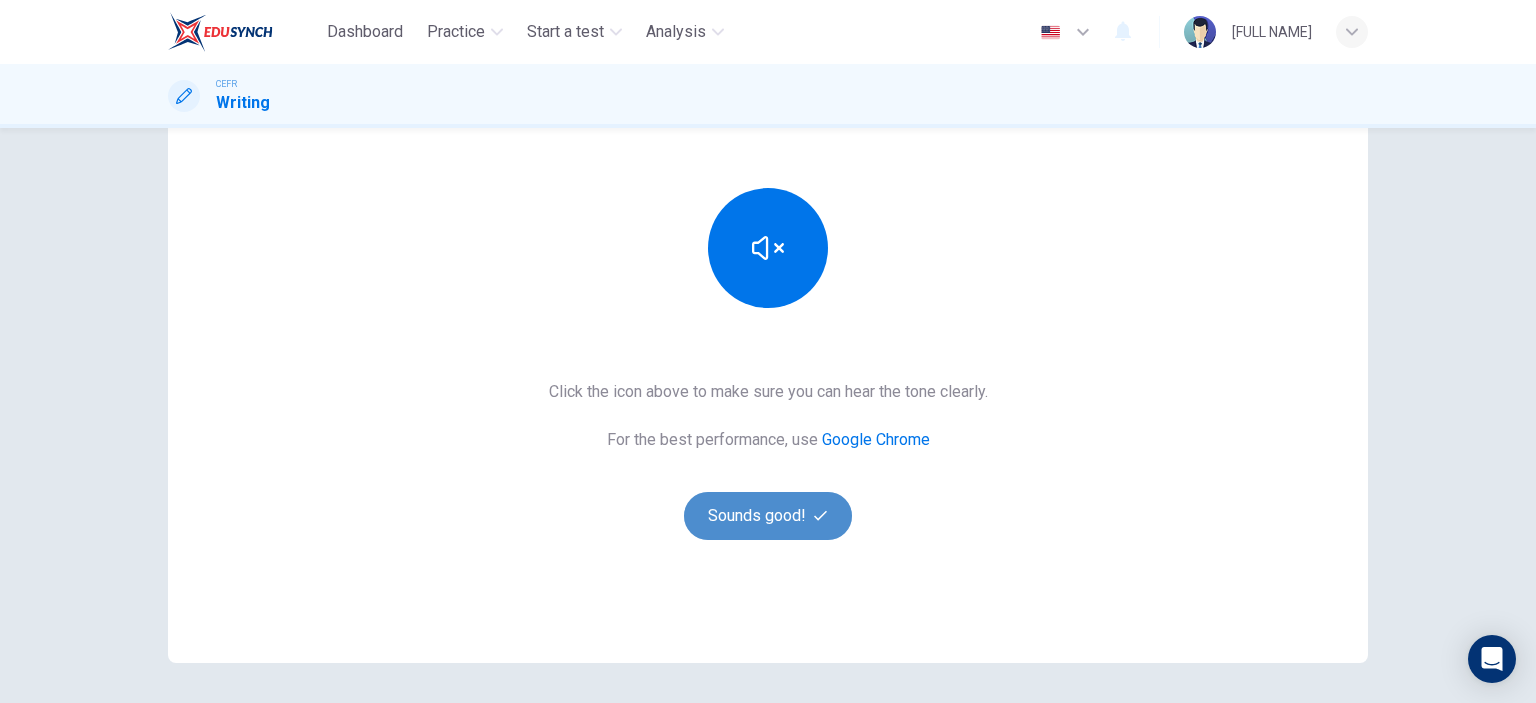 click on "Sounds good!" at bounding box center (768, 516) 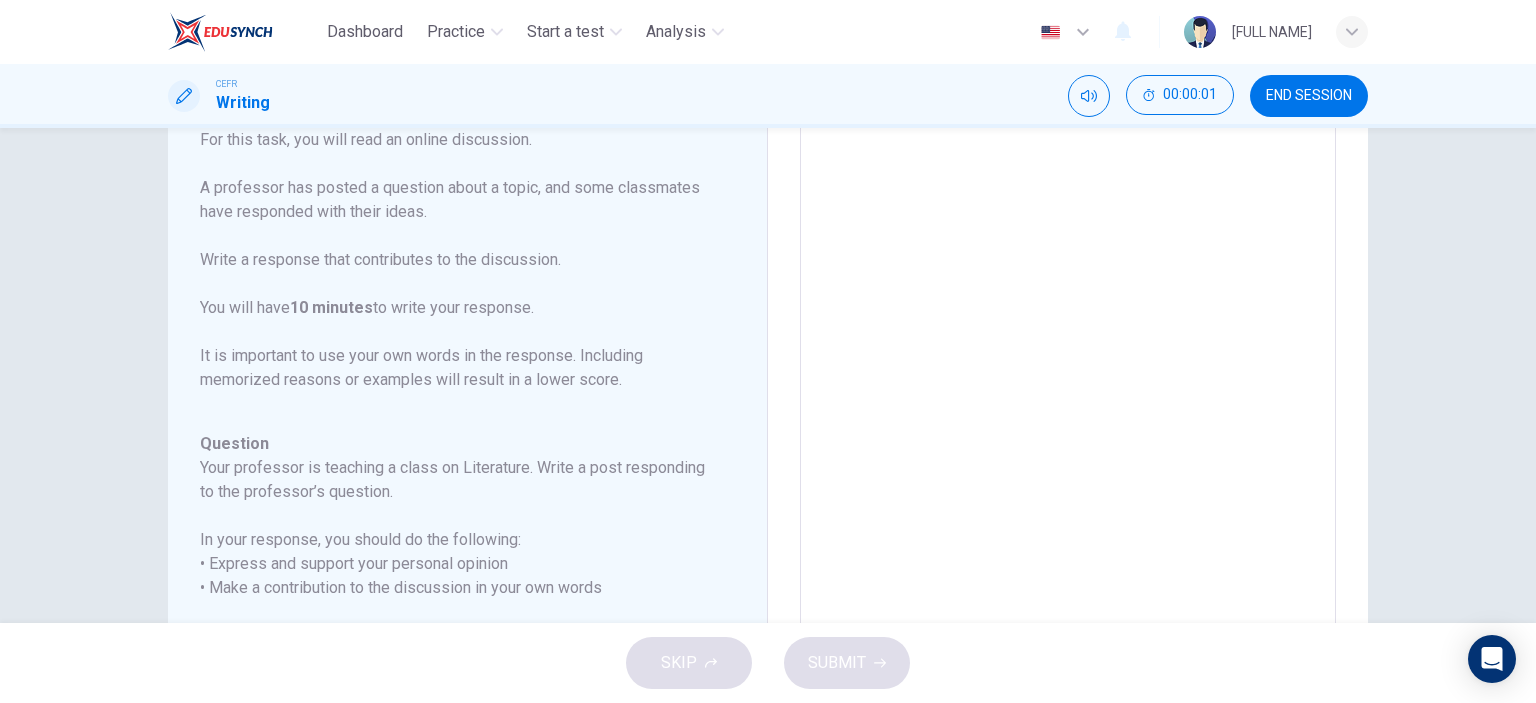 scroll, scrollTop: 0, scrollLeft: 0, axis: both 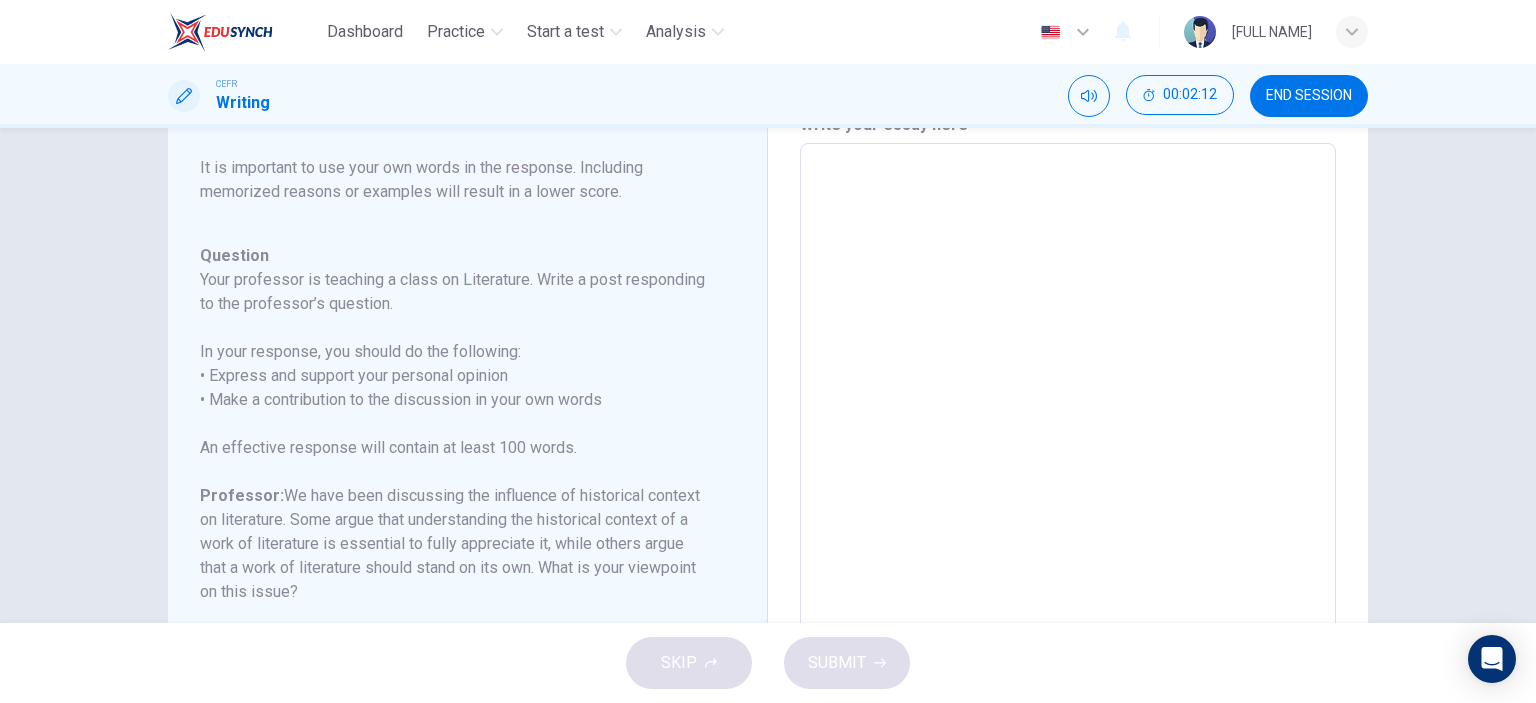 click at bounding box center [1068, 477] 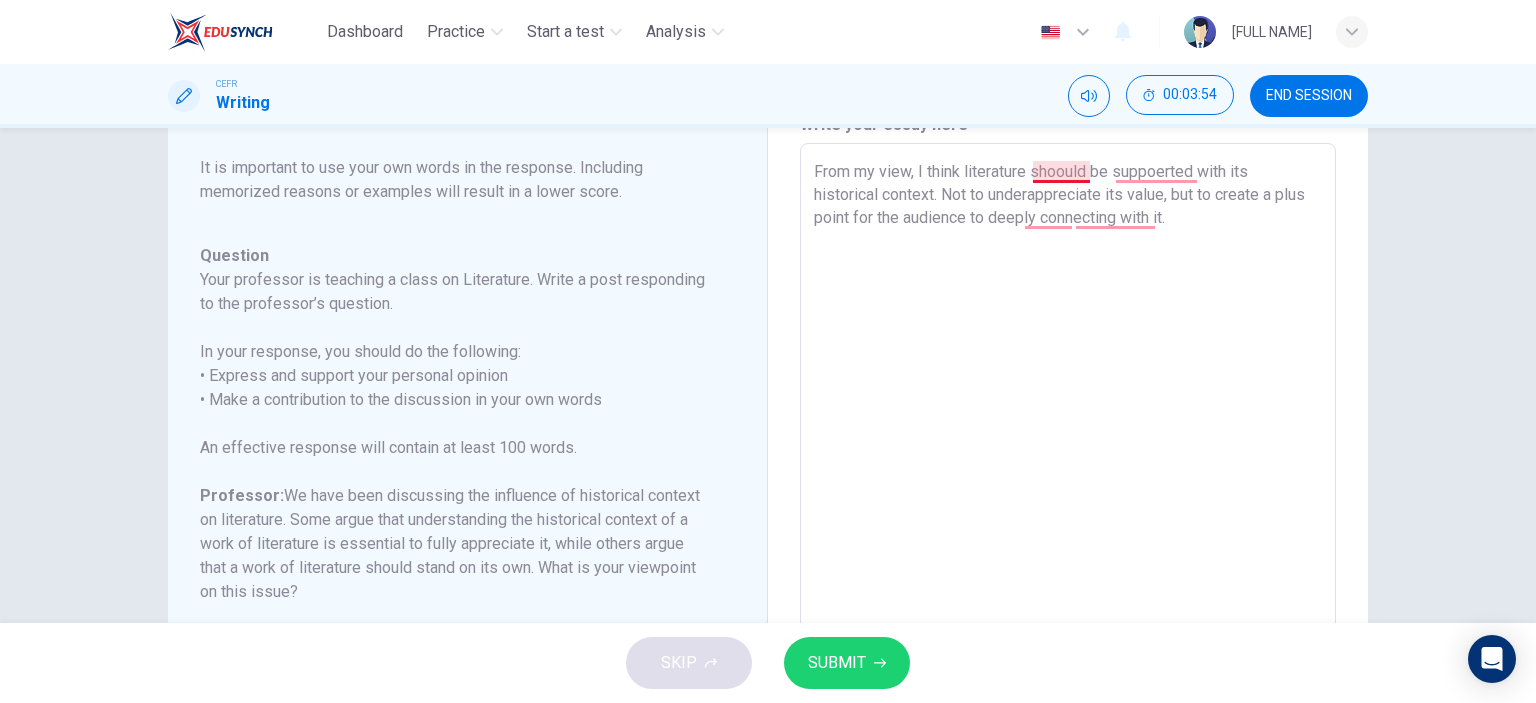 click on "From my view, I think literature shoould be suppoerted with its historical context. Not to underappreciate its value, but to create a plus point for the audience to deeply connecting with it." at bounding box center (1068, 477) 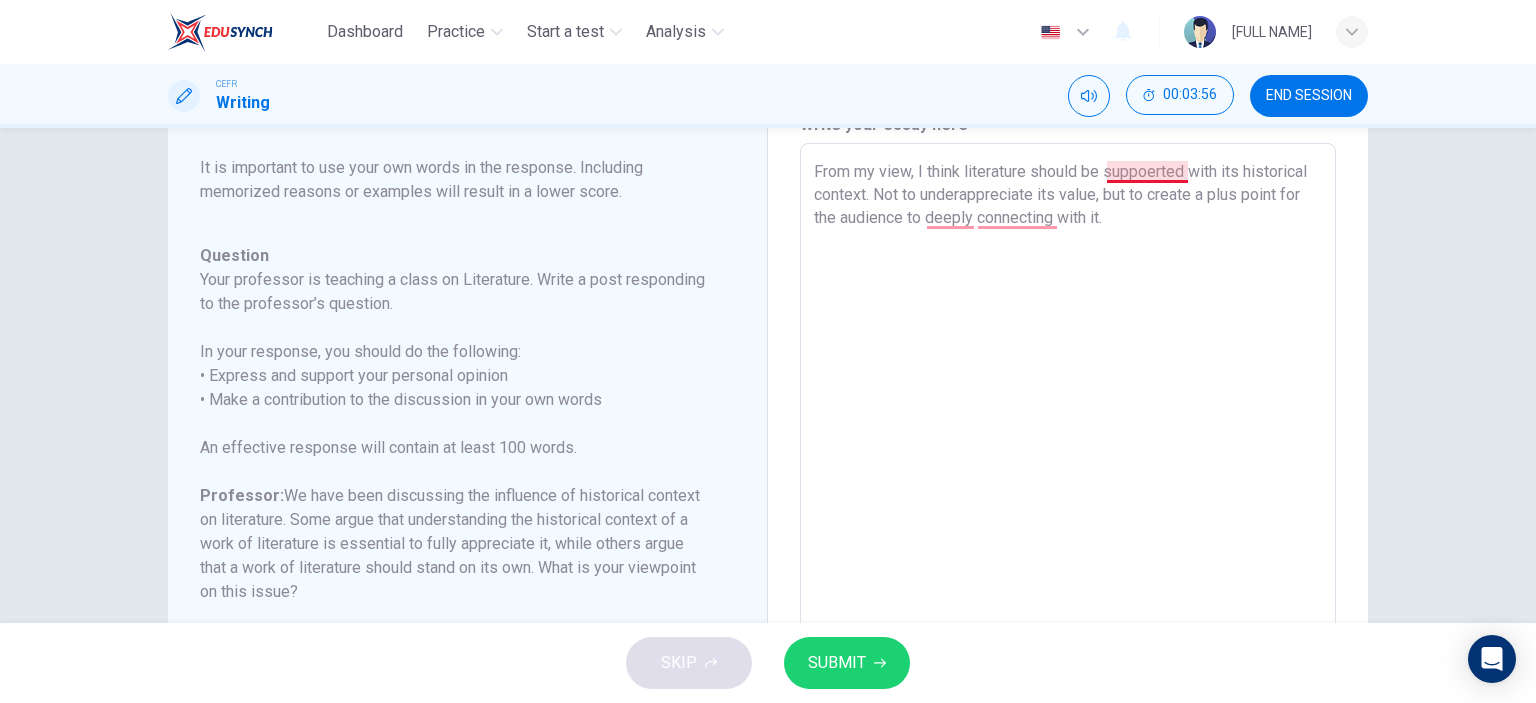 click on "From my view, I think literature should be suppoerted with its historical context. Not to underappreciate its value, but to create a plus point for the audience to deeply connecting with it." at bounding box center [1068, 477] 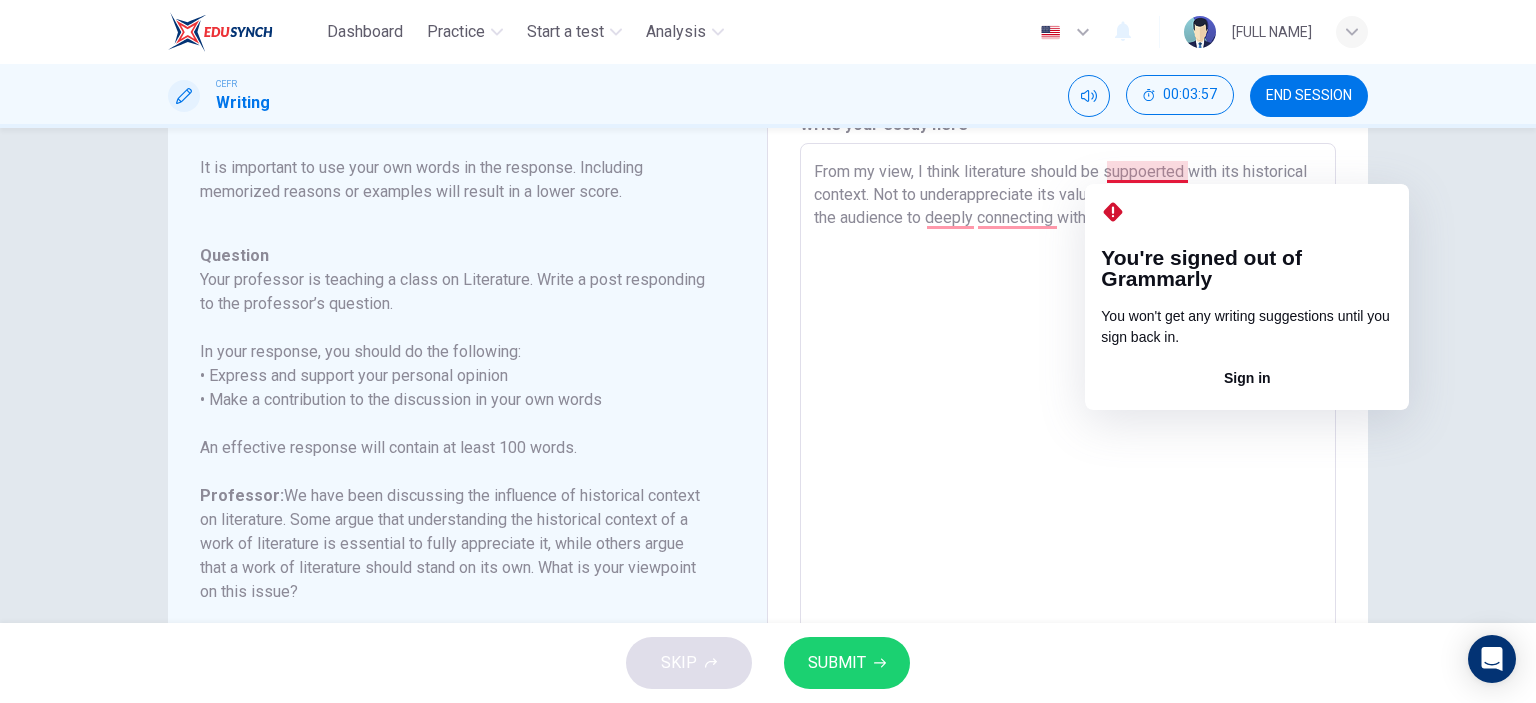 click on "From my view, I think literature should be suppoerted with its historical context. Not to underappreciate its value, but to create a plus point for the audience to deeply connecting with it." at bounding box center (1068, 477) 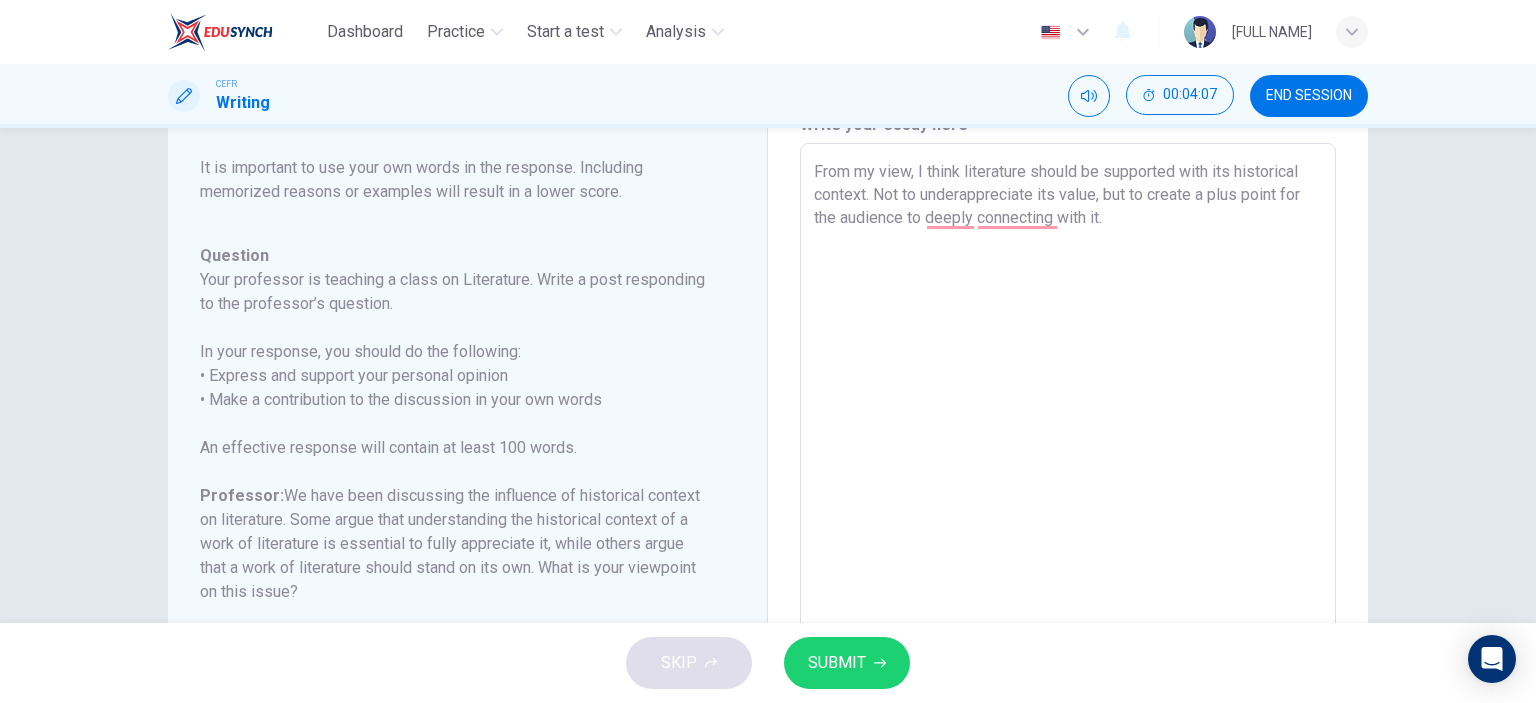 click on "From my view, I think literature should be supported with its historical context. Not to underappreciate its value, but to create a plus point for the audience to deeply connecting with it." at bounding box center (1068, 477) 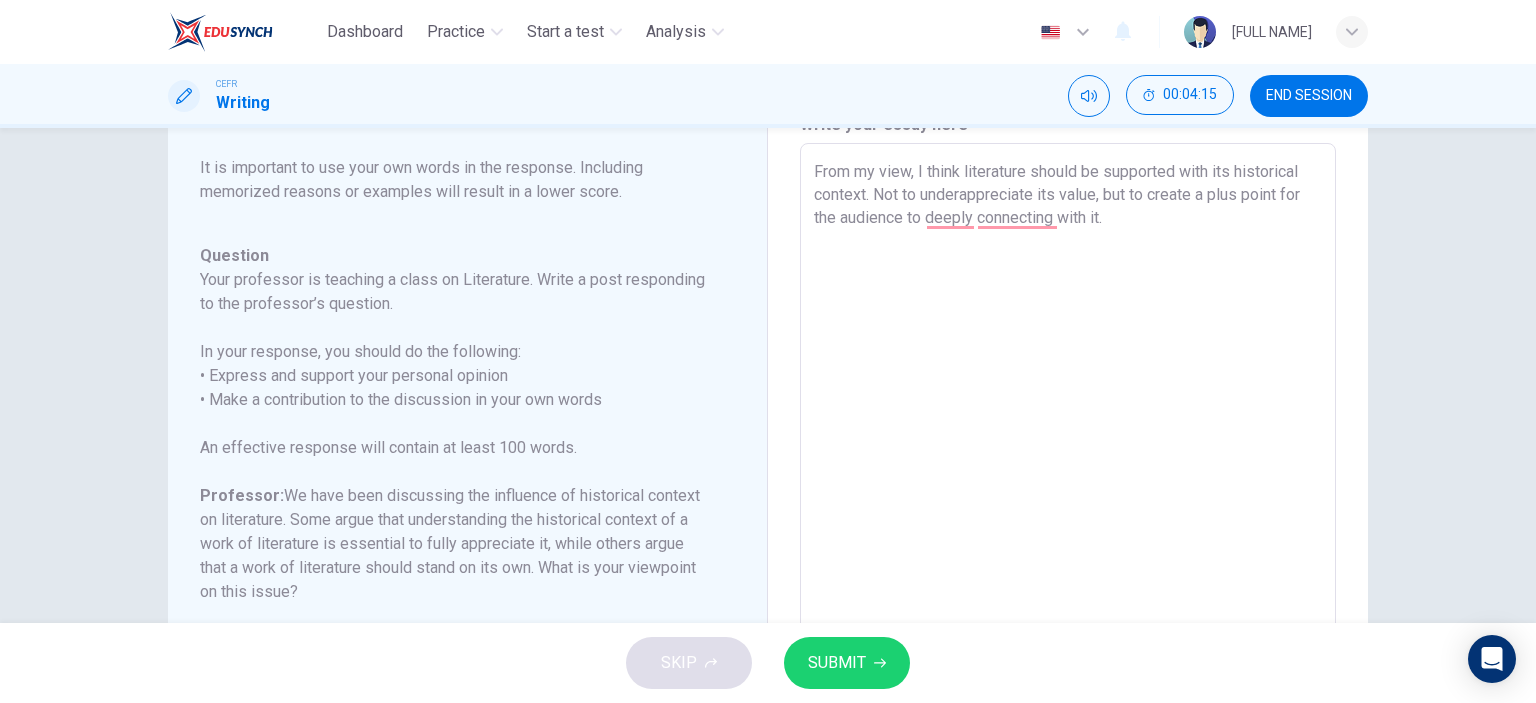 click on "From my view, I think literature should be supported with its historical context. Not to underappreciate its value, but to create a plus point for the audience to deeply connecting with it." at bounding box center [1068, 477] 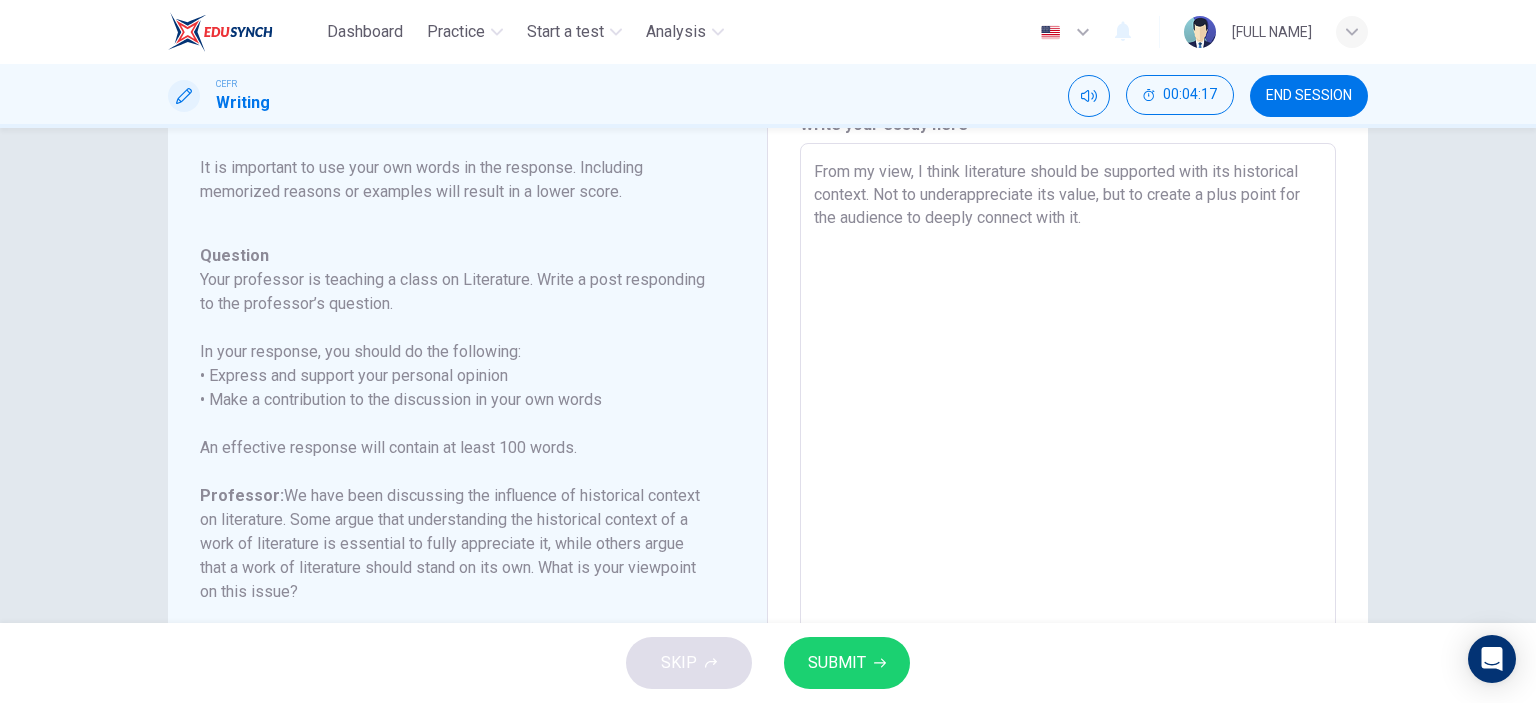 click on "From my view, I think literature should be supported with its historical context. Not to underappreciate its value, but to create a plus point for the audience to deeply connect with it." at bounding box center [1068, 477] 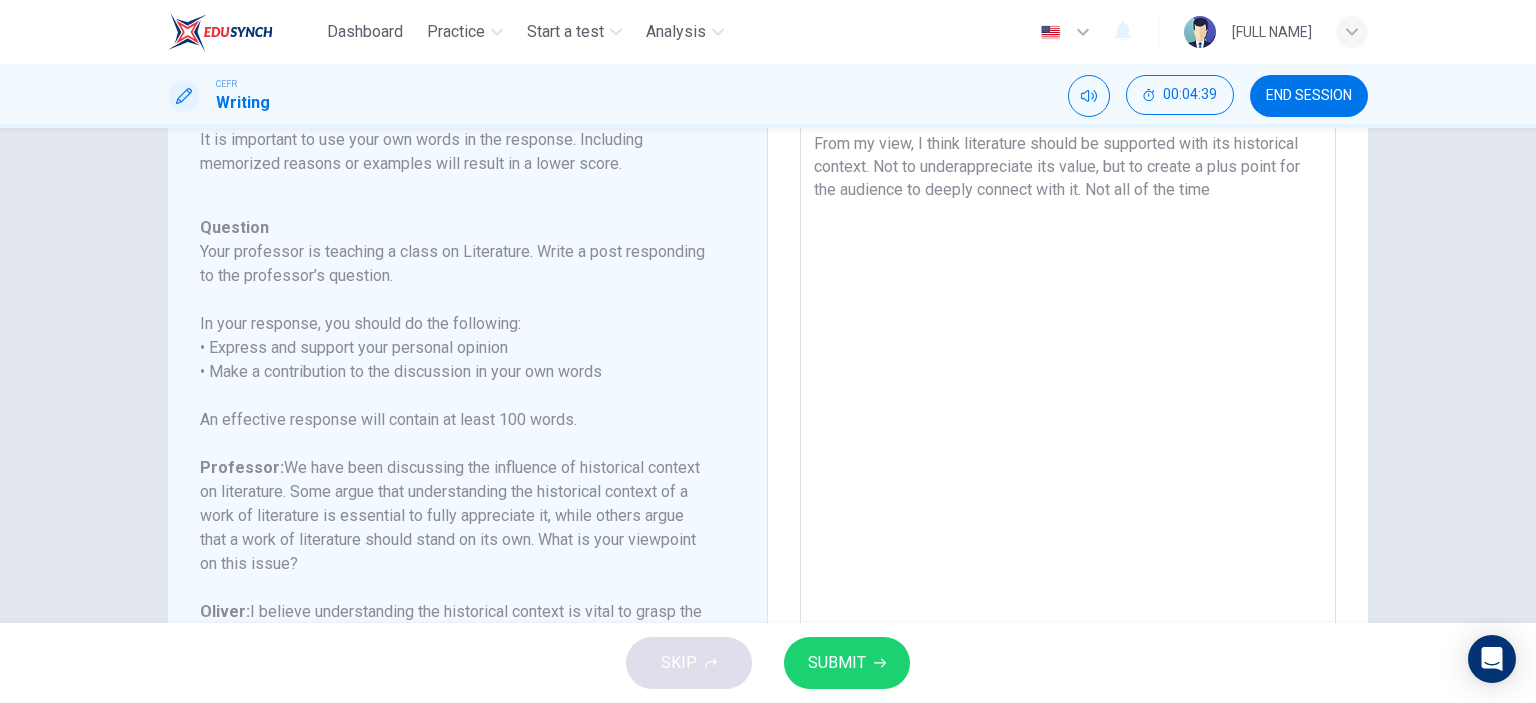 scroll, scrollTop: 148, scrollLeft: 0, axis: vertical 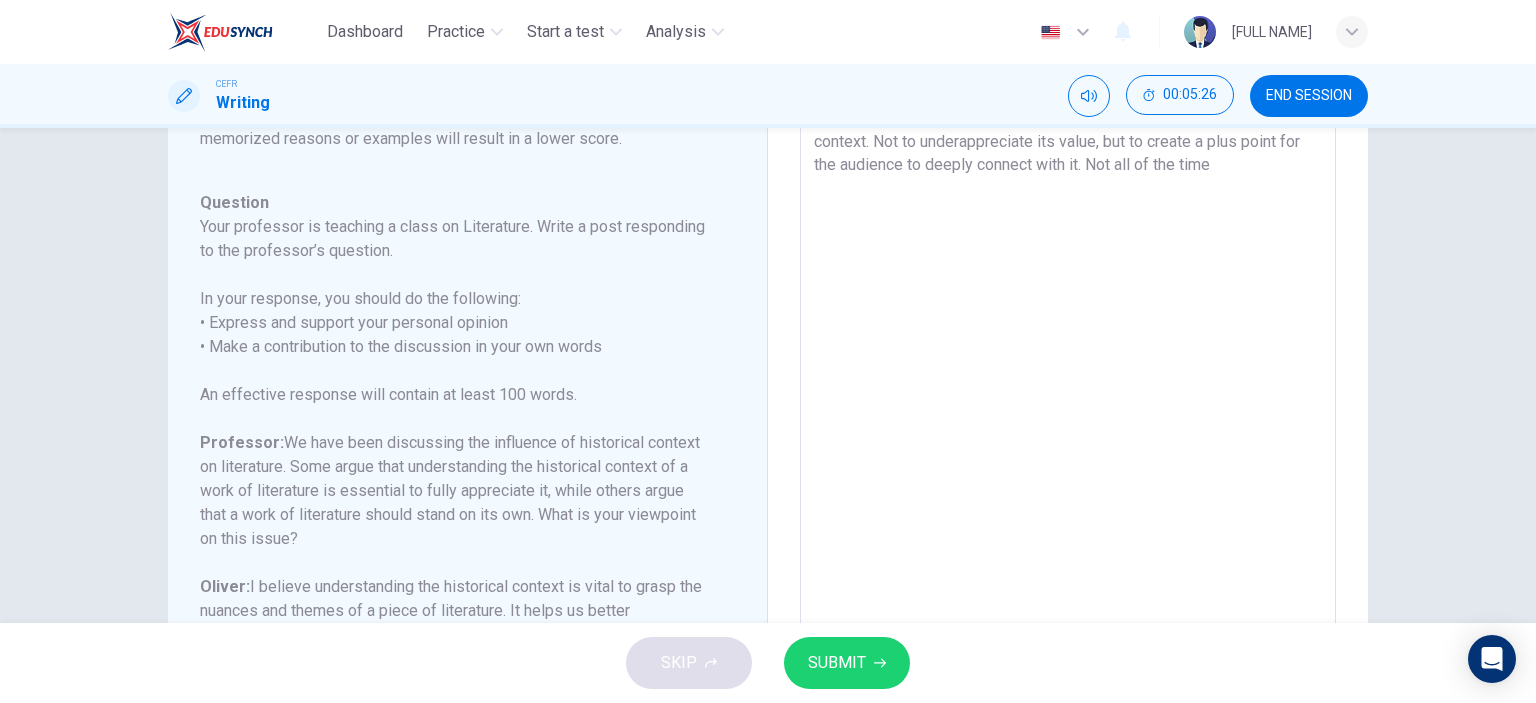 click on "From my view, I think literature should be supported with its historical context. Not to underappreciate its value, but to create a plus point for the audience to deeply connect with it. Not all of the time" at bounding box center (1068, 424) 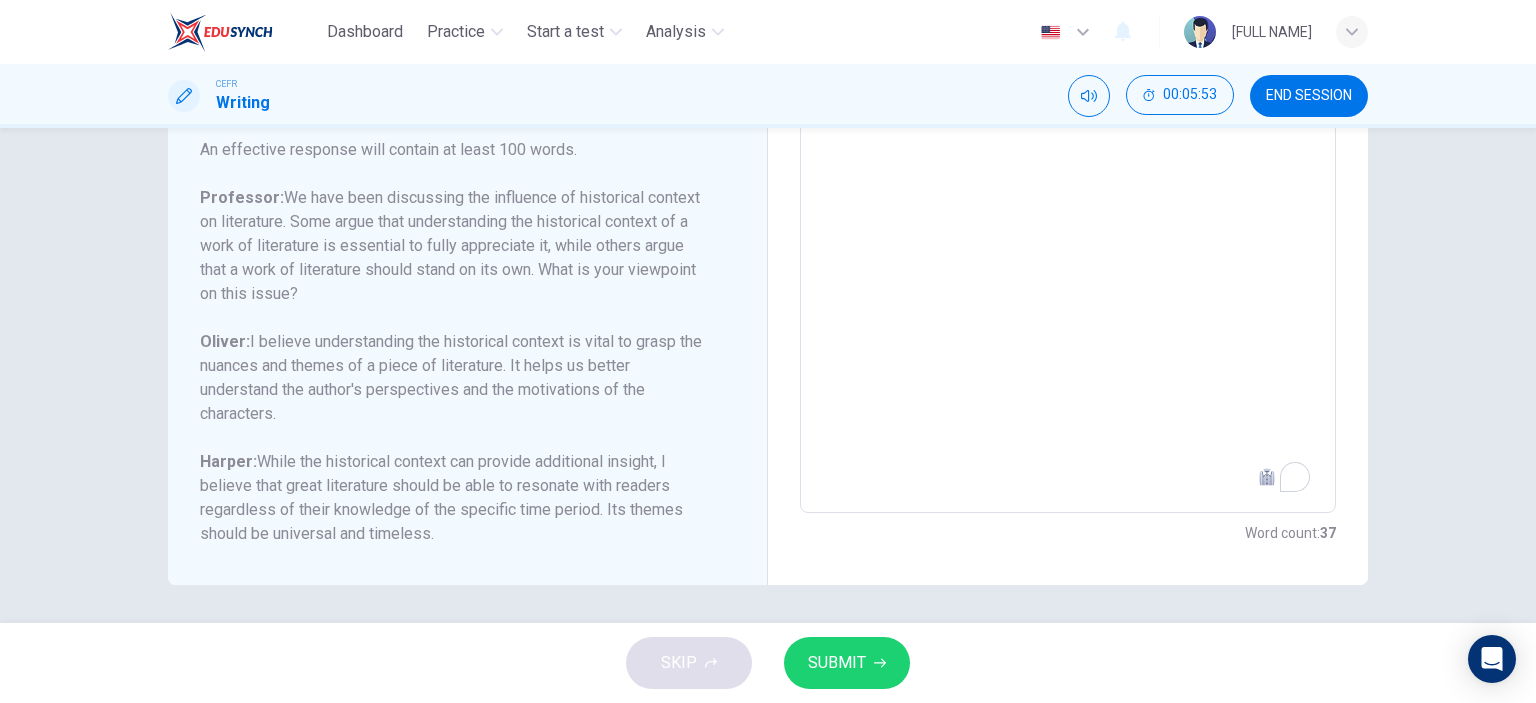 scroll, scrollTop: 395, scrollLeft: 0, axis: vertical 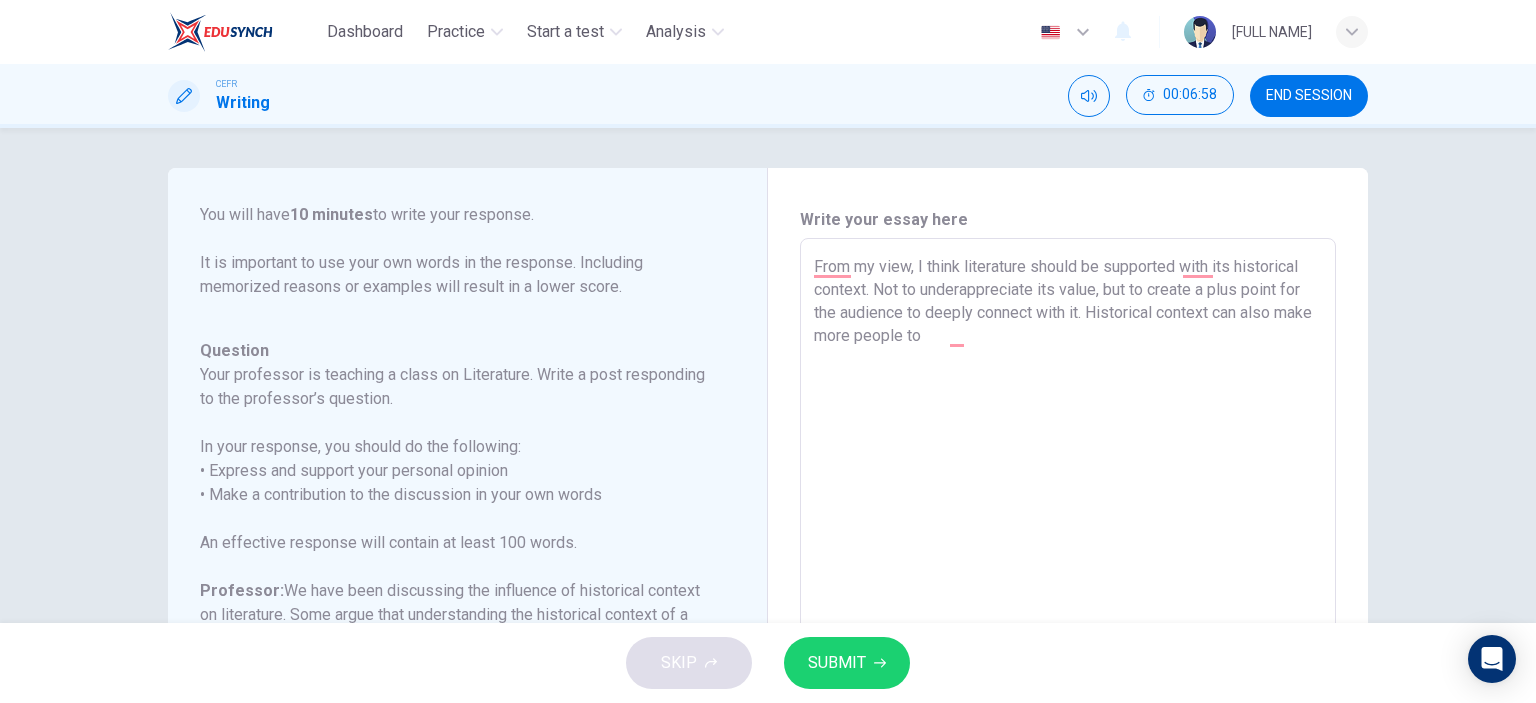 click on "From my view, I think literature should be supported with its historical context. Not to underappreciate its value, but to create a plus point for the audience to deeply connect with it. Historical context can also make more people to" at bounding box center [1068, 572] 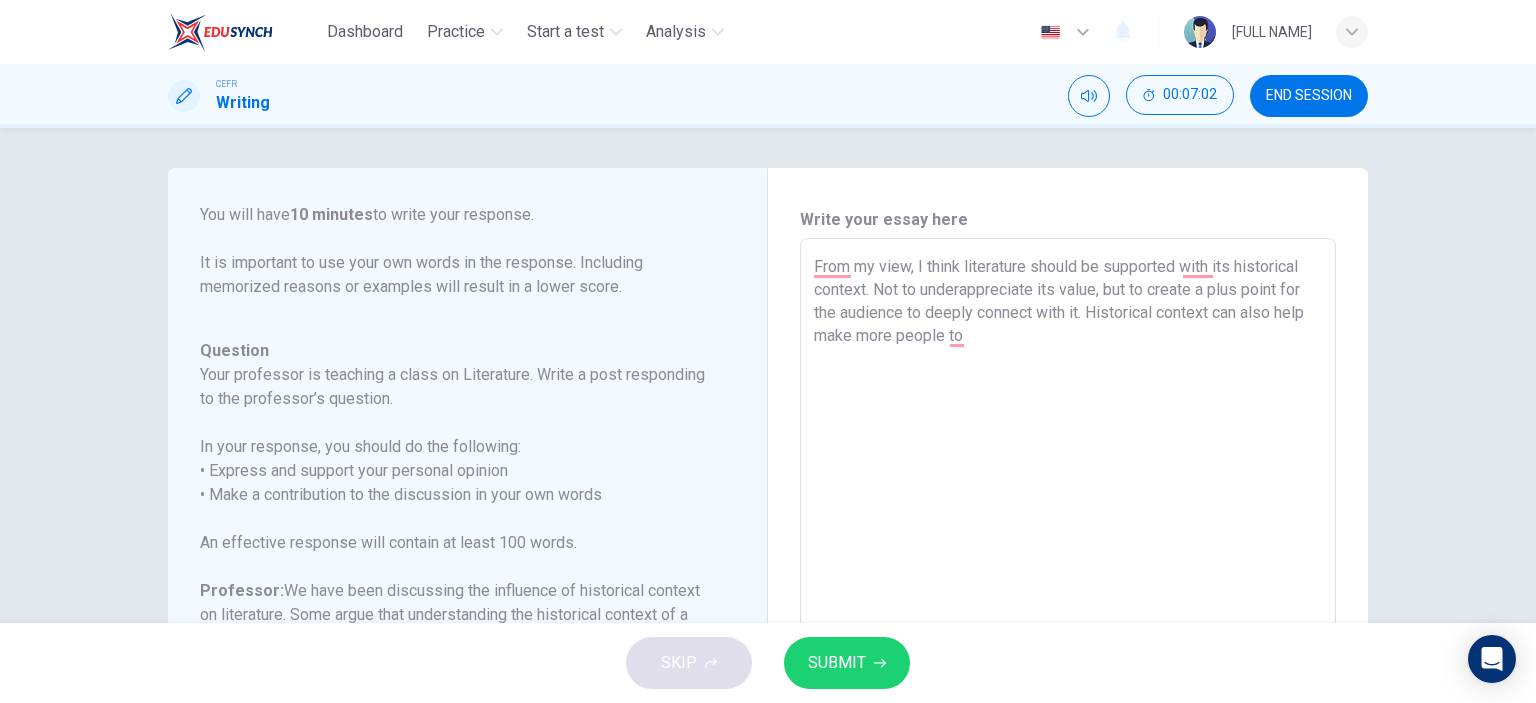 click on "From my view, I think literature should be supported with its historical context. Not to underappreciate its value, but to create a plus point for the audience to deeply connect with it. Historical context can also help make more people to" at bounding box center (1068, 572) 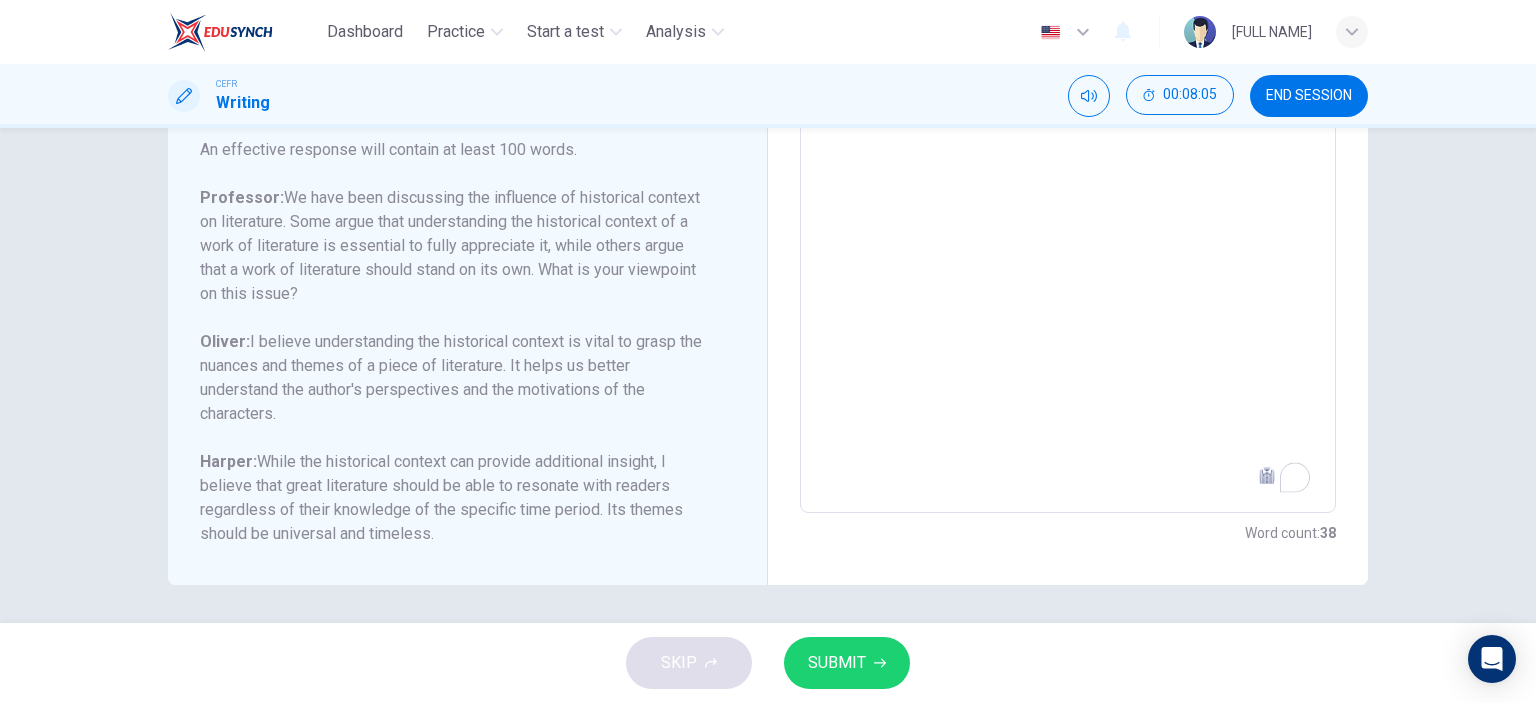 scroll, scrollTop: 395, scrollLeft: 0, axis: vertical 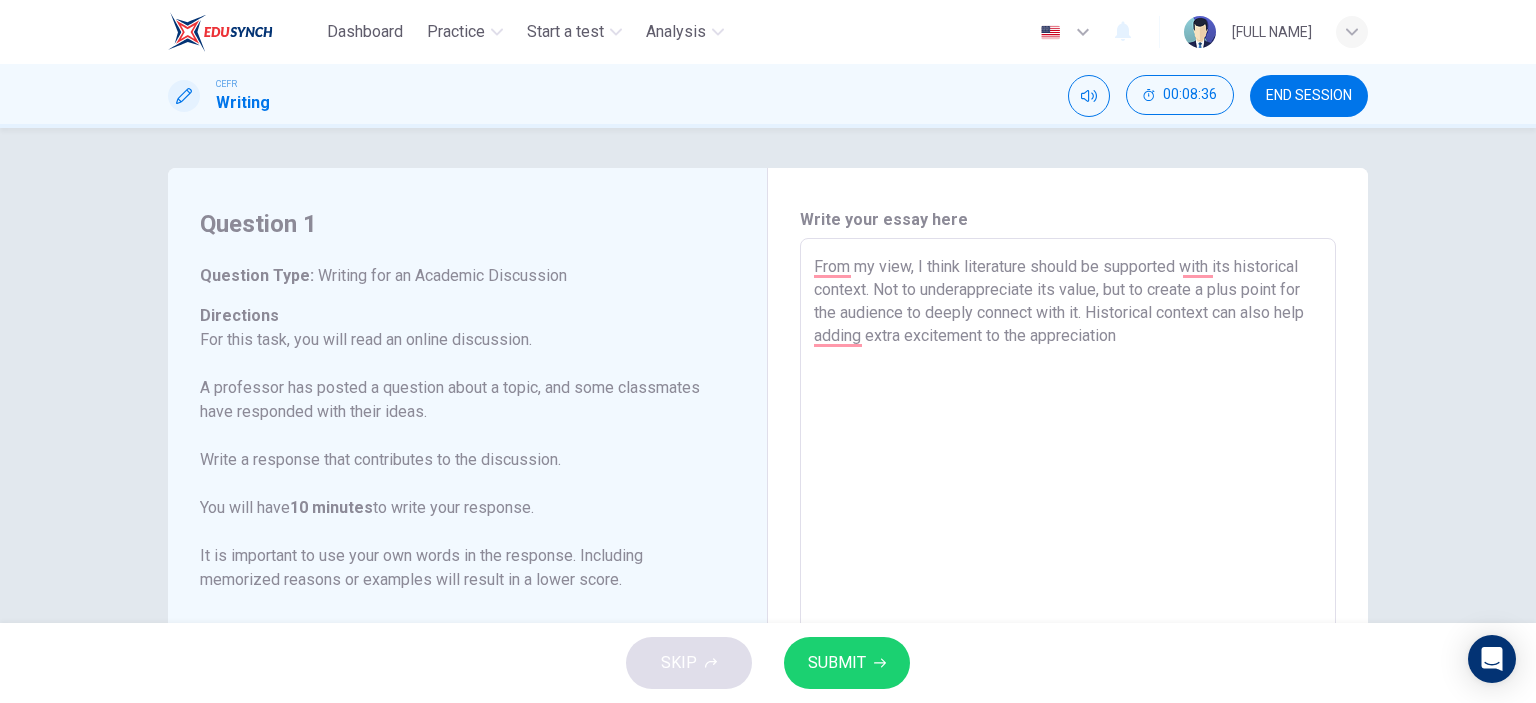 click on "From my view, I think literature should be supported with its historical context. Not to underappreciate its value, but to create a plus point for the audience to deeply connect with it. Historical context can also help  adding extra excitement to the appreciation" at bounding box center [1068, 572] 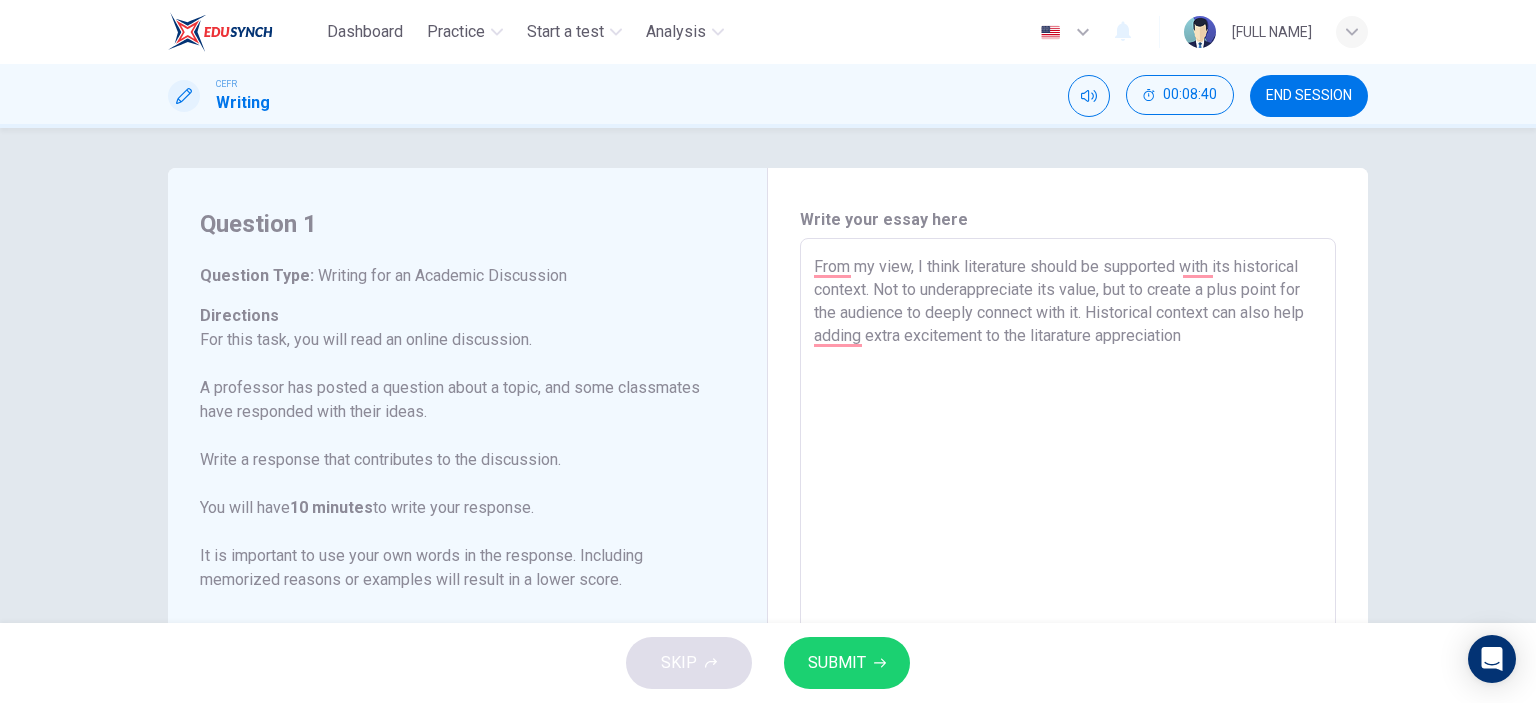 click on "From my view, I think literature should be supported with its historical context. Not to underappreciate its value, but to create a plus point for the audience to deeply connect with it. Historical context can also help  adding extra excitement to the litarature appreciation" at bounding box center (1068, 572) 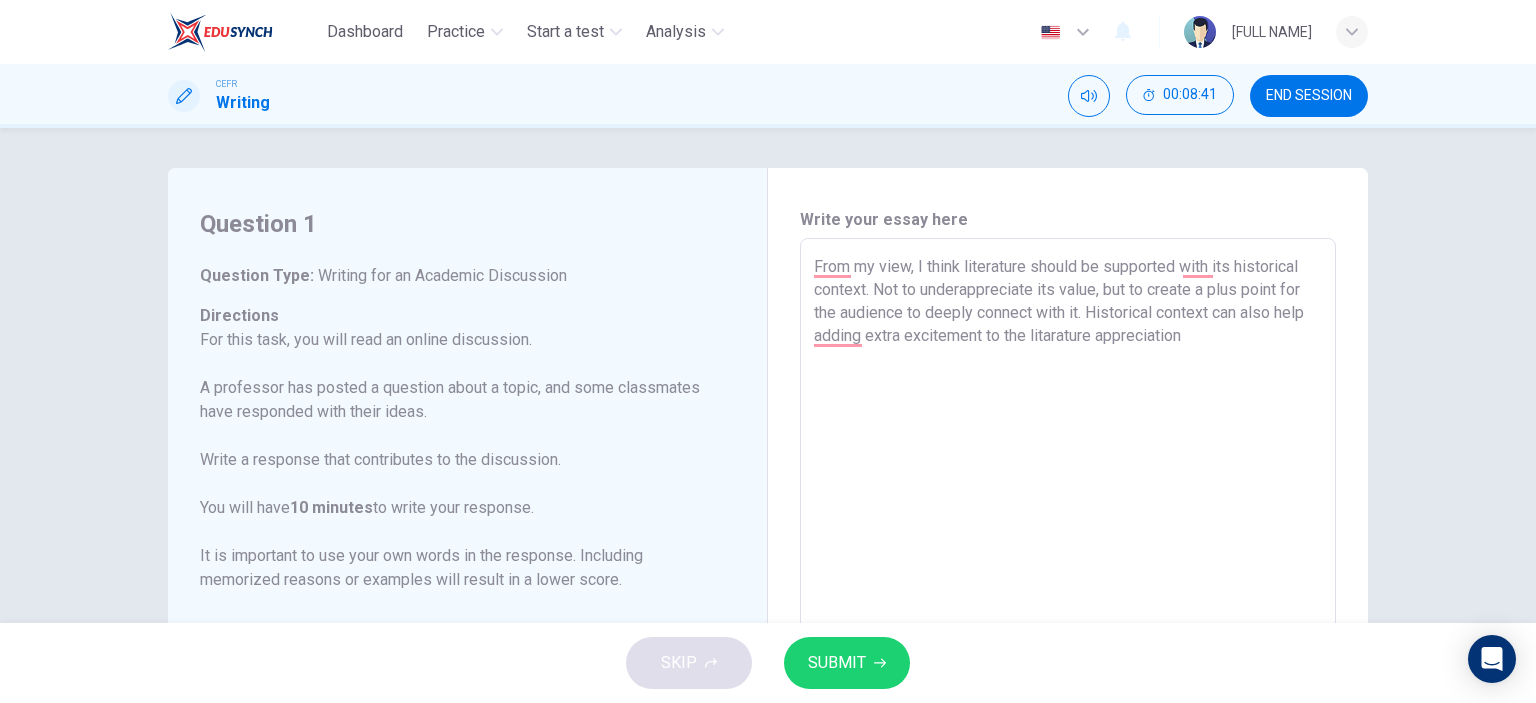 click on "From my view, I think literature should be supported with its historical context. Not to underappreciate its value, but to create a plus point for the audience to deeply connect with it. Historical context can also help  adding extra excitement to the litarature appreciation" at bounding box center (1068, 572) 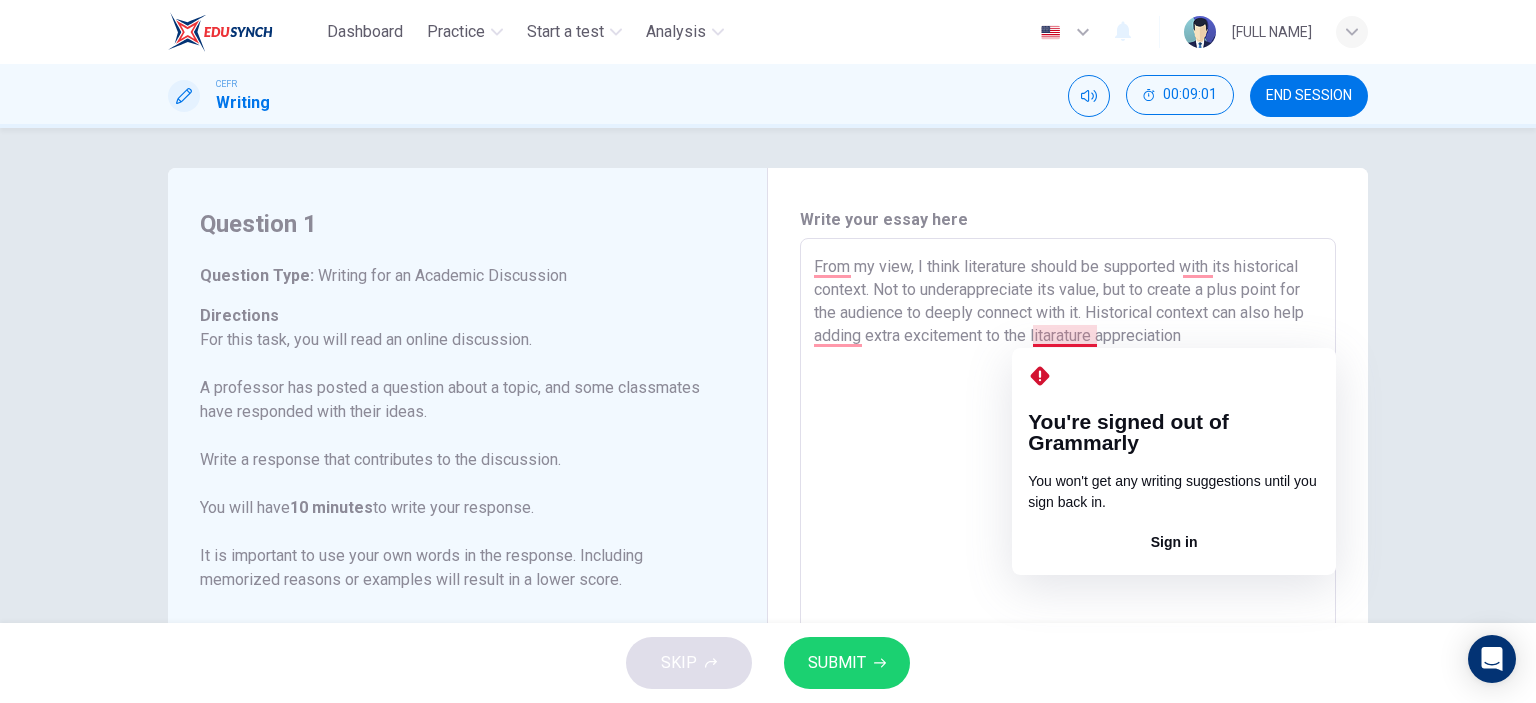 click on "From my view, I think literature should be supported with its historical context. Not to underappreciate its value, but to create a plus point for the audience to deeply connect with it. Historical context can also help  adding extra excitement to the litarature appreciation" at bounding box center (1068, 572) 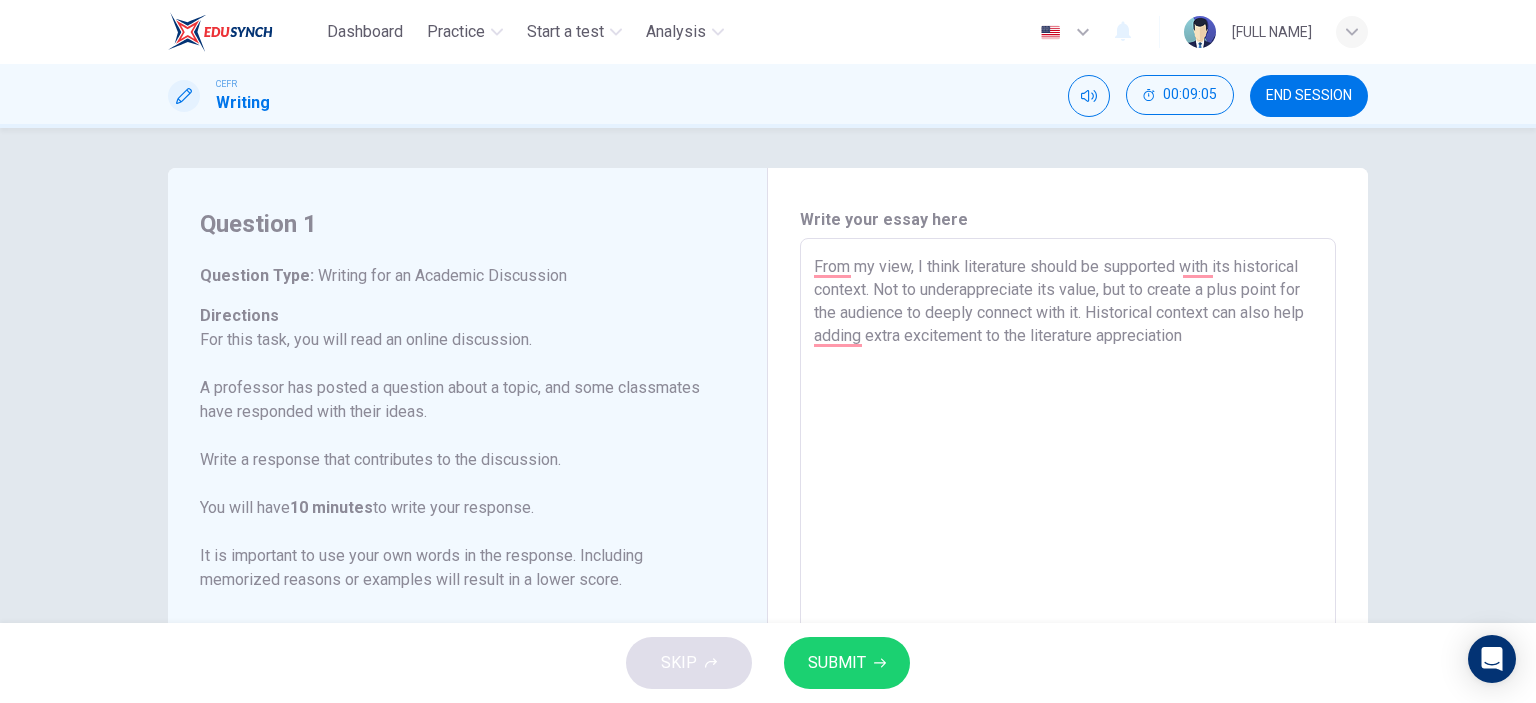 click on "From my view, I think literature should be supported with its historical context. Not to underappreciate its value, but to create a plus point for the audience to deeply connect with it. Historical context can also help adding extra excitement to the literature appreciation" at bounding box center [1068, 572] 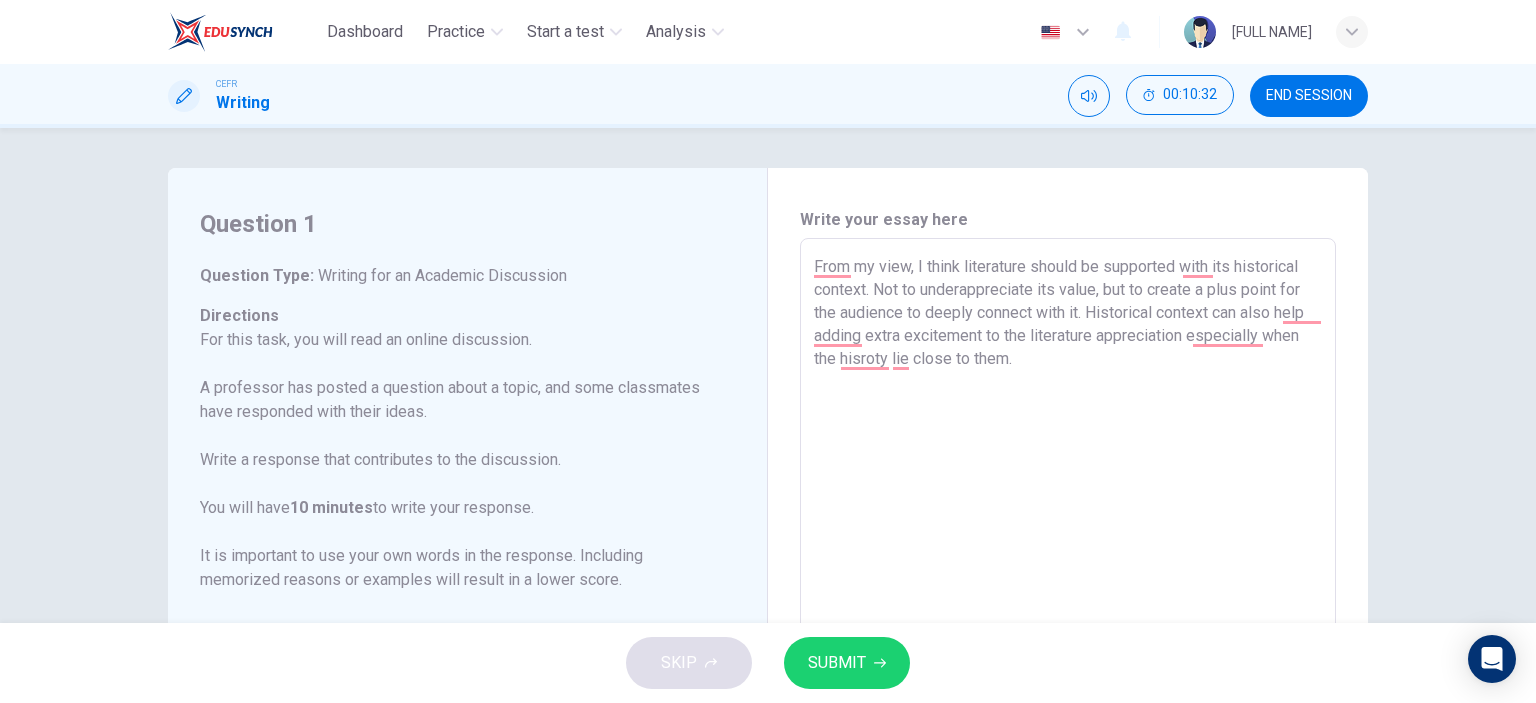 click on "From my view, I think literature should be supported with its historical context. Not to underappreciate its value, but to create a plus point for the audience to deeply connect with it. Historical context can also help  adding extra excitement to the literature appreciation especially when the hisroty lie close to them." at bounding box center [1068, 572] 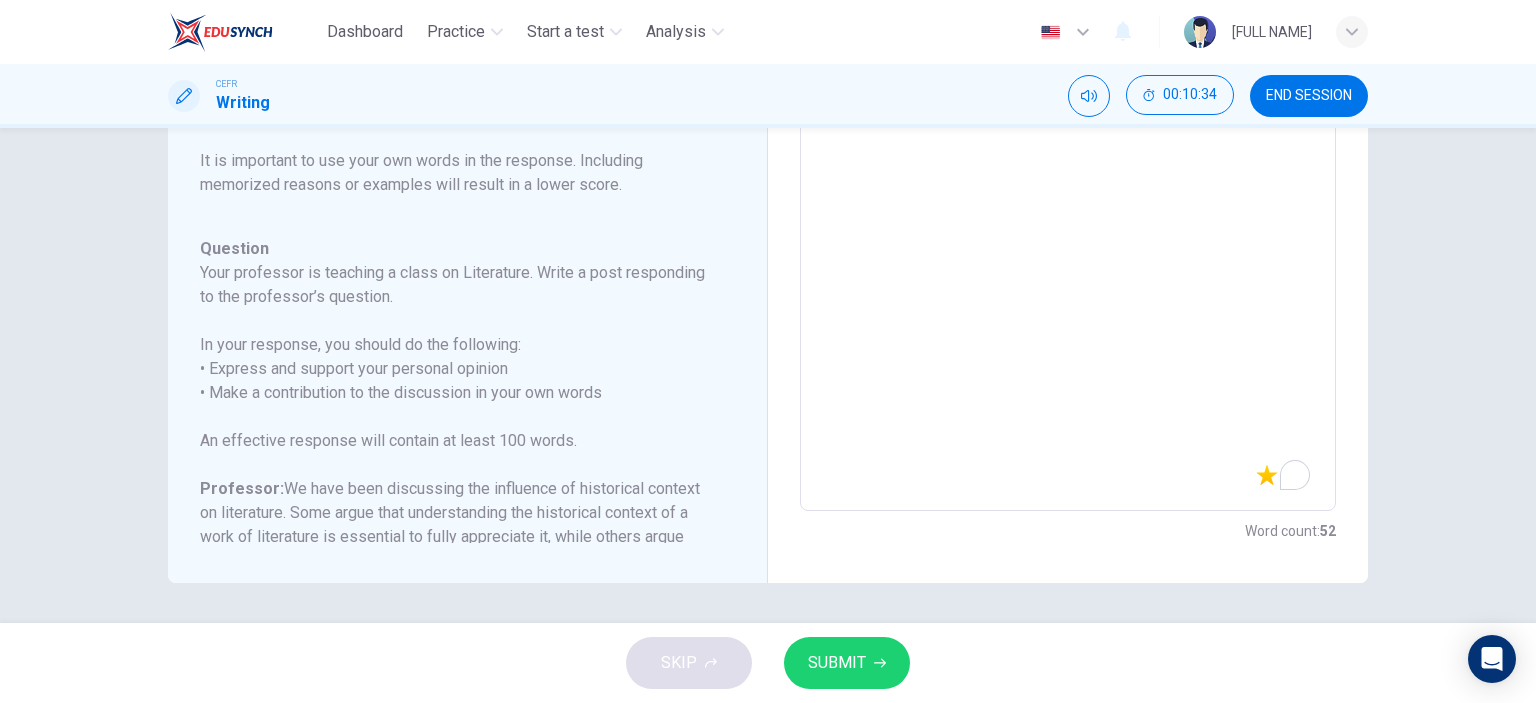 click on "From my view, I think literature should be supported with its historical context. Not to underappreciate its value, but to create a plus point for the audience to deeply connect with it. Historical context can also help  adding extra excitement to the literature appreciation especially when the hisroty lie close to them." at bounding box center [1068, 177] 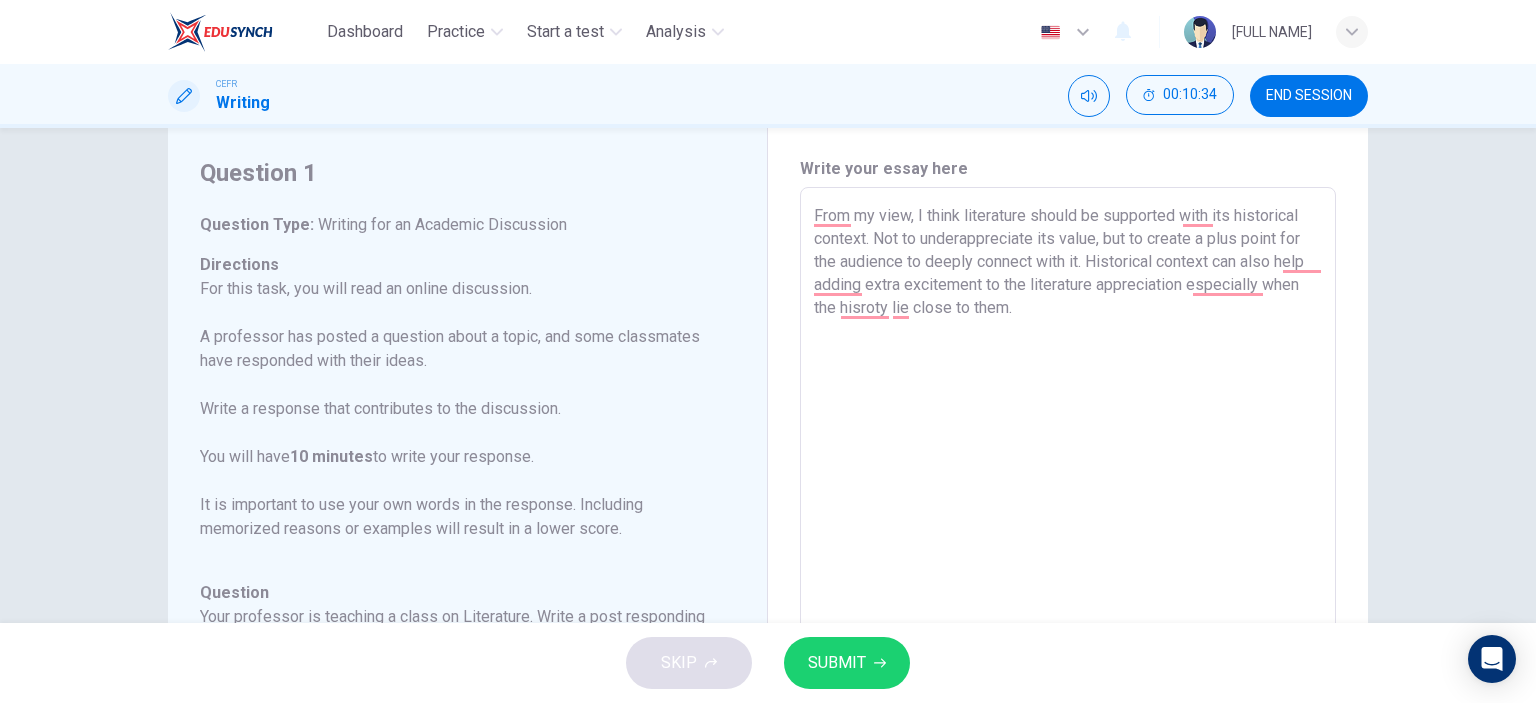 scroll, scrollTop: 0, scrollLeft: 0, axis: both 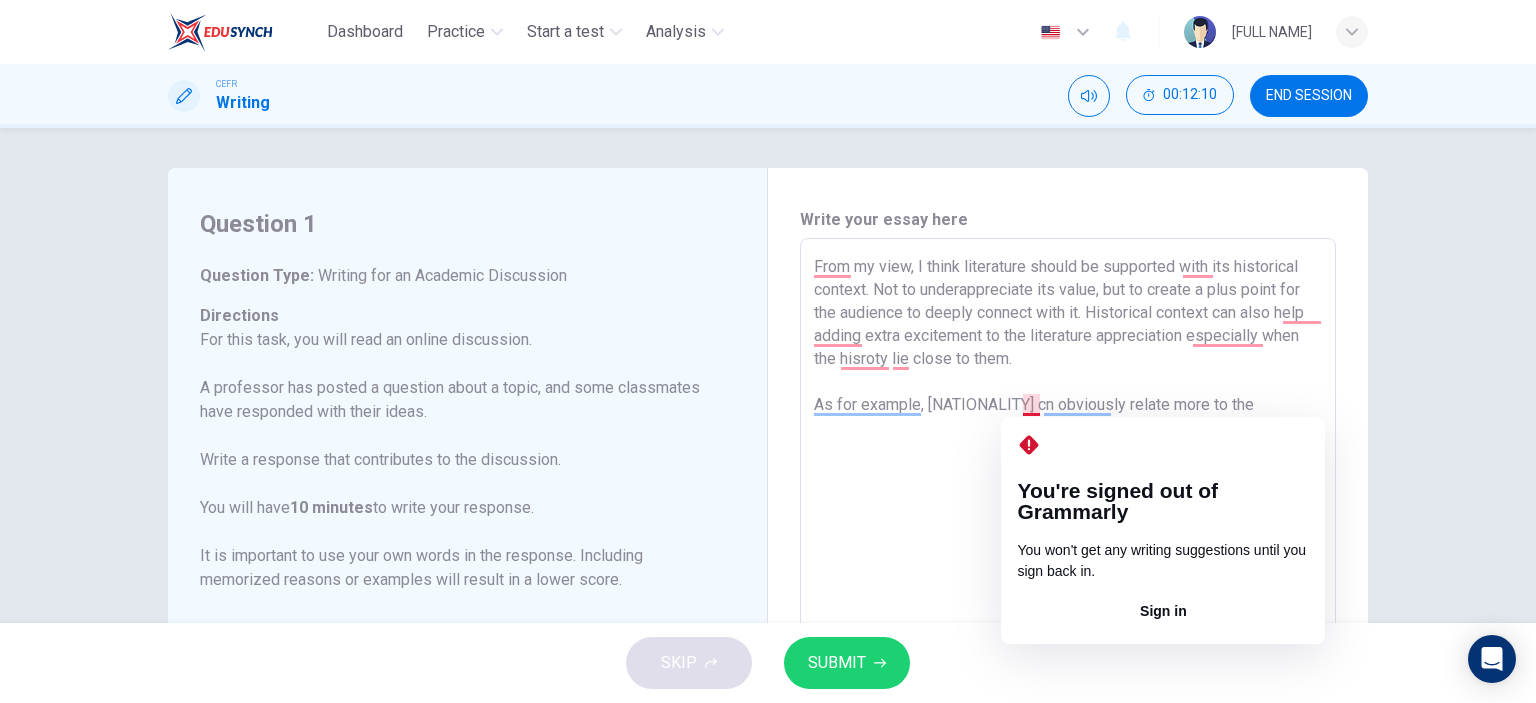 click on "From my view, I think literature should be supported with its historical context. Not to underappreciate its value, but to create a plus point for the audience to deeply connect with it. Historical context can also help  adding extra excitement to the literature appreciation especially when the hisroty lie close to them.
As for example, [NATIONALITY] cn obviously relate more to the" at bounding box center [1068, 572] 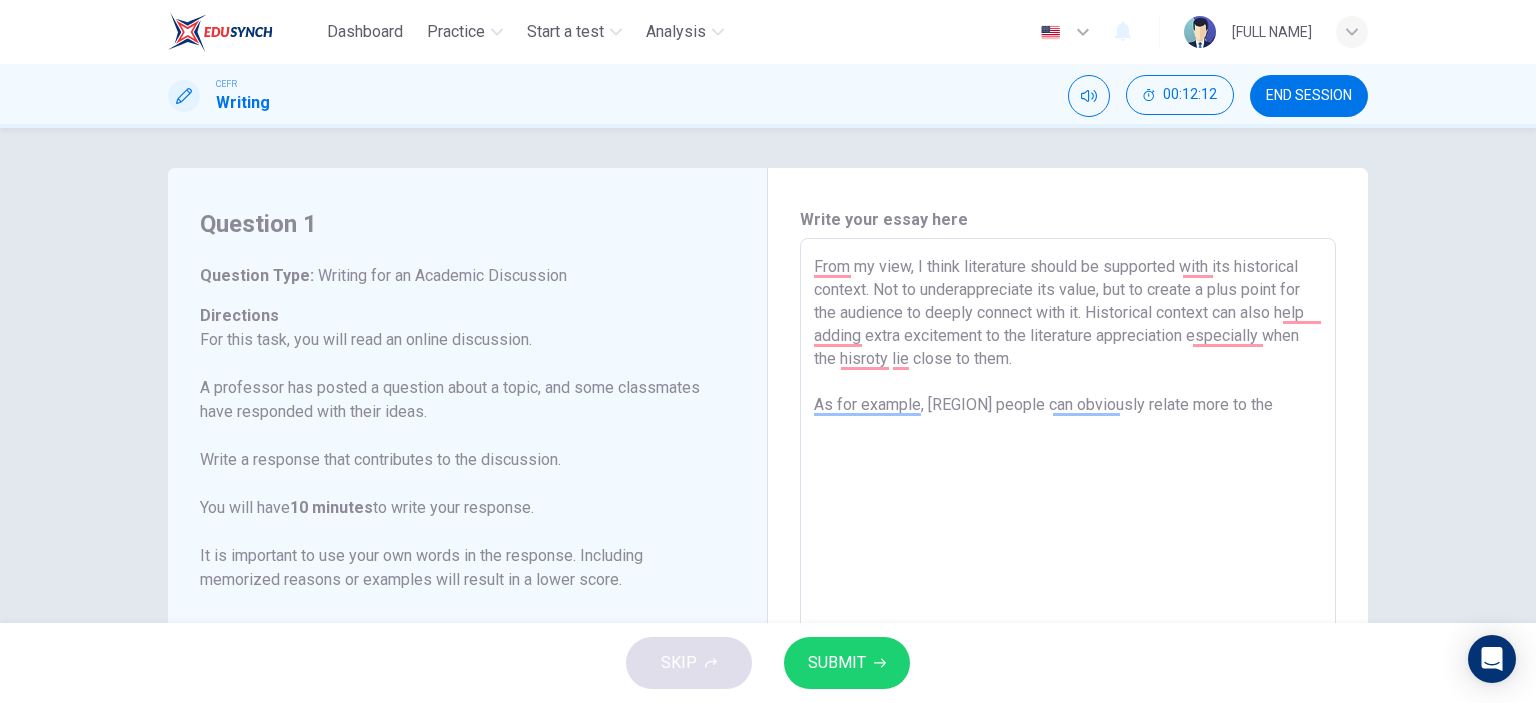 click on "From my view, I think literature should be supported with its historical context. Not to underappreciate its value, but to create a plus point for the audience to deeply connect with it. Historical context can also help  adding extra excitement to the literature appreciation especially when the hisroty lie close to them.
As for example, [REGION] people can obviously relate more to the" at bounding box center [1068, 572] 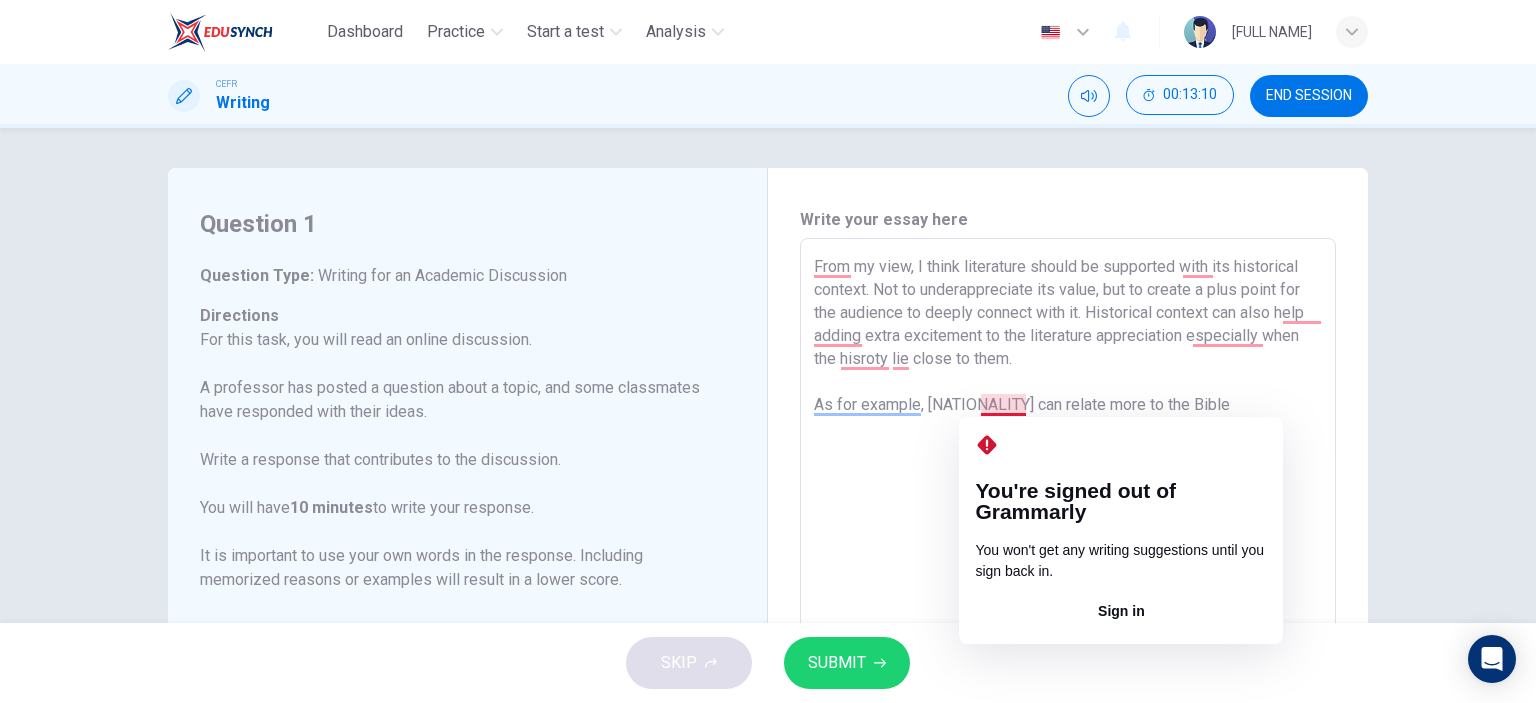 click on "From my view, I think literature should be supported with its historical context. Not to underappreciate its value, but to create a plus point for the audience to deeply connect with it. Historical context can also help  adding extra excitement to the literature appreciation especially when the hisroty lie close to them.
As for example, [NATIONALITY] can relate more to the Bible" at bounding box center (1068, 572) 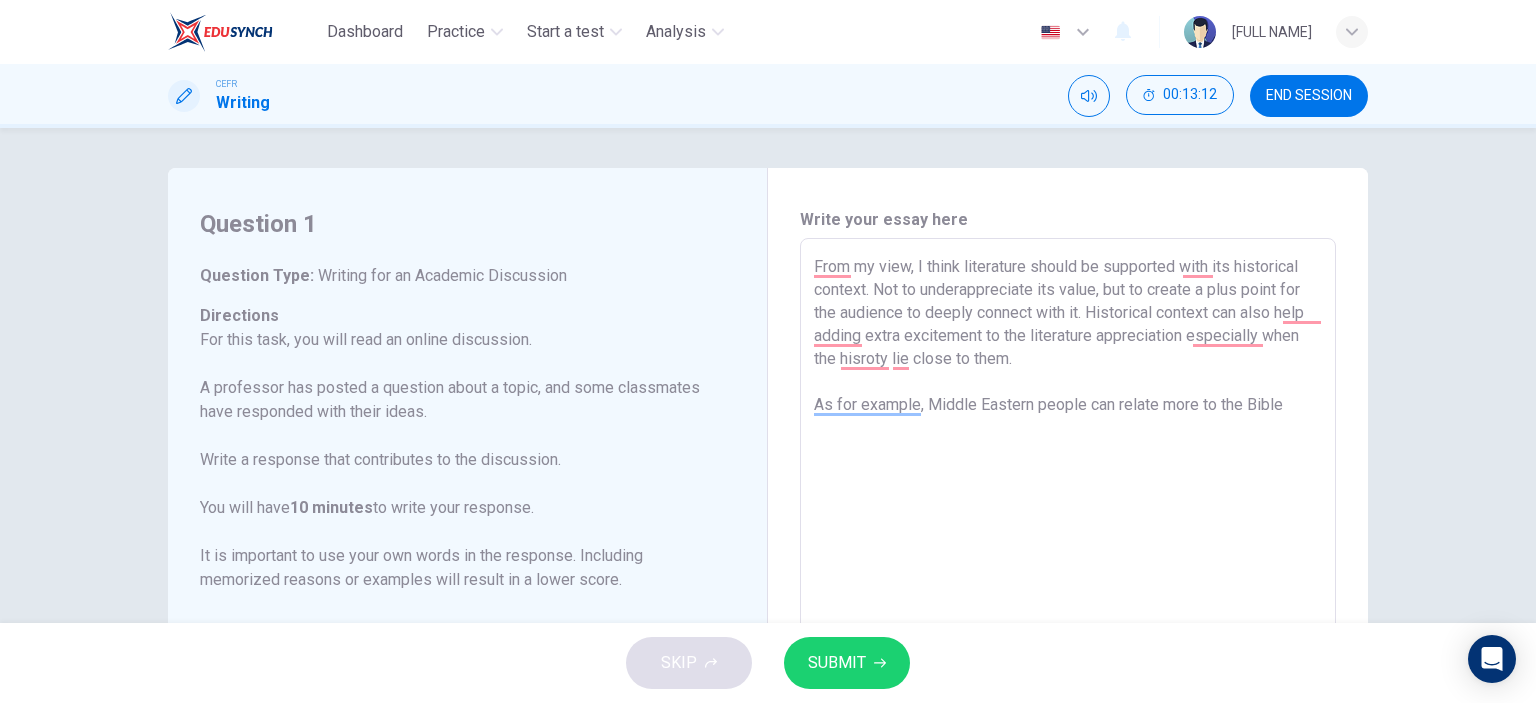 click on "From my view, I think literature should be supported with its historical context. Not to underappreciate its value, but to create a plus point for the audience to deeply connect with it. Historical context can also help  adding extra excitement to the literature appreciation especially when the hisroty lie close to them.
As for example, Middle Eastern people can relate more to the Bible" at bounding box center (1068, 572) 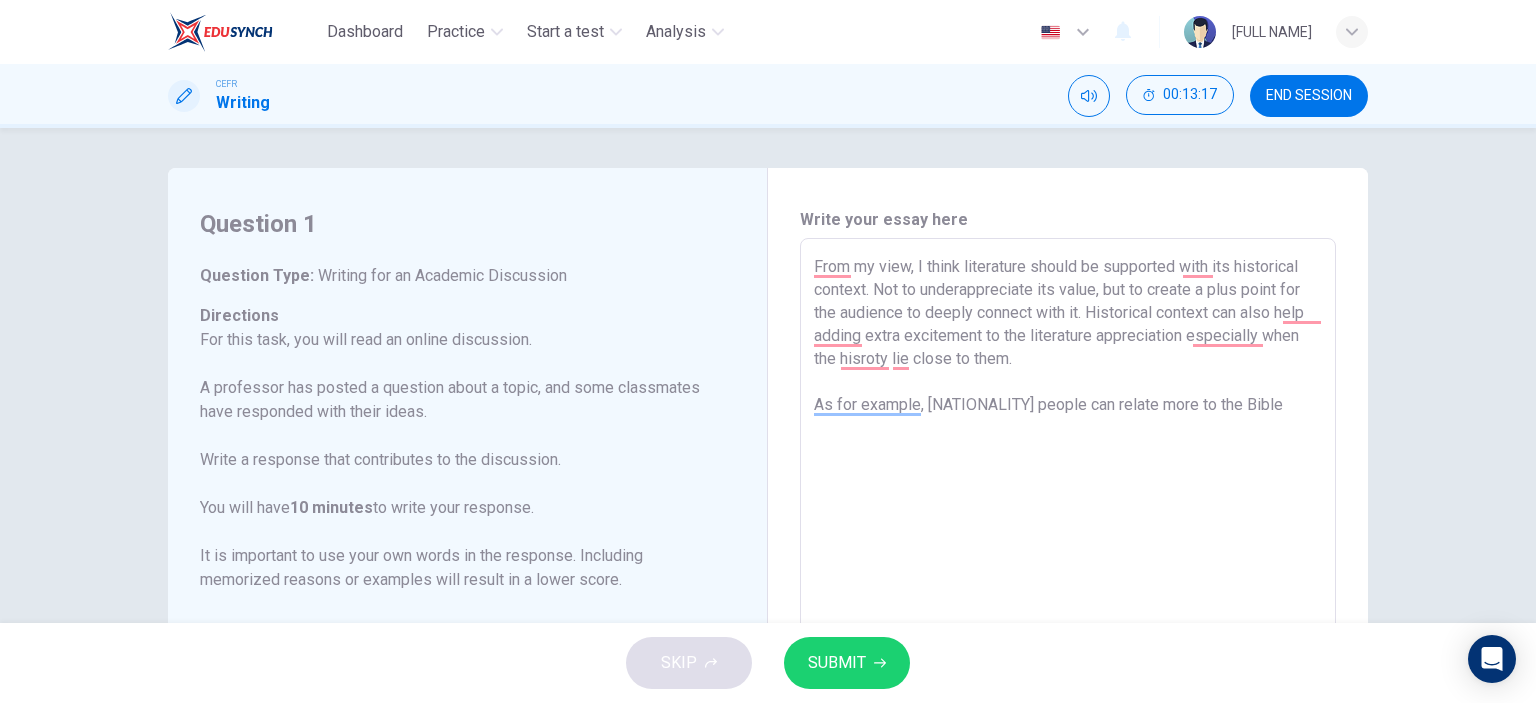 click on "From my view, I think literature should be supported with its historical context. Not to underappreciate its value, but to create a plus point for the audience to deeply connect with it. Historical context can also help  adding extra excitement to the literature appreciation especially when the hisroty lie close to them.
As for example, [NATIONALITY] people can relate more to the Bible" at bounding box center [1068, 572] 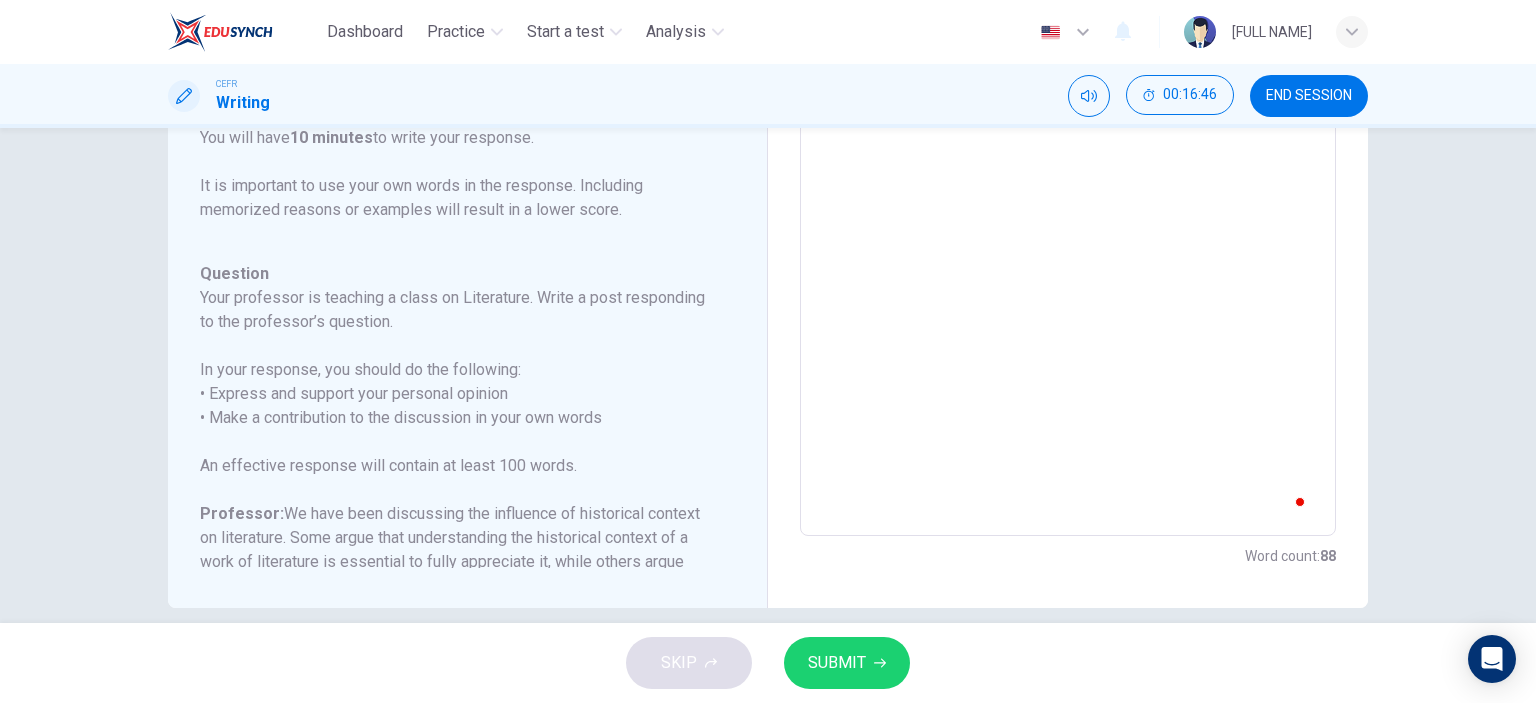 scroll, scrollTop: 395, scrollLeft: 0, axis: vertical 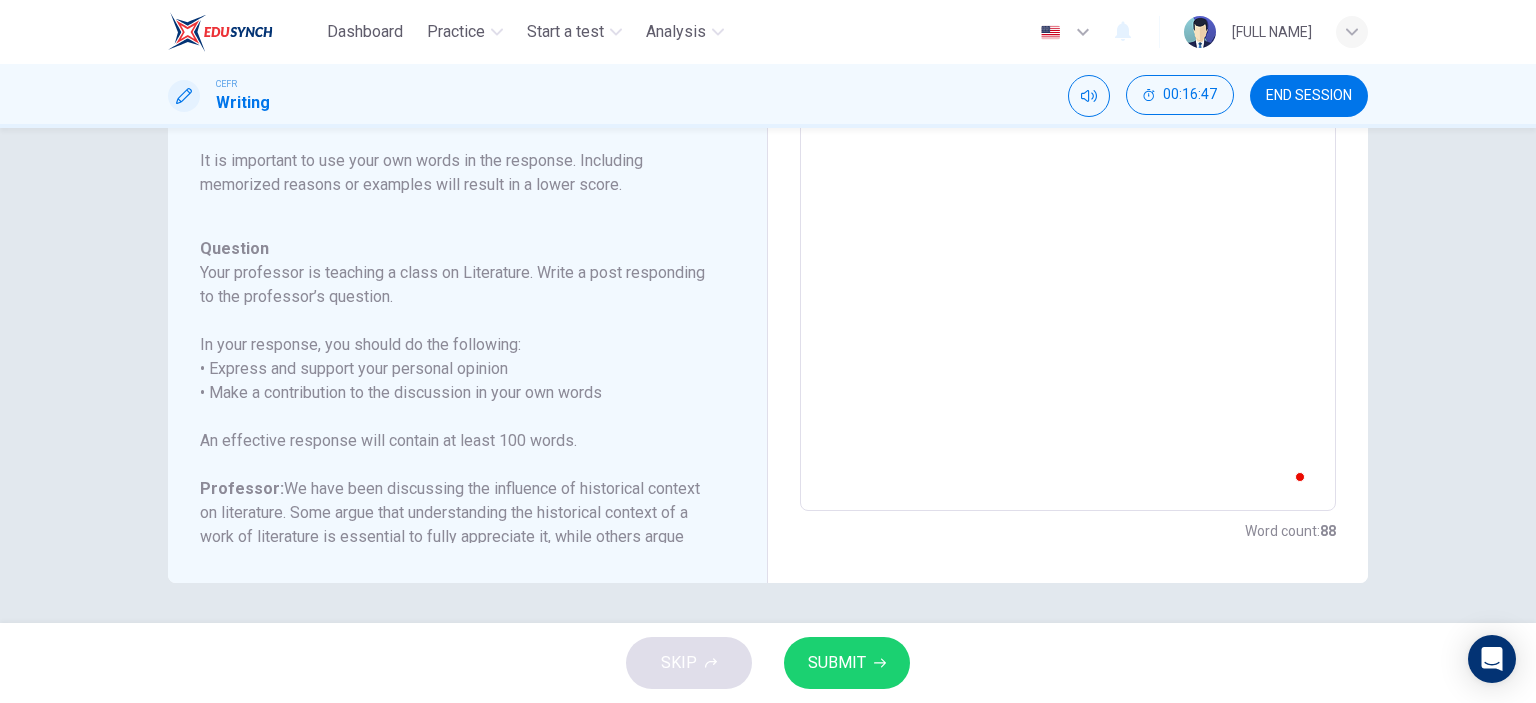 type on "From my view, I think literature should be supported with its historical context. Not to underappreciate its value, but to create a plus point for the audience to deeply connect with it. Historical context can also help  adding extra excitement to the literature appreciation especially when the hisroty lie close to them.
As for example, [NATIONALITY] people can relate more to the [LANGUAGE] literature product rather than Shakesphere or Hamlet. It clearly shows that the background of the literature really play an important role of its promotion" 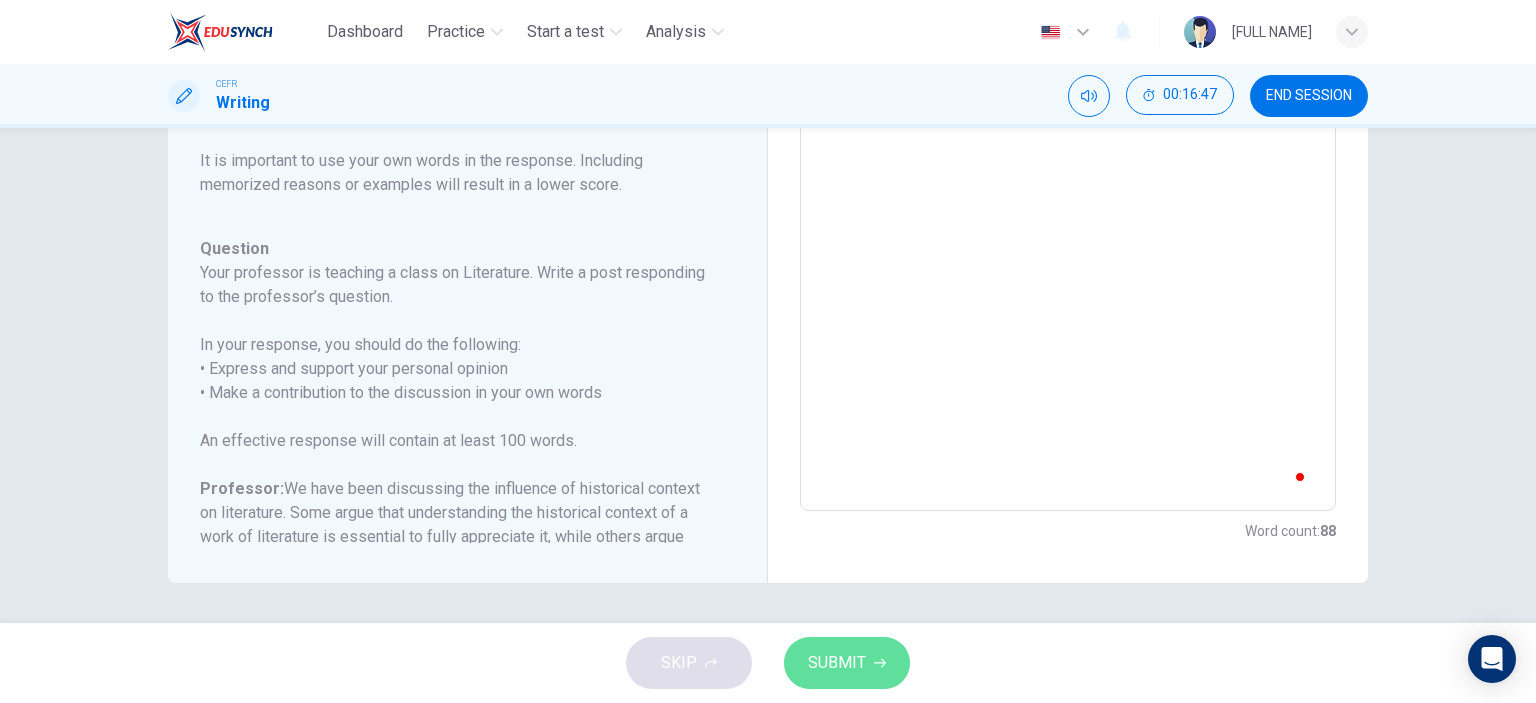 click on "SUBMIT" at bounding box center [837, 663] 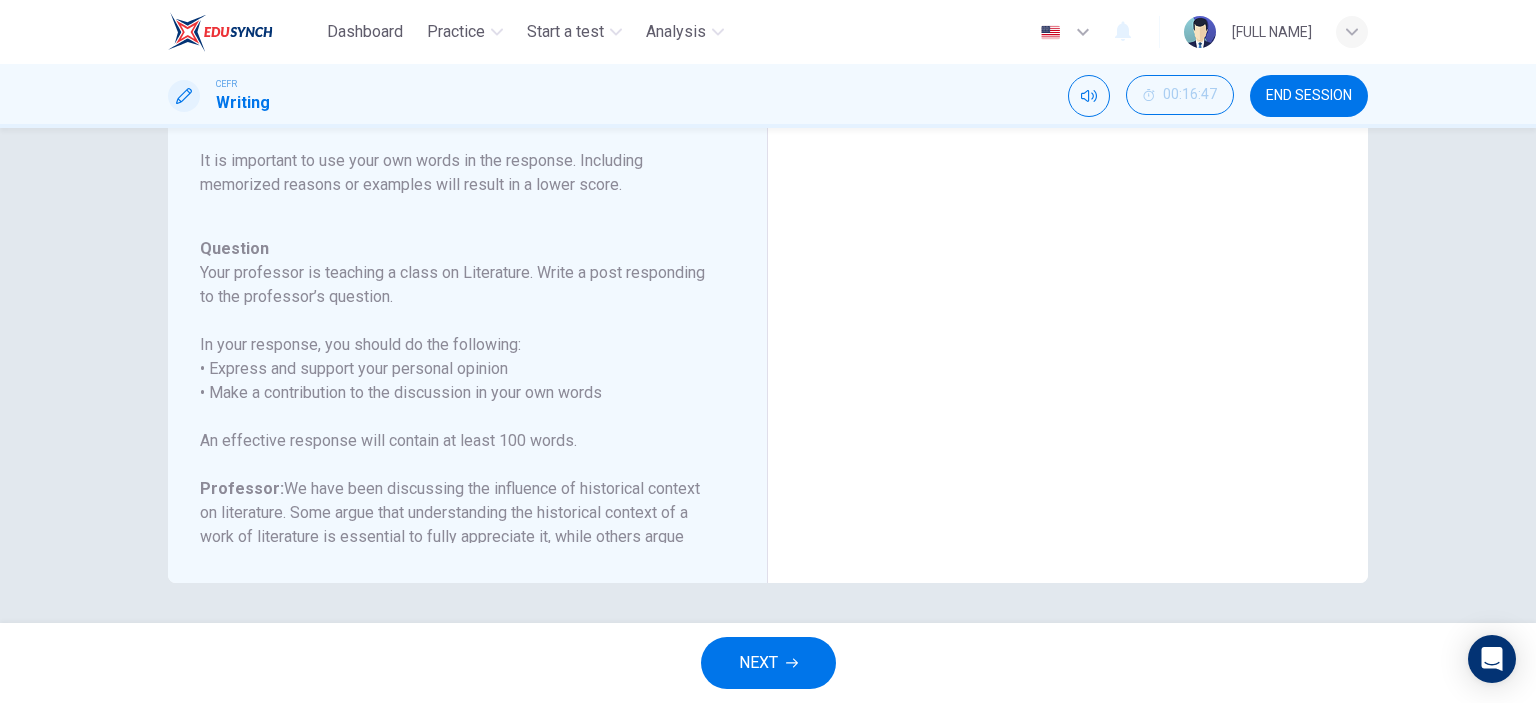 click on "NEXT" at bounding box center [758, 663] 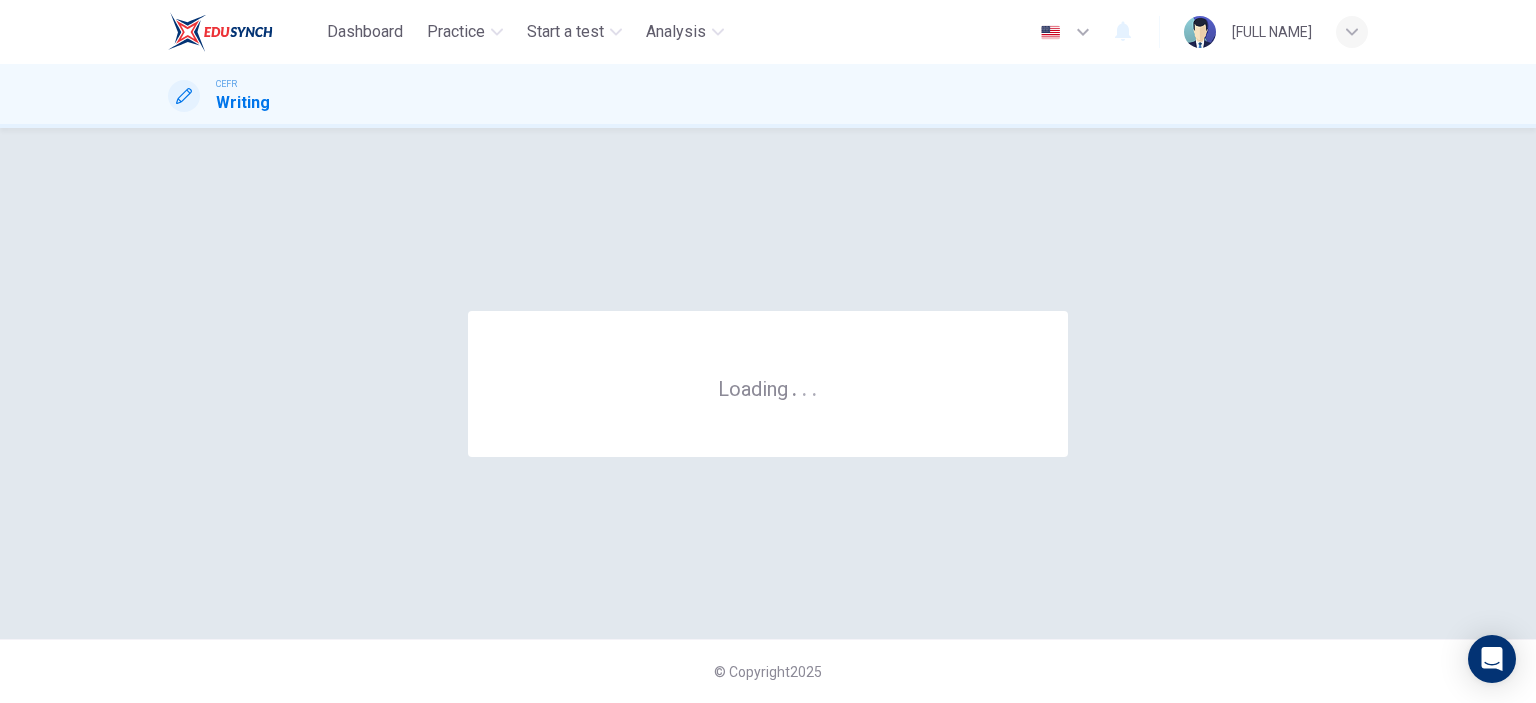 scroll, scrollTop: 0, scrollLeft: 0, axis: both 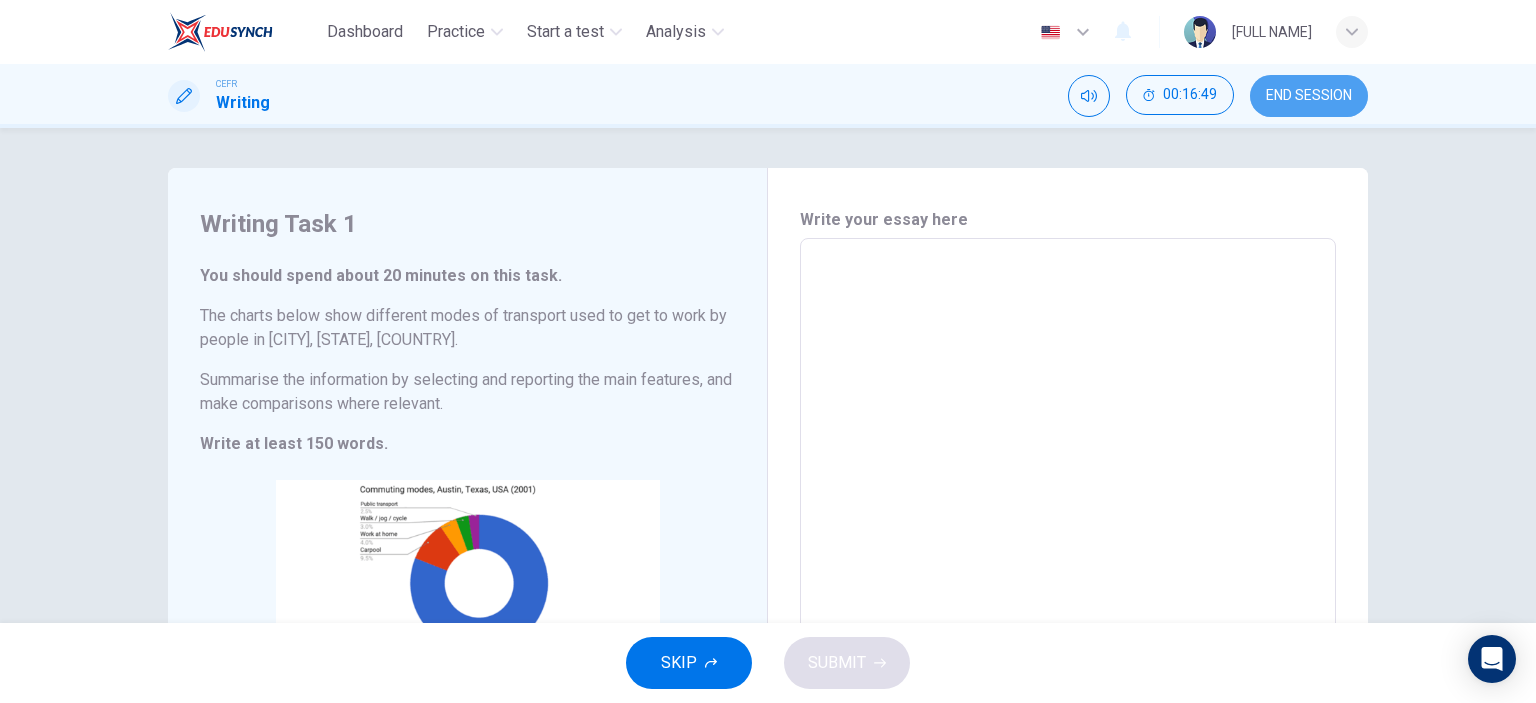 click on "END SESSION" at bounding box center [1309, 96] 